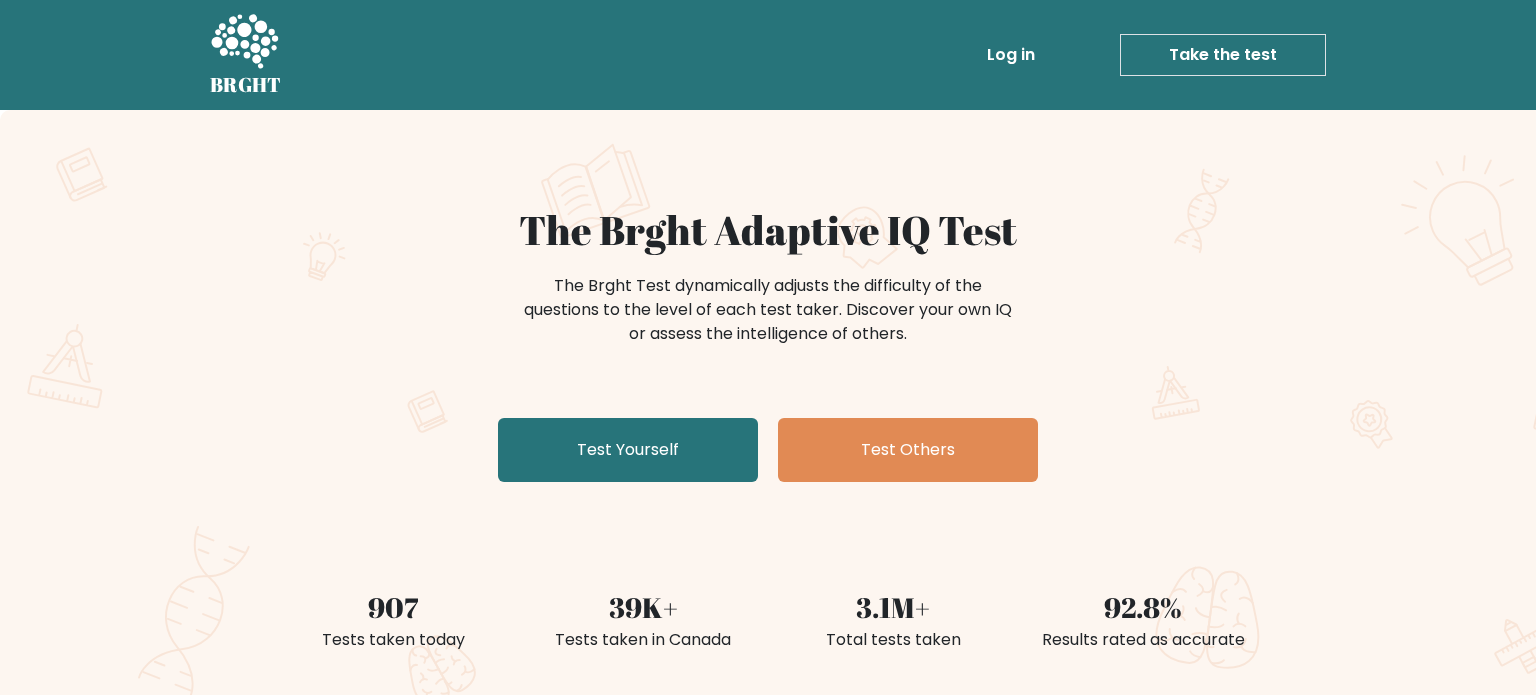 scroll, scrollTop: 0, scrollLeft: 0, axis: both 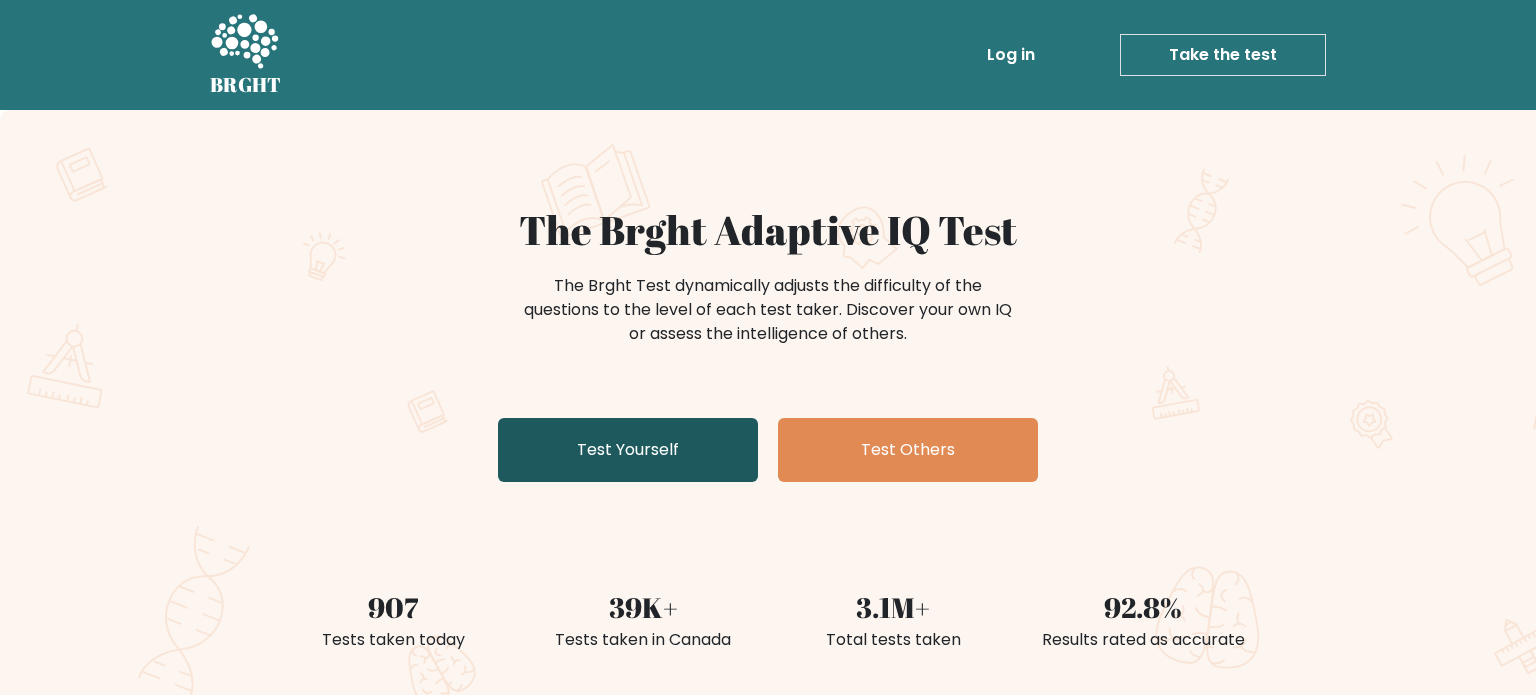 click on "Test Yourself" at bounding box center (628, 450) 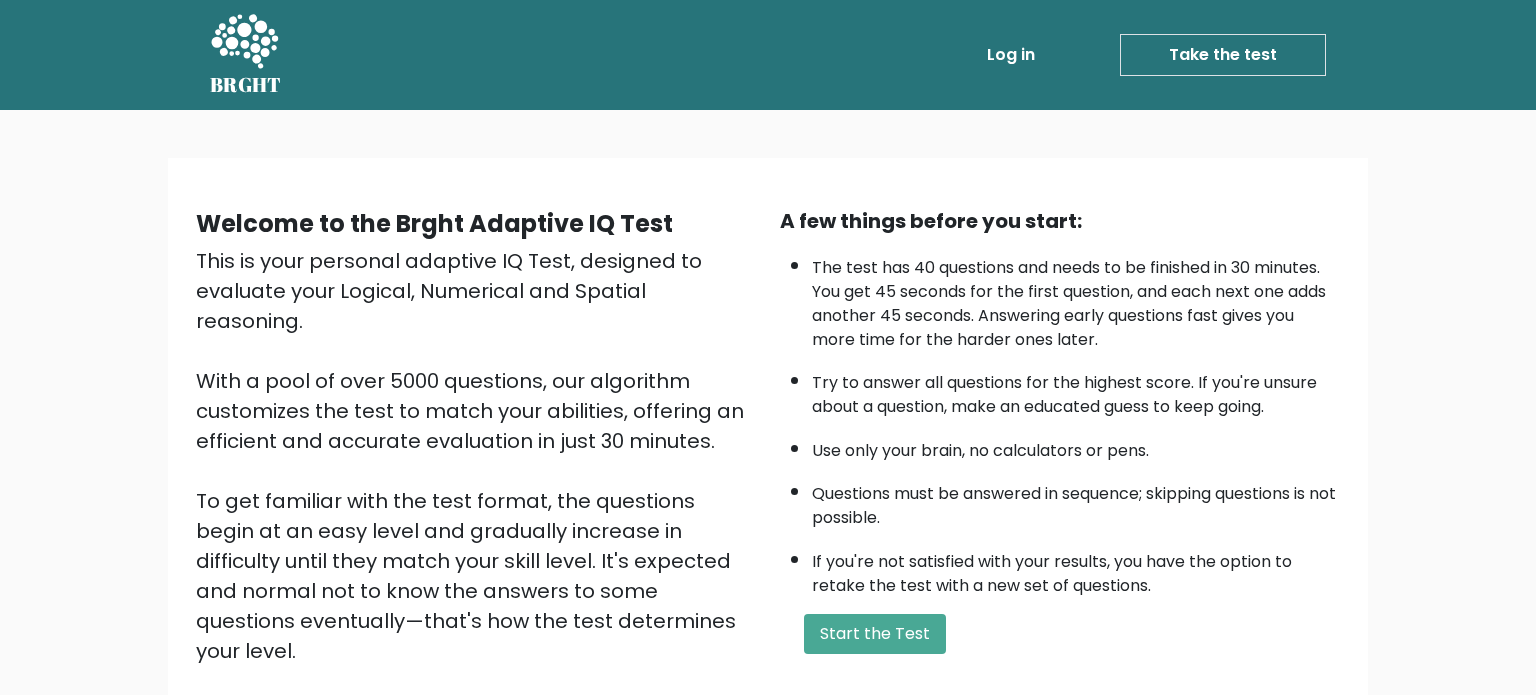 scroll, scrollTop: 0, scrollLeft: 0, axis: both 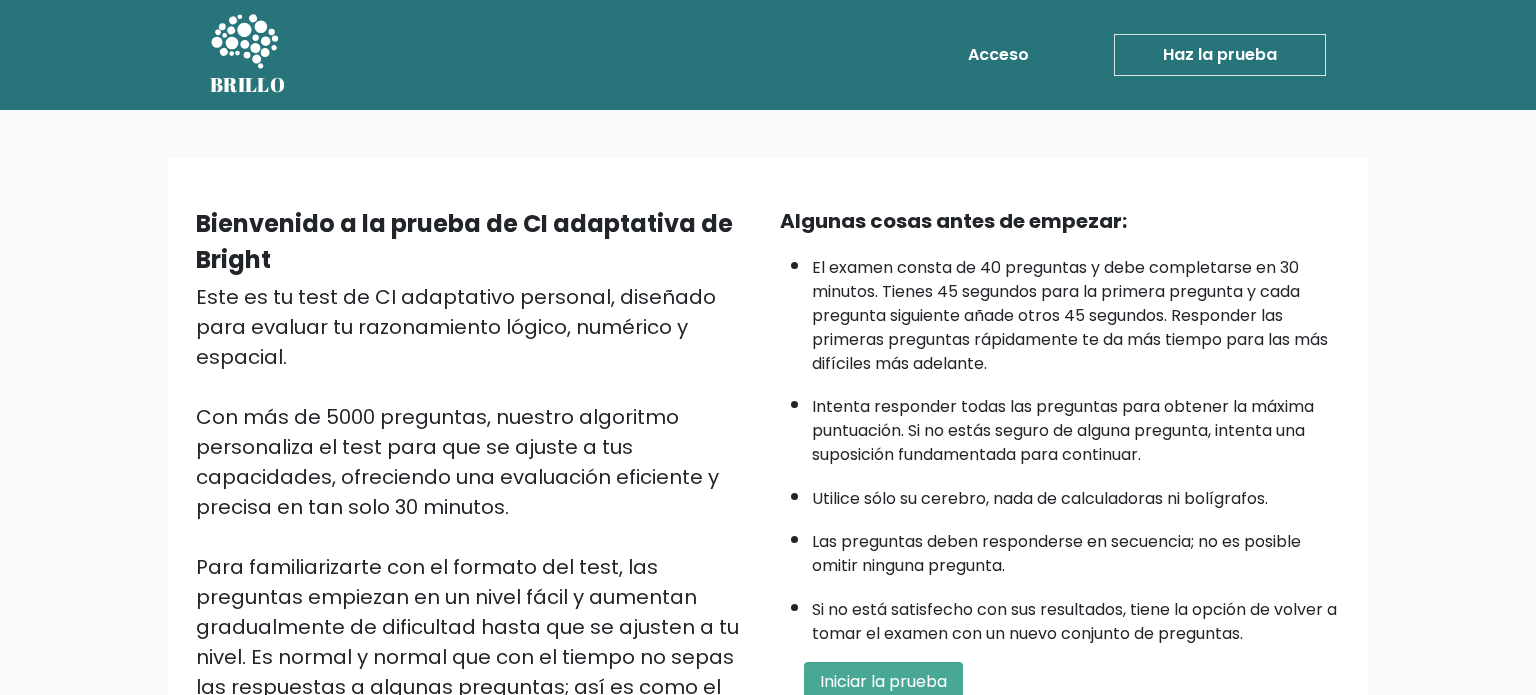 click on "Bienvenido a la prueba de CI adaptativa de Bright
Este es tu test de CI adaptativo personal, diseñado para evaluar tu razonamiento lógico, numérico y espacial.
Con más de 5000 preguntas, nuestro algoritmo personaliza el test para que se ajuste a tus capacidades, ofreciendo una evaluación eficiente y precisa en tan solo 30 minutos.
Para familiarizarte con el formato del test, las preguntas empiezan en un nivel fácil y aumentan gradualmente de dificultad hasta que se ajusten a tu nivel. Es normal y normal que con el tiempo no sepas las respuestas a algunas preguntas; así es como el test determina tu nivel.
¡Relájate, da lo mejor de ti y disfruta del proceso!" at bounding box center [768, 515] 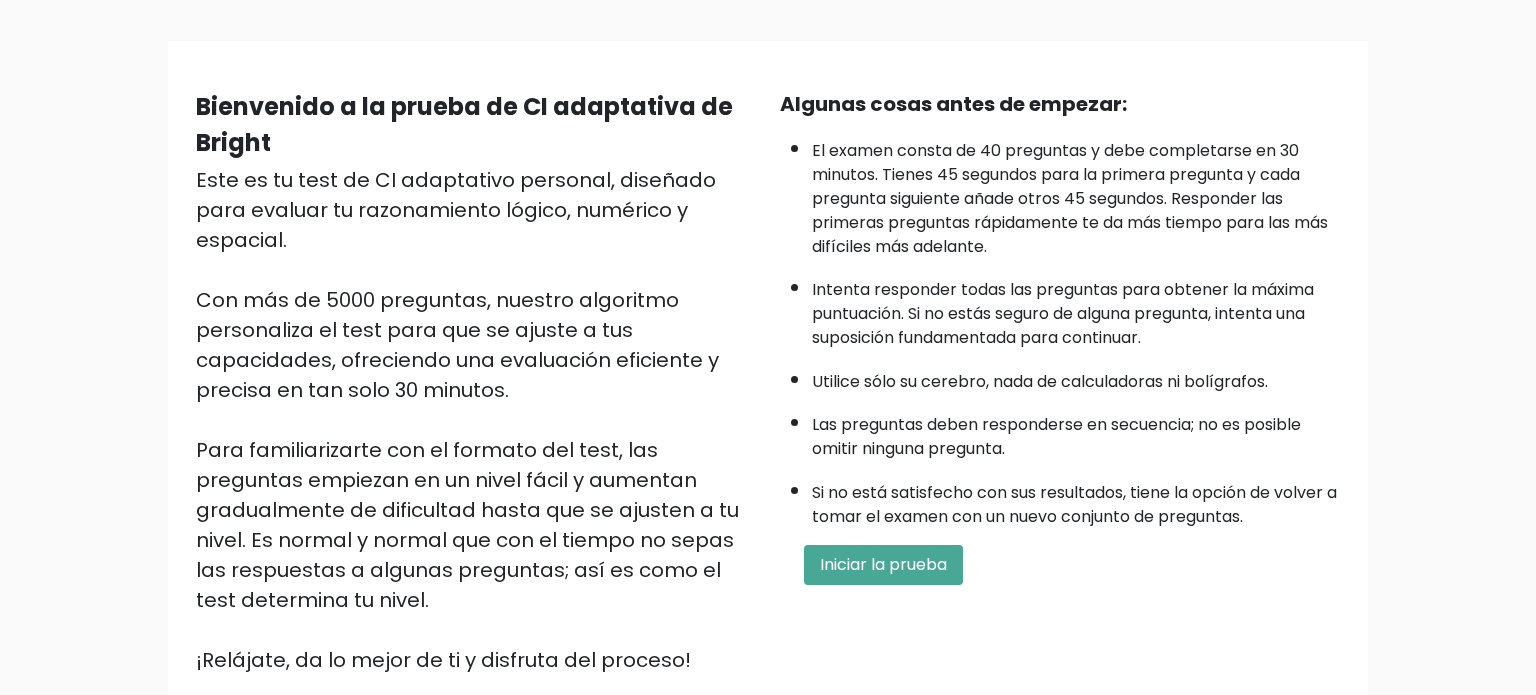 scroll, scrollTop: 122, scrollLeft: 0, axis: vertical 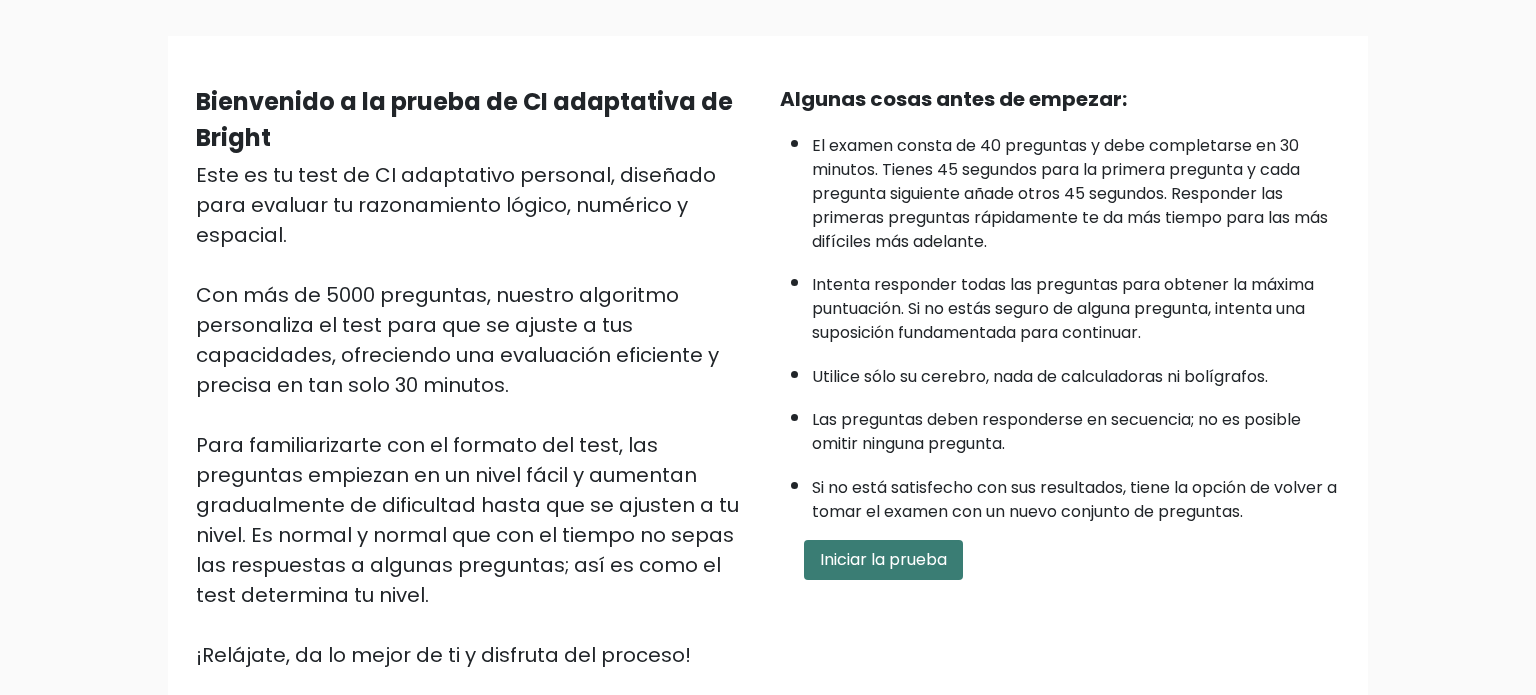 click on "Iniciar la prueba" at bounding box center [883, 559] 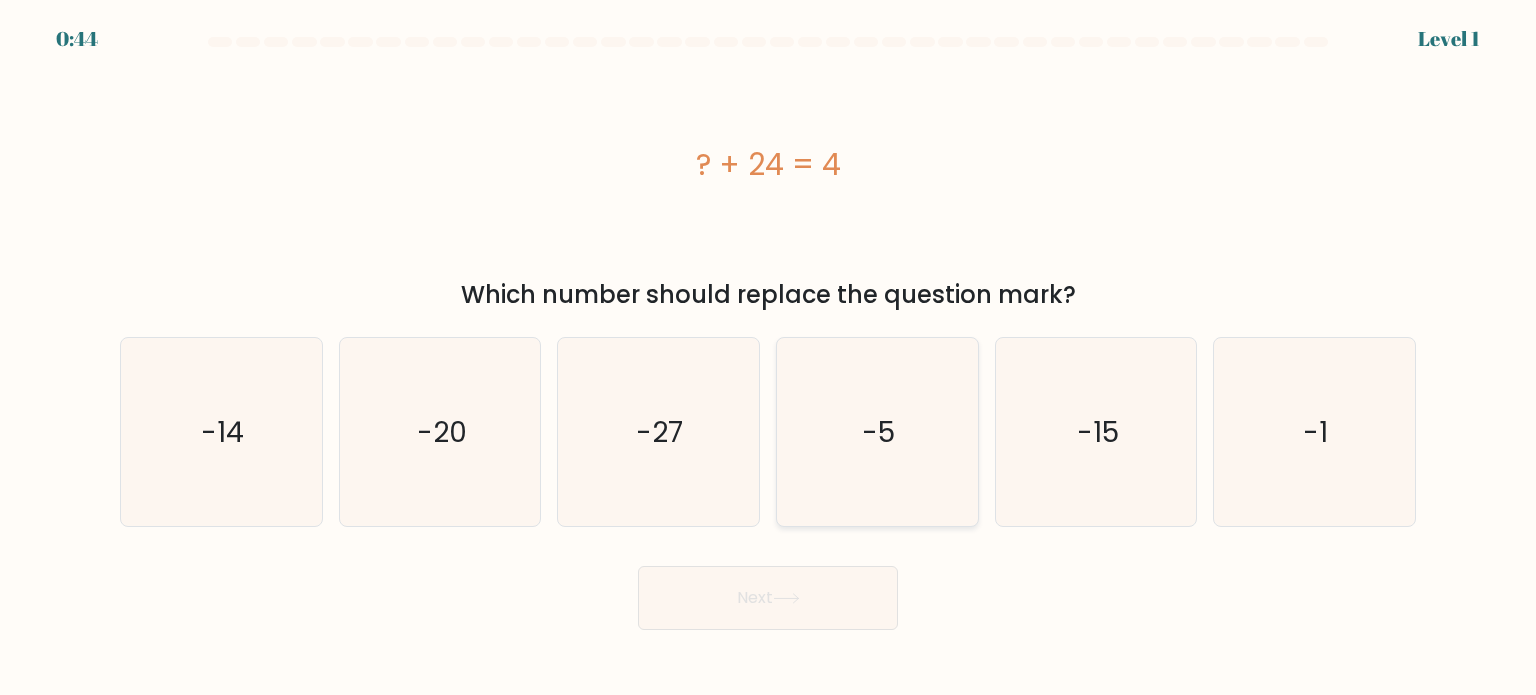 scroll, scrollTop: 0, scrollLeft: 0, axis: both 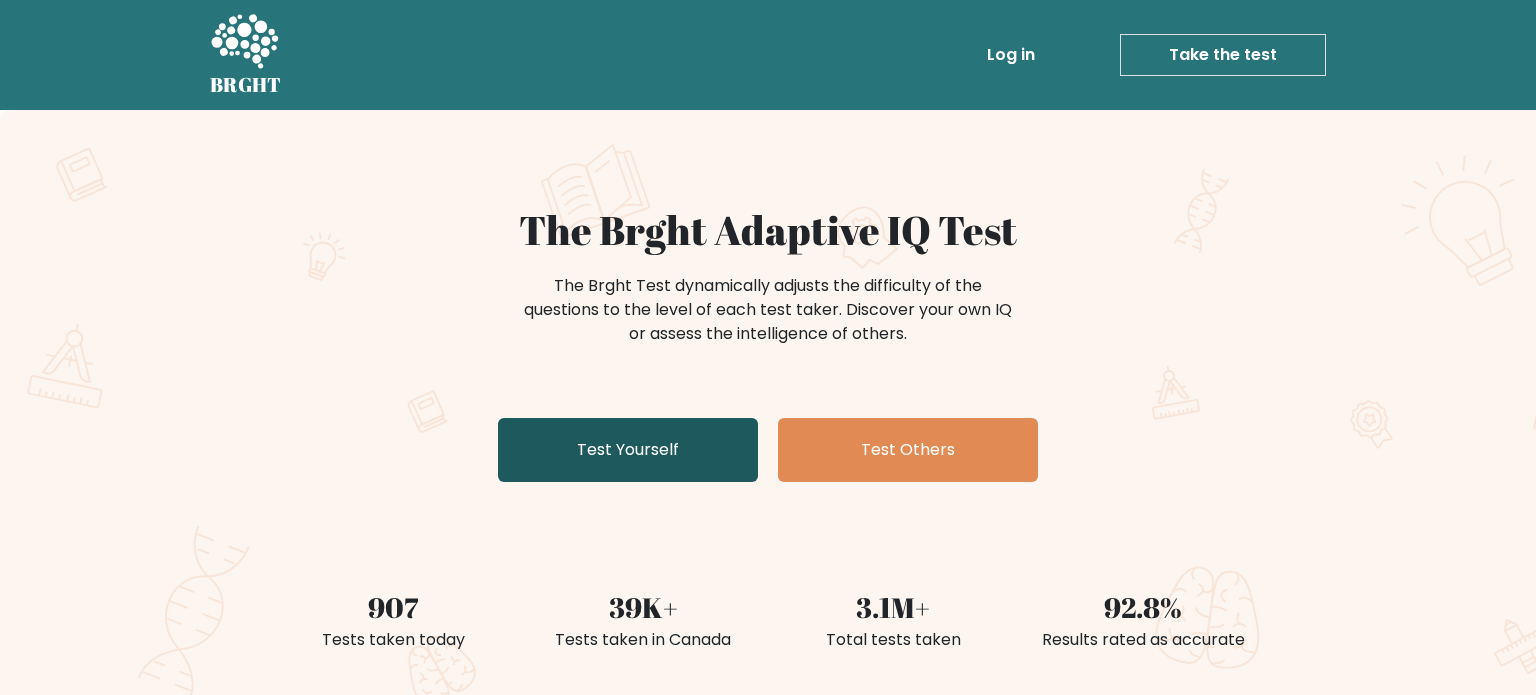 click on "Test Yourself" at bounding box center (628, 450) 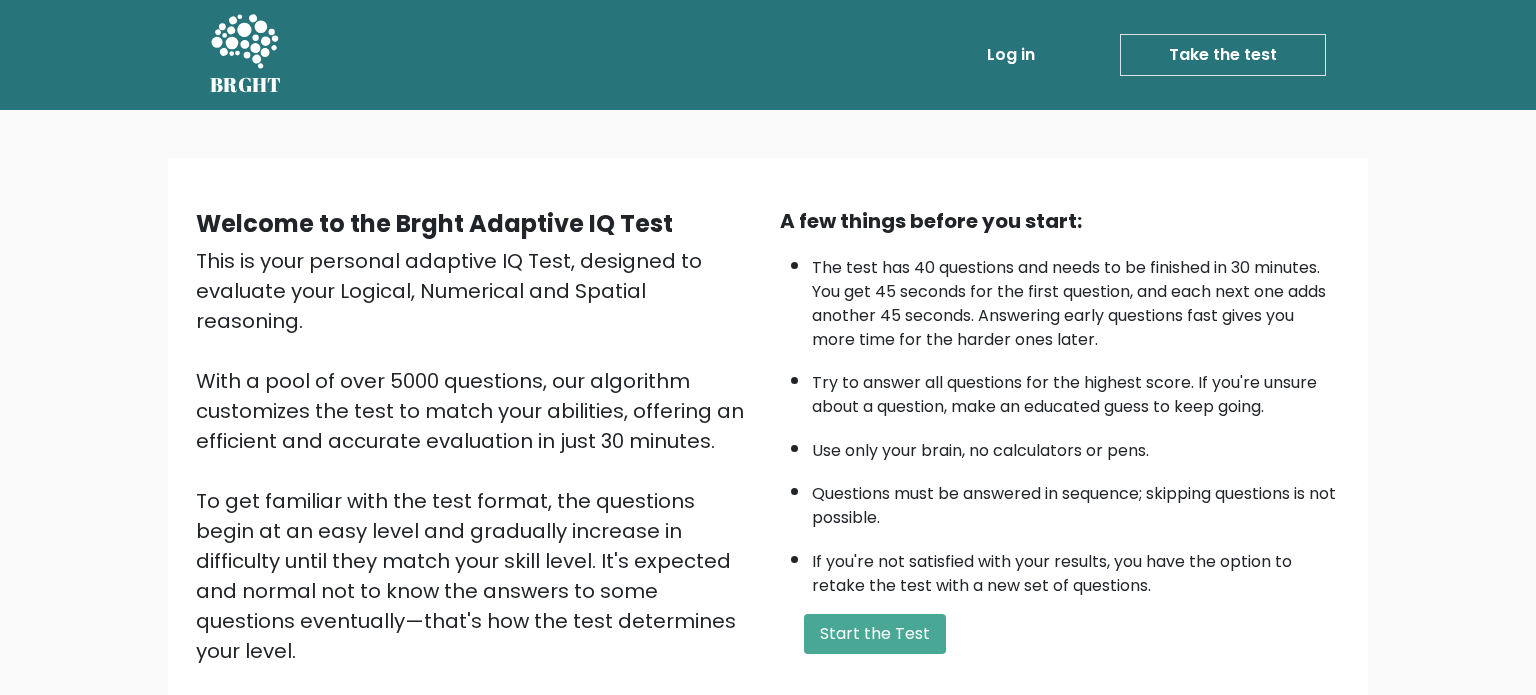 scroll, scrollTop: 0, scrollLeft: 0, axis: both 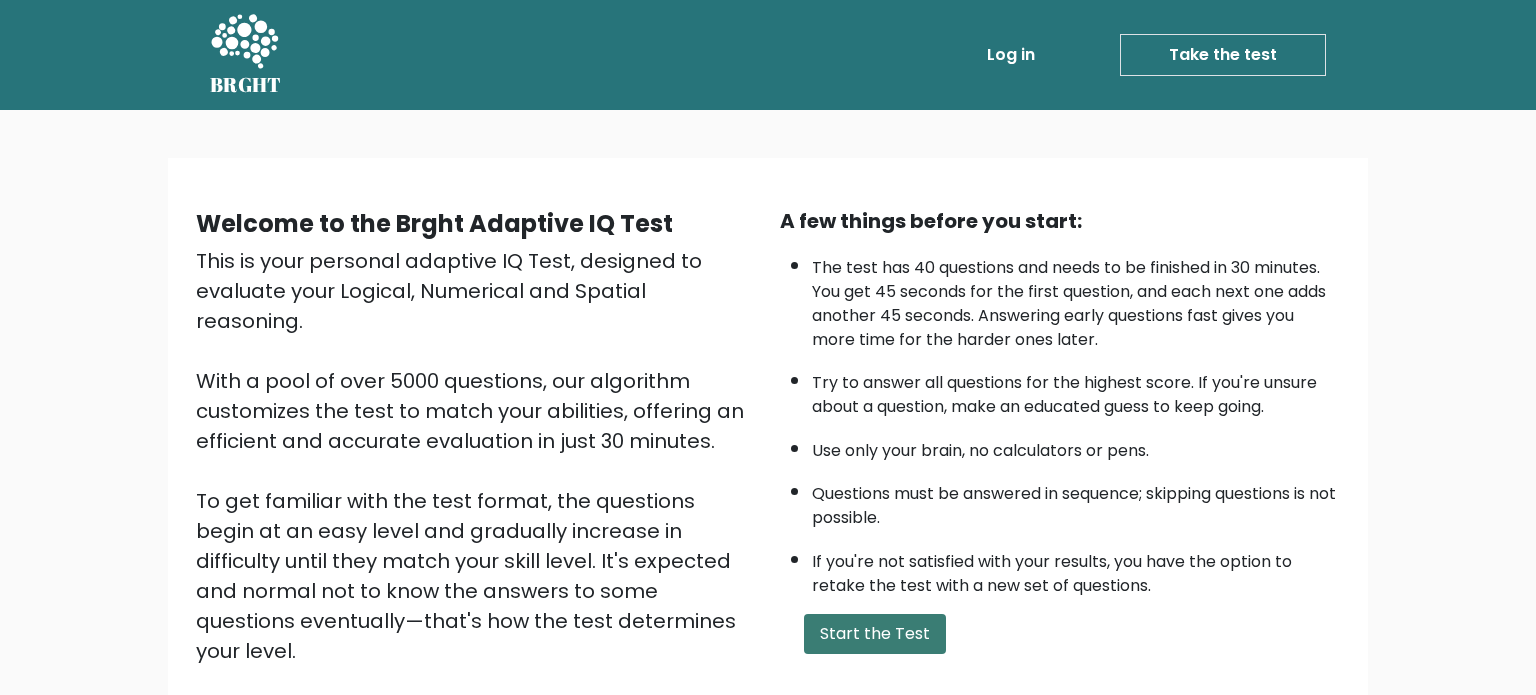 click on "Start the Test" at bounding box center [875, 634] 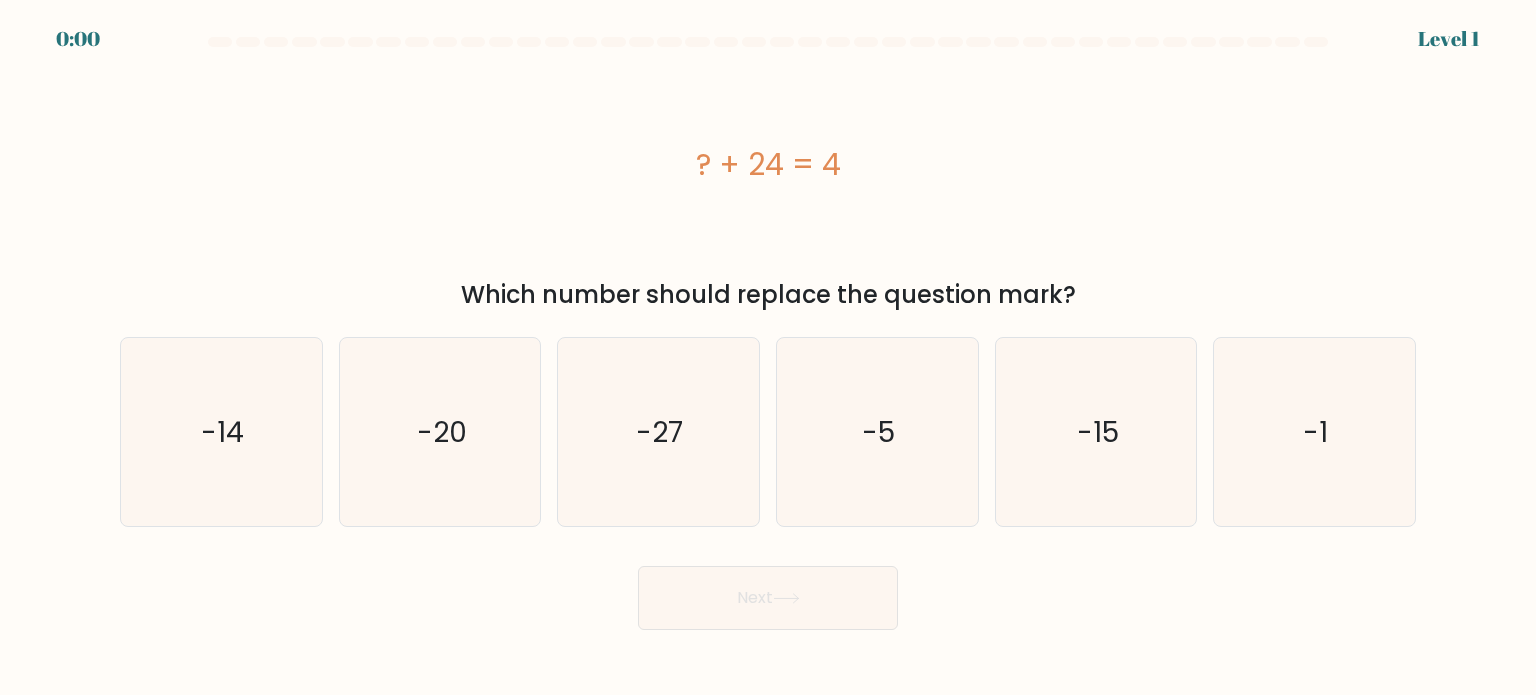 scroll, scrollTop: 0, scrollLeft: 0, axis: both 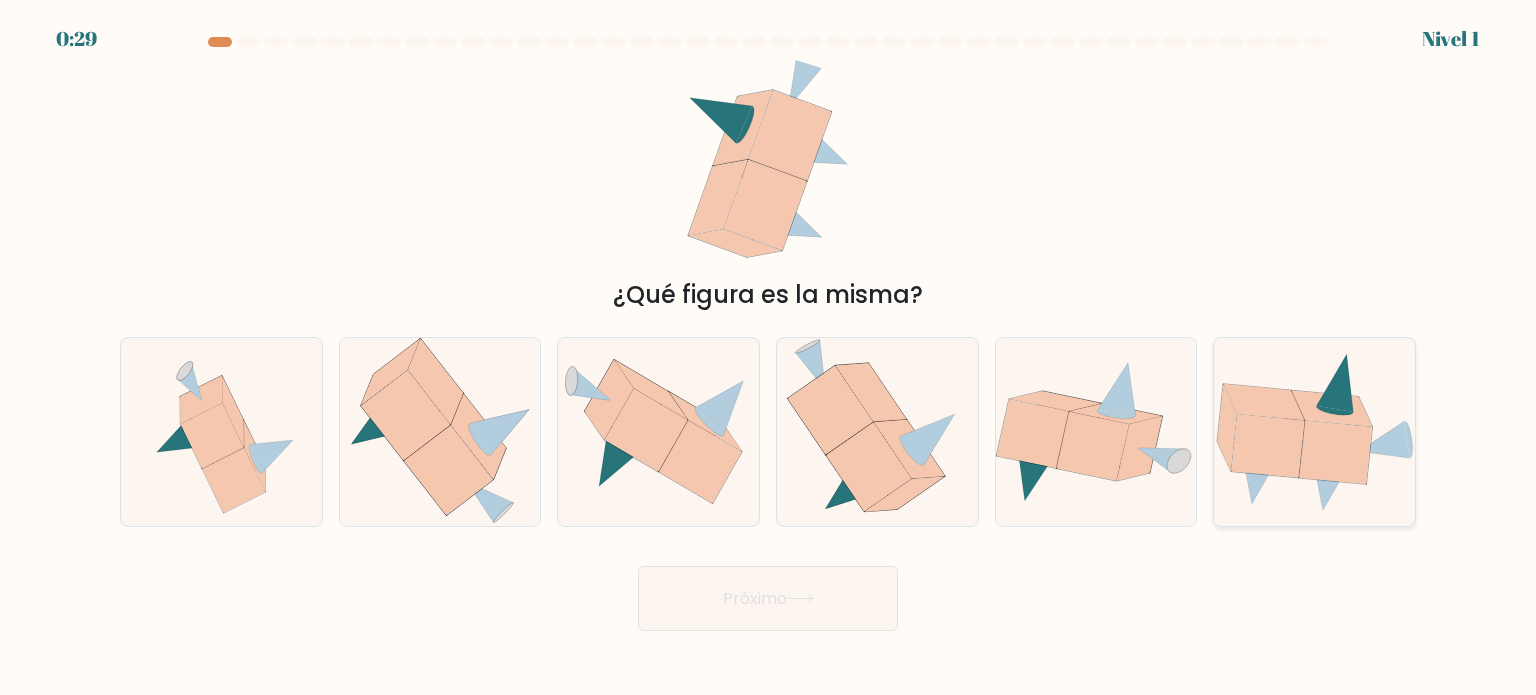 click 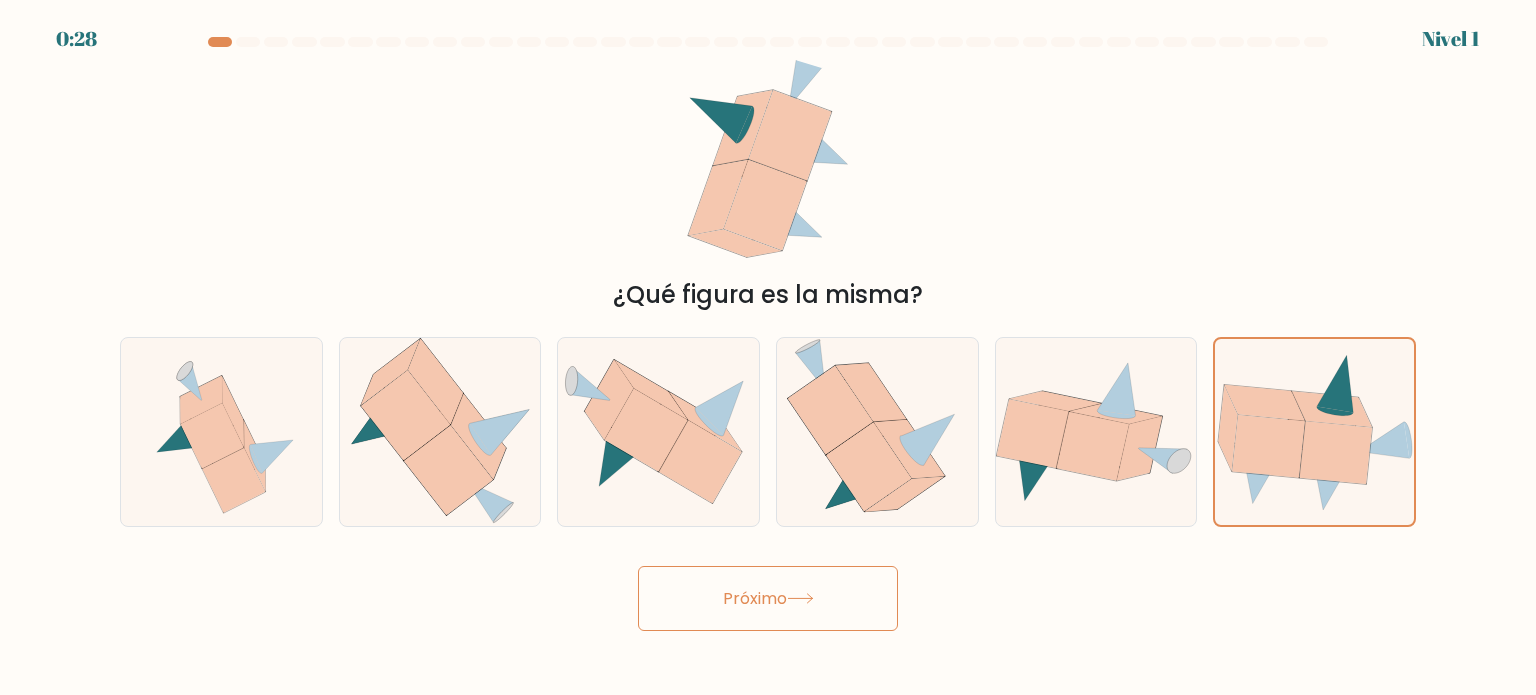 click on "Próximo" at bounding box center (768, 598) 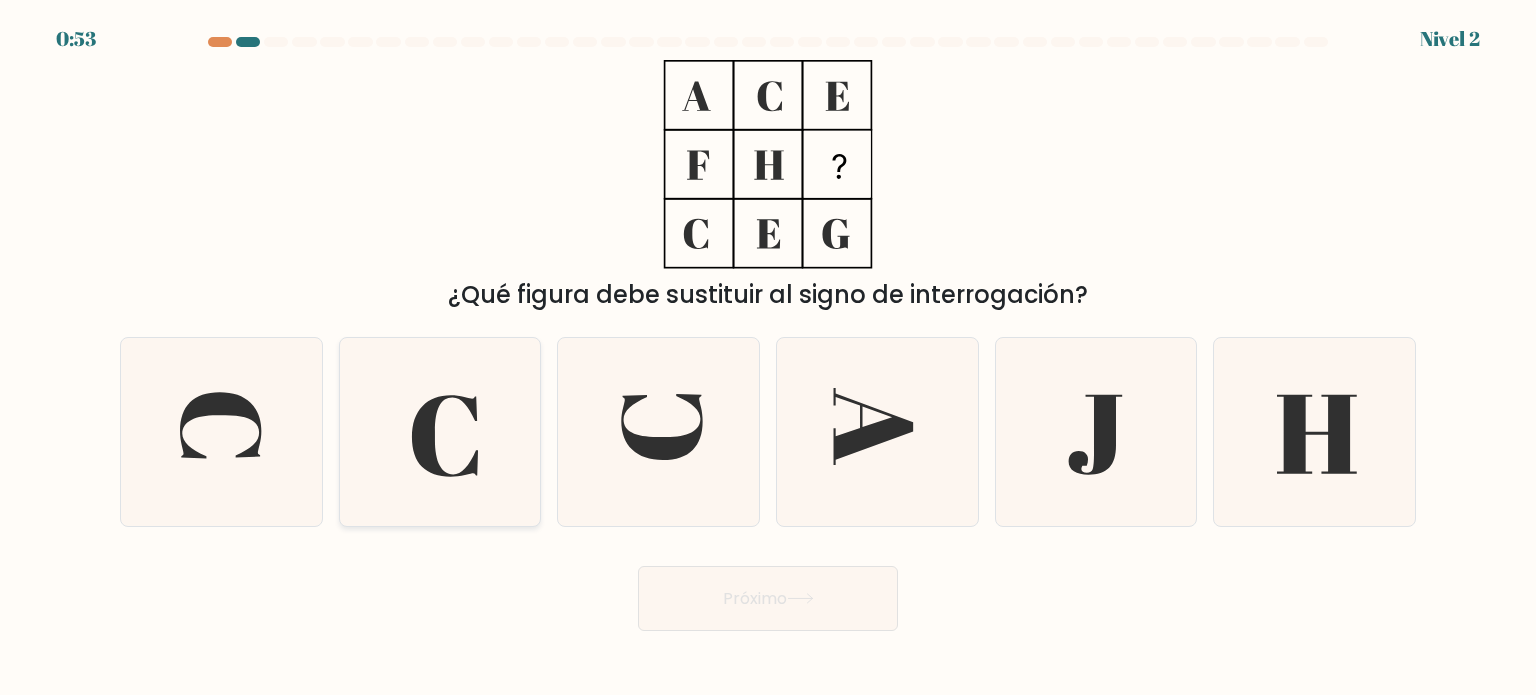 click 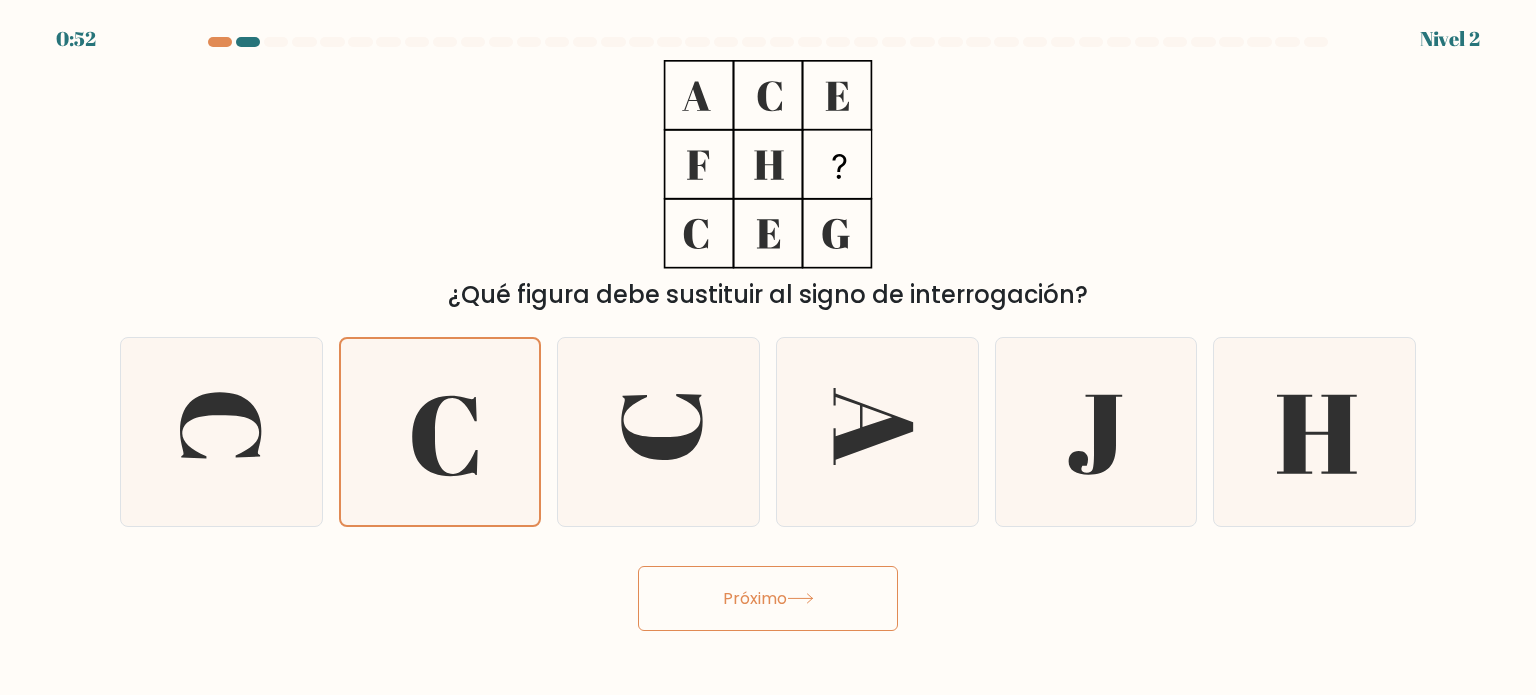 click on "Próximo" at bounding box center [755, 598] 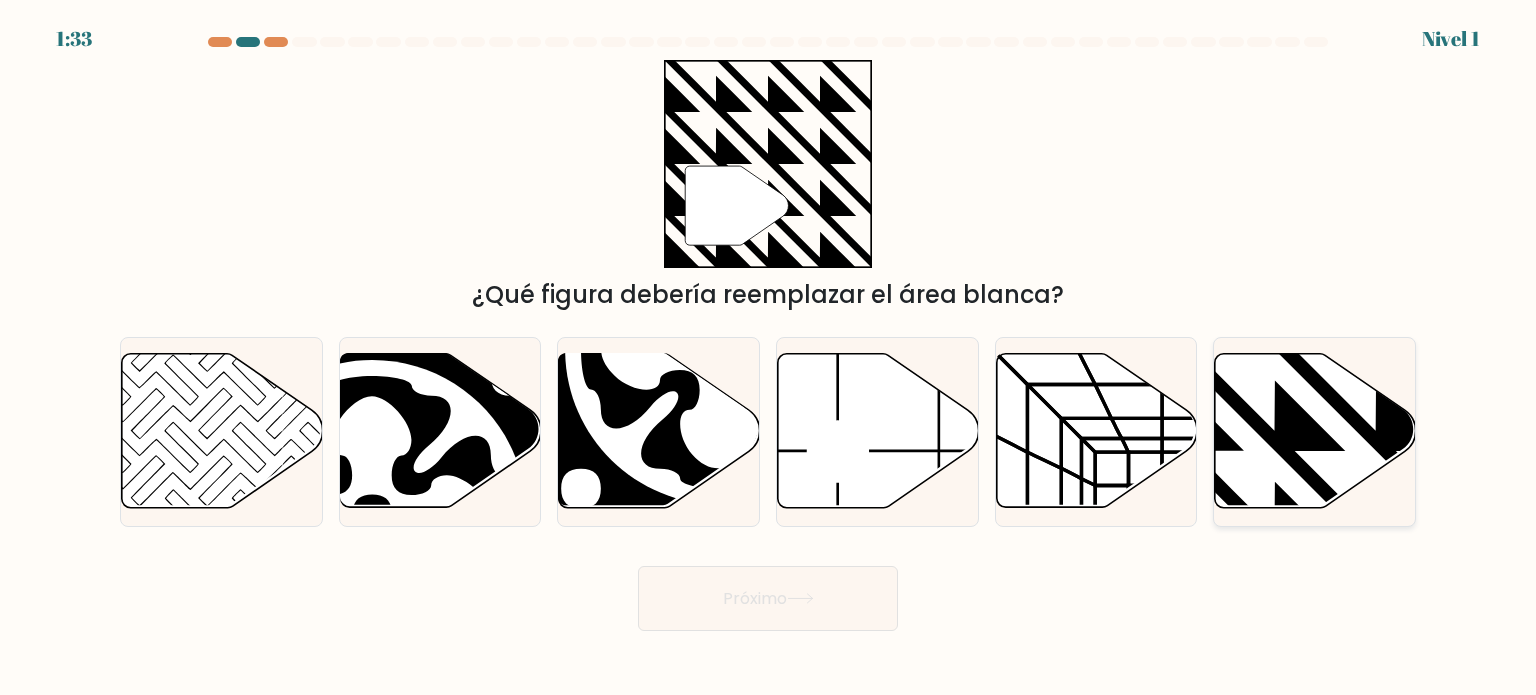 click 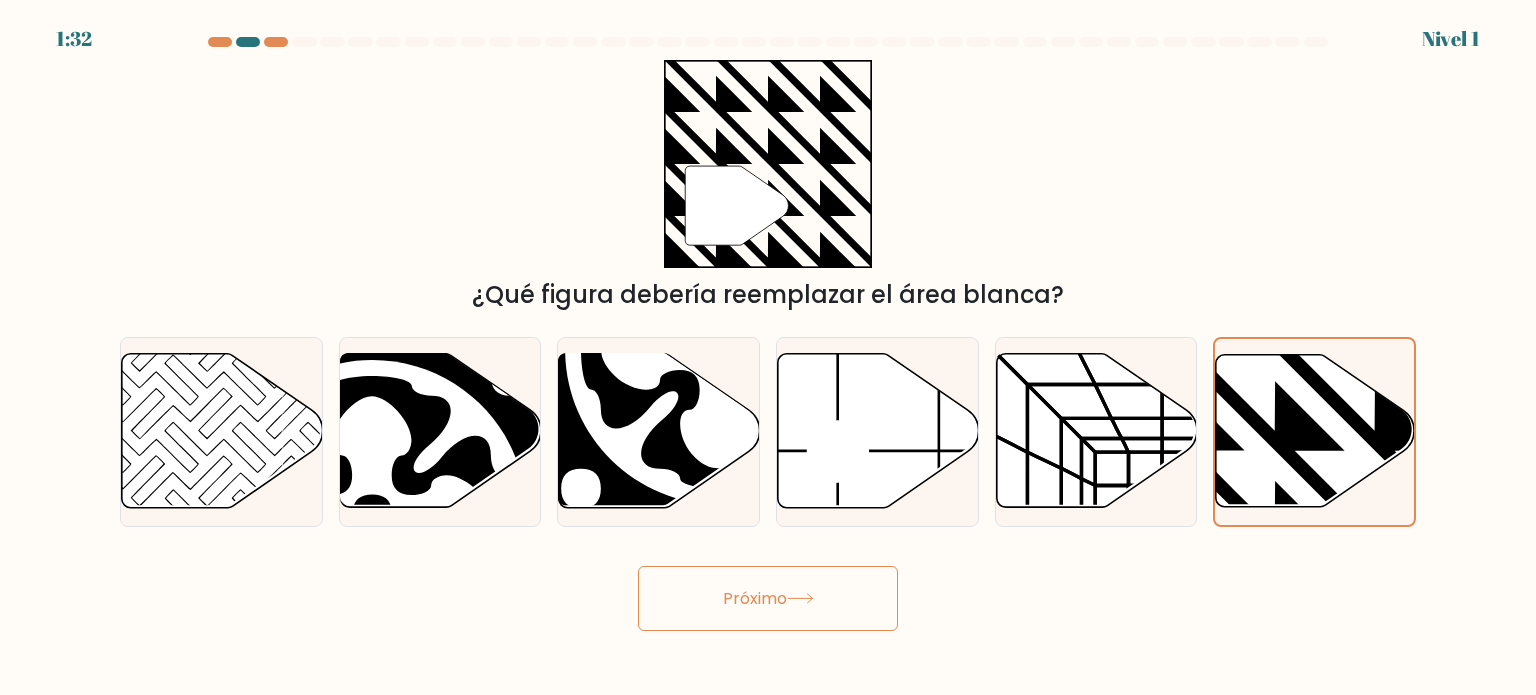 click on "Próximo" at bounding box center (768, 598) 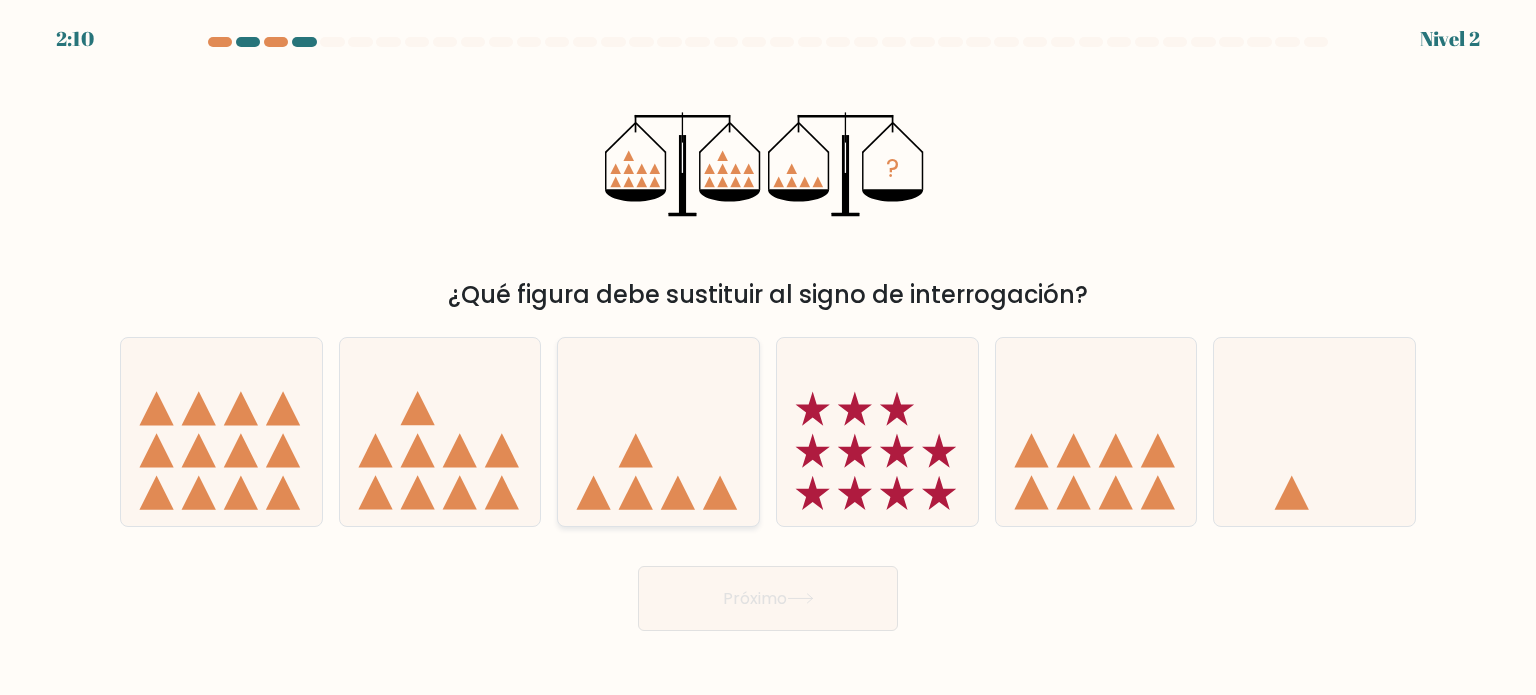 click 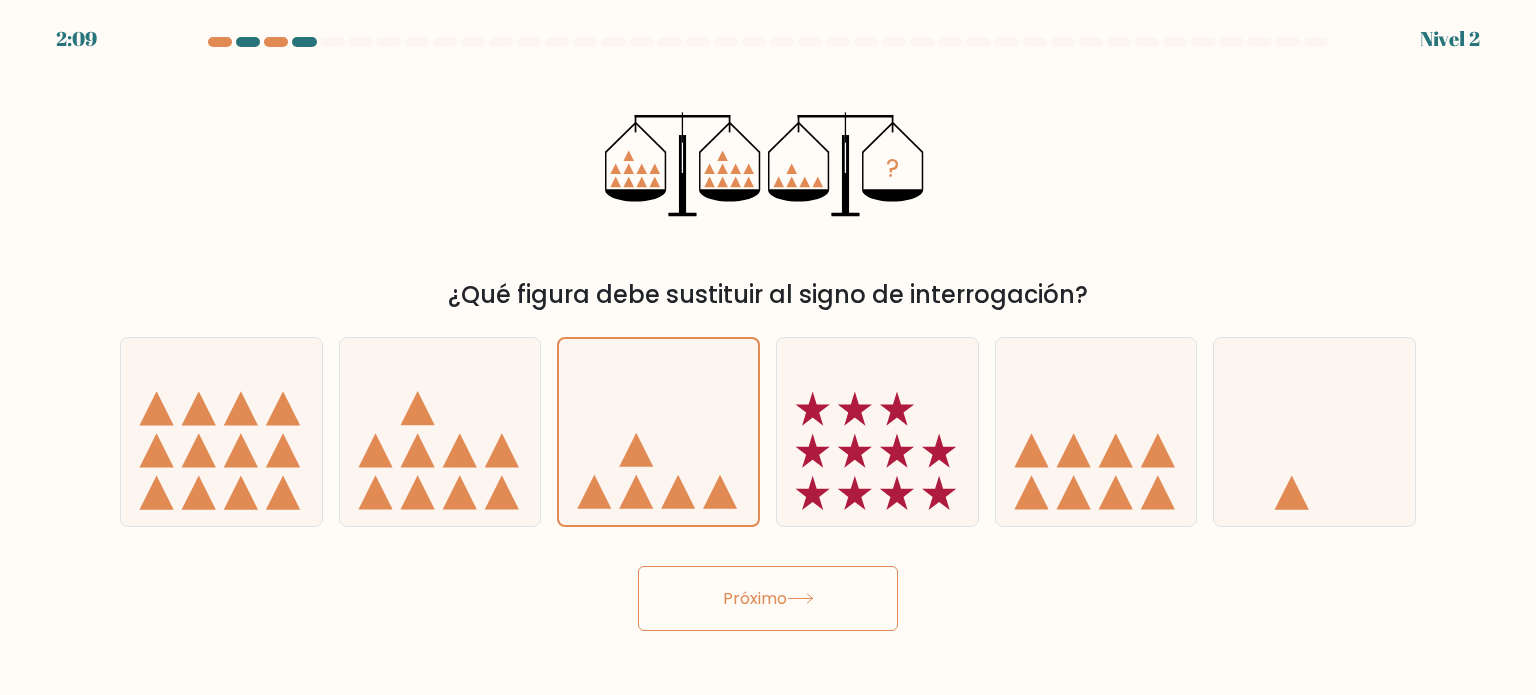 click on "Próximo" at bounding box center (755, 598) 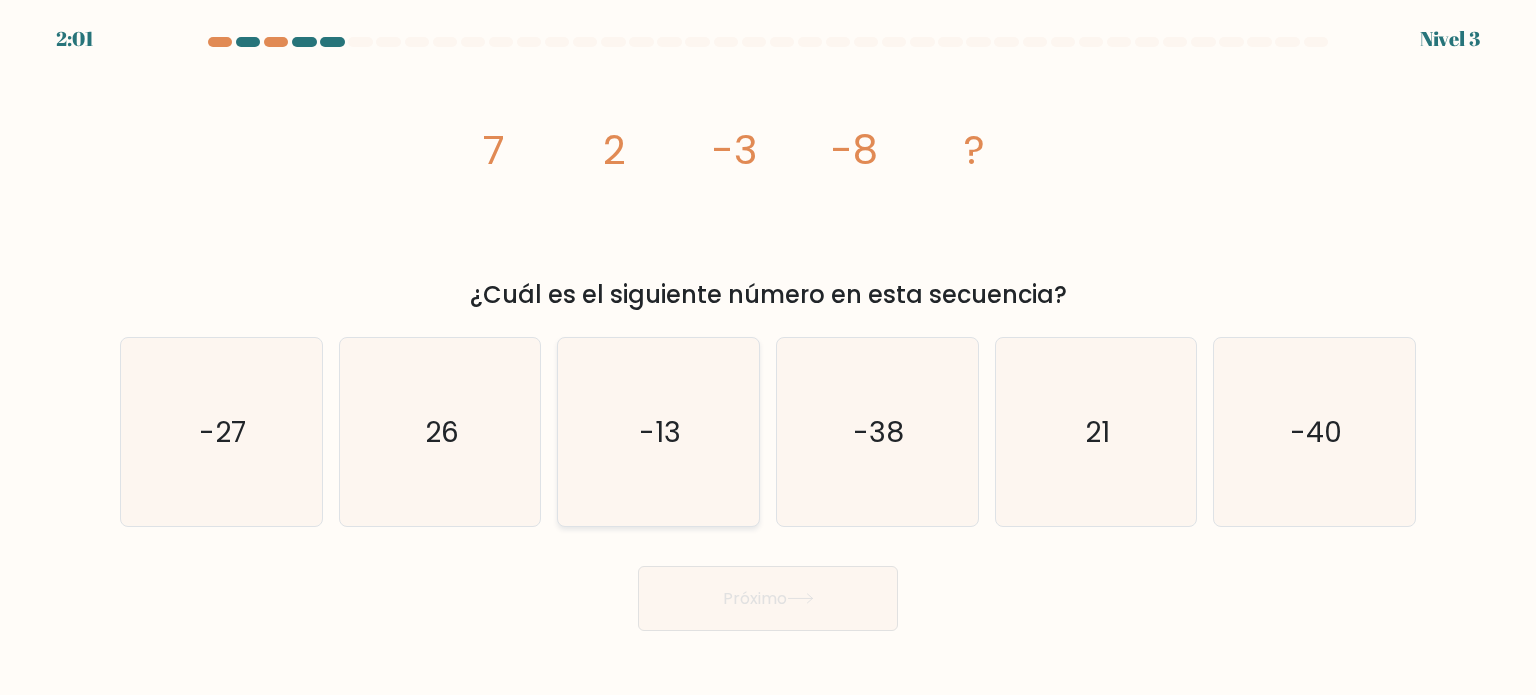 click on "-13" 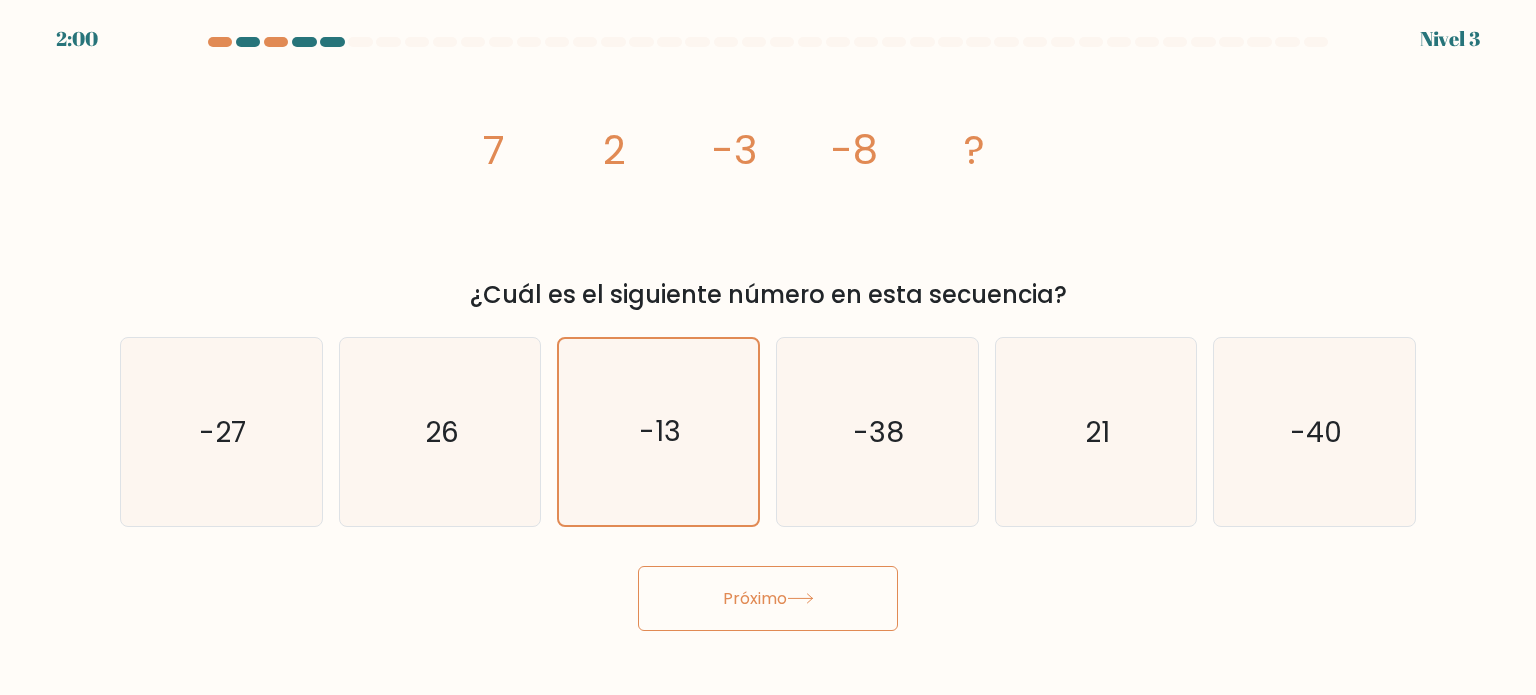 click on "Próximo" at bounding box center [768, 598] 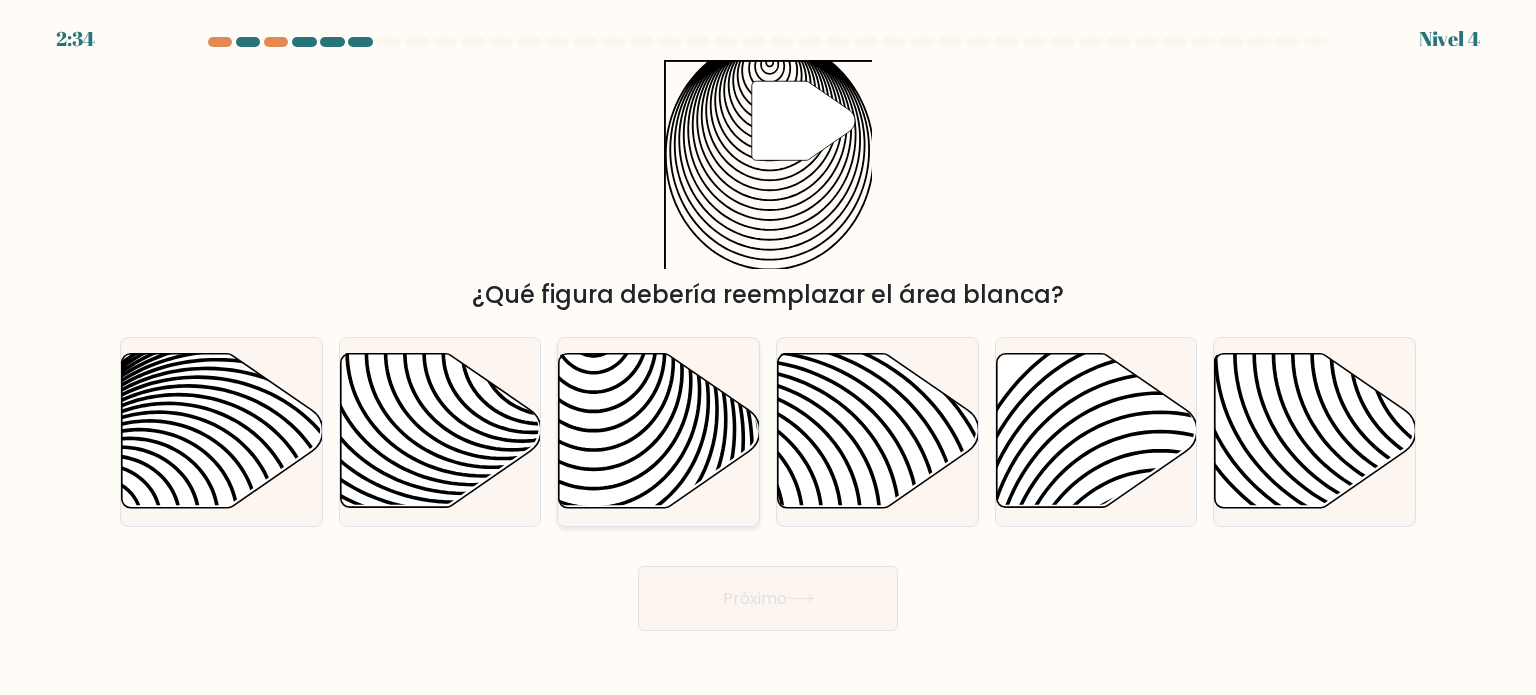 drag, startPoint x: 629, startPoint y: 467, endPoint x: 703, endPoint y: 399, distance: 100.49876 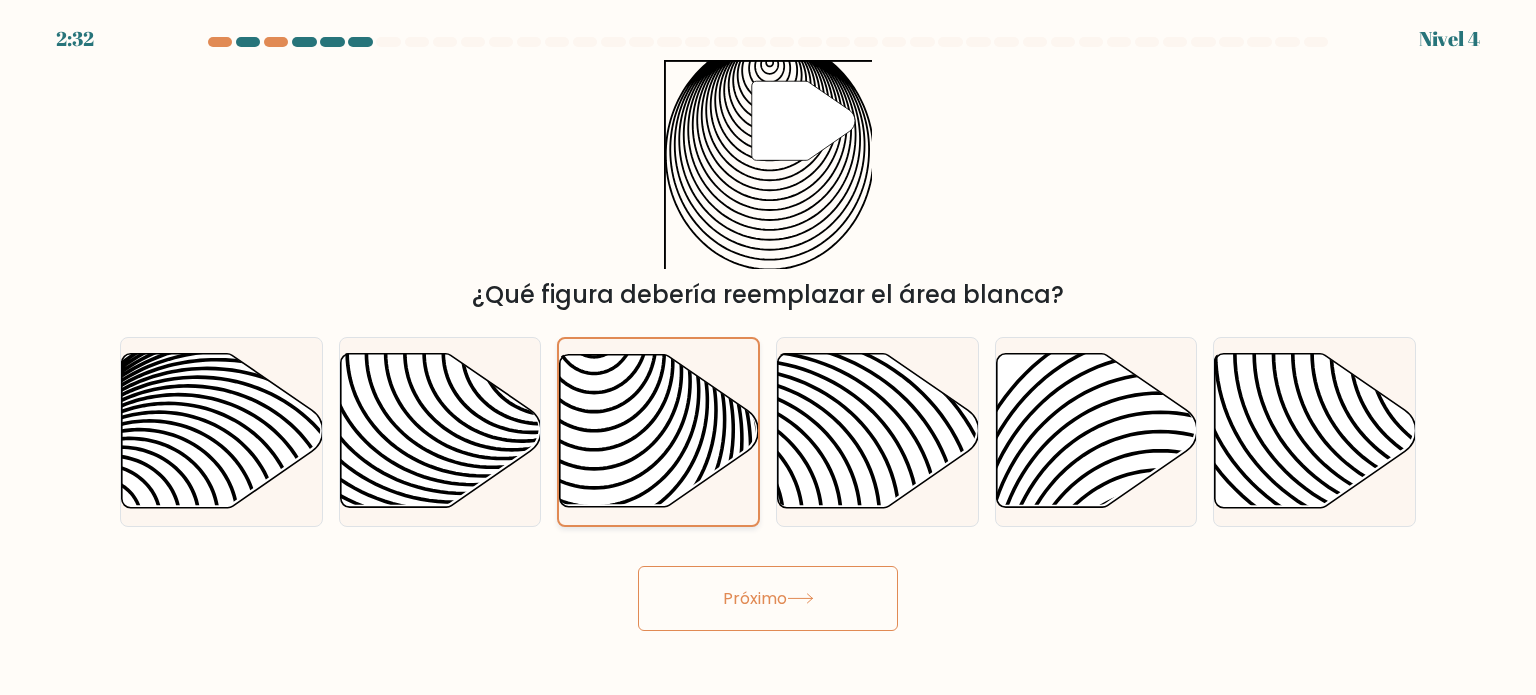 click 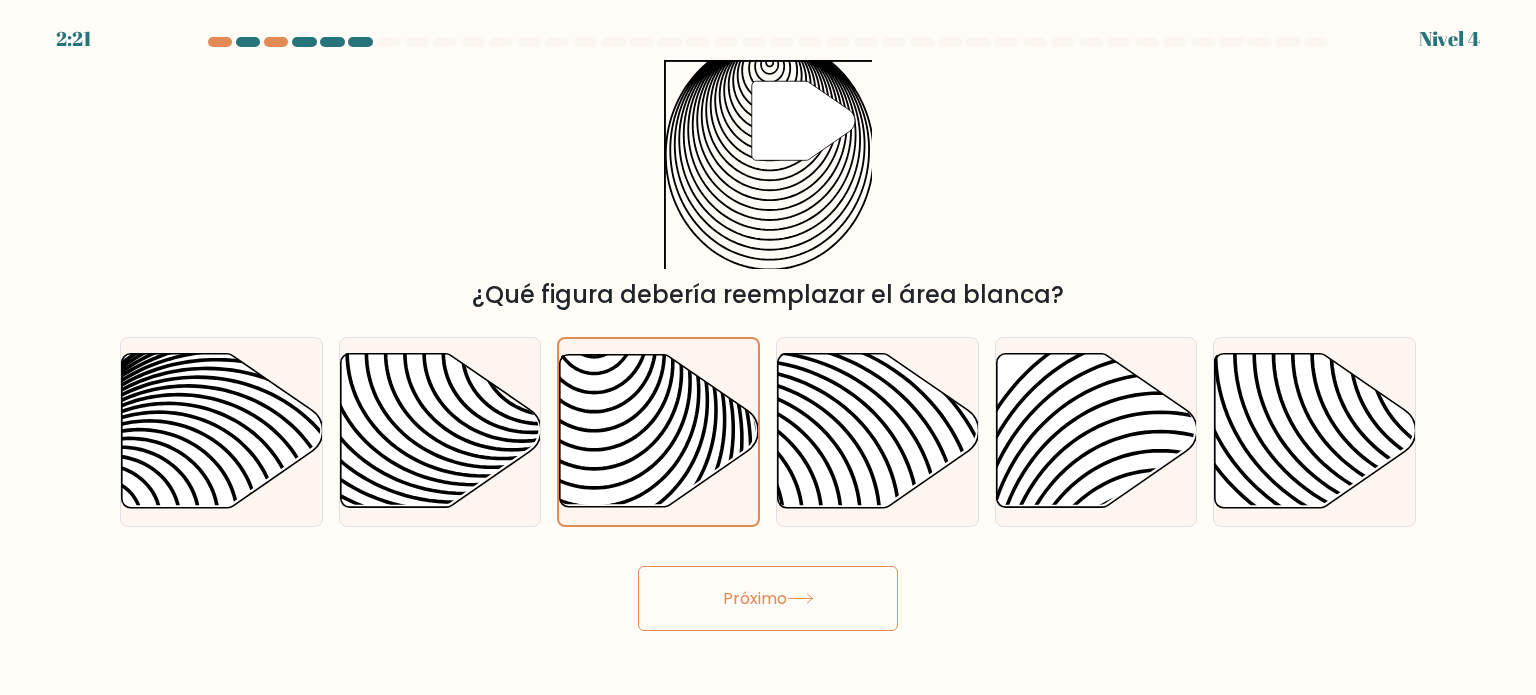 click on "Próximo" at bounding box center (755, 598) 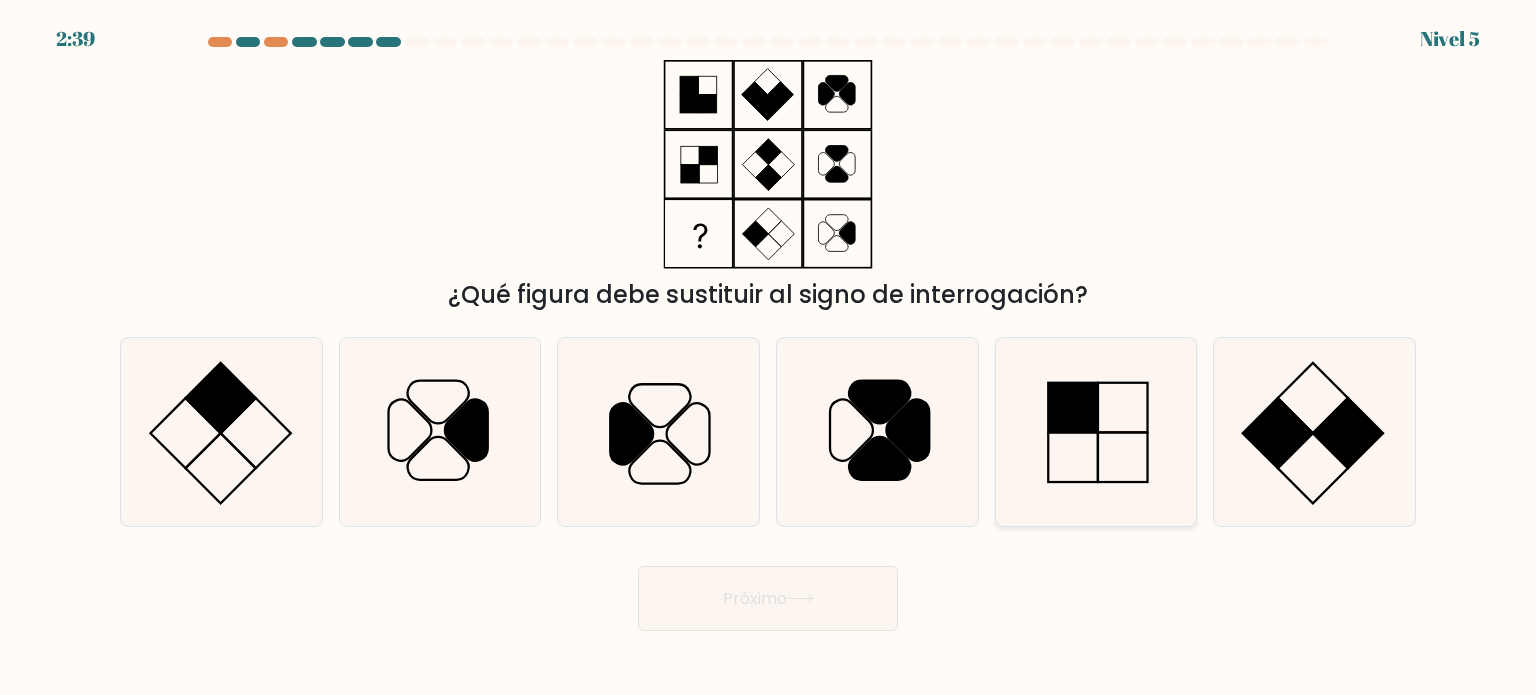 click 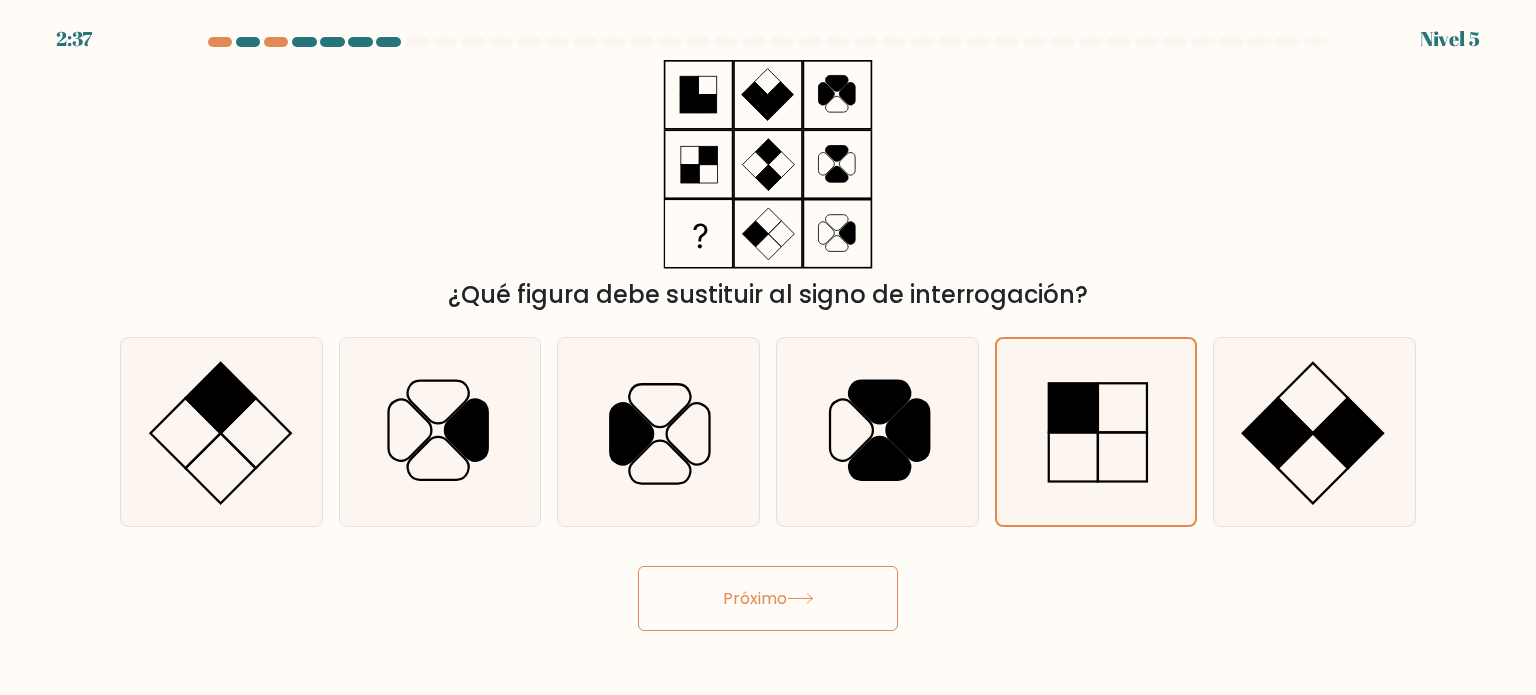 click on "Próximo" at bounding box center [755, 598] 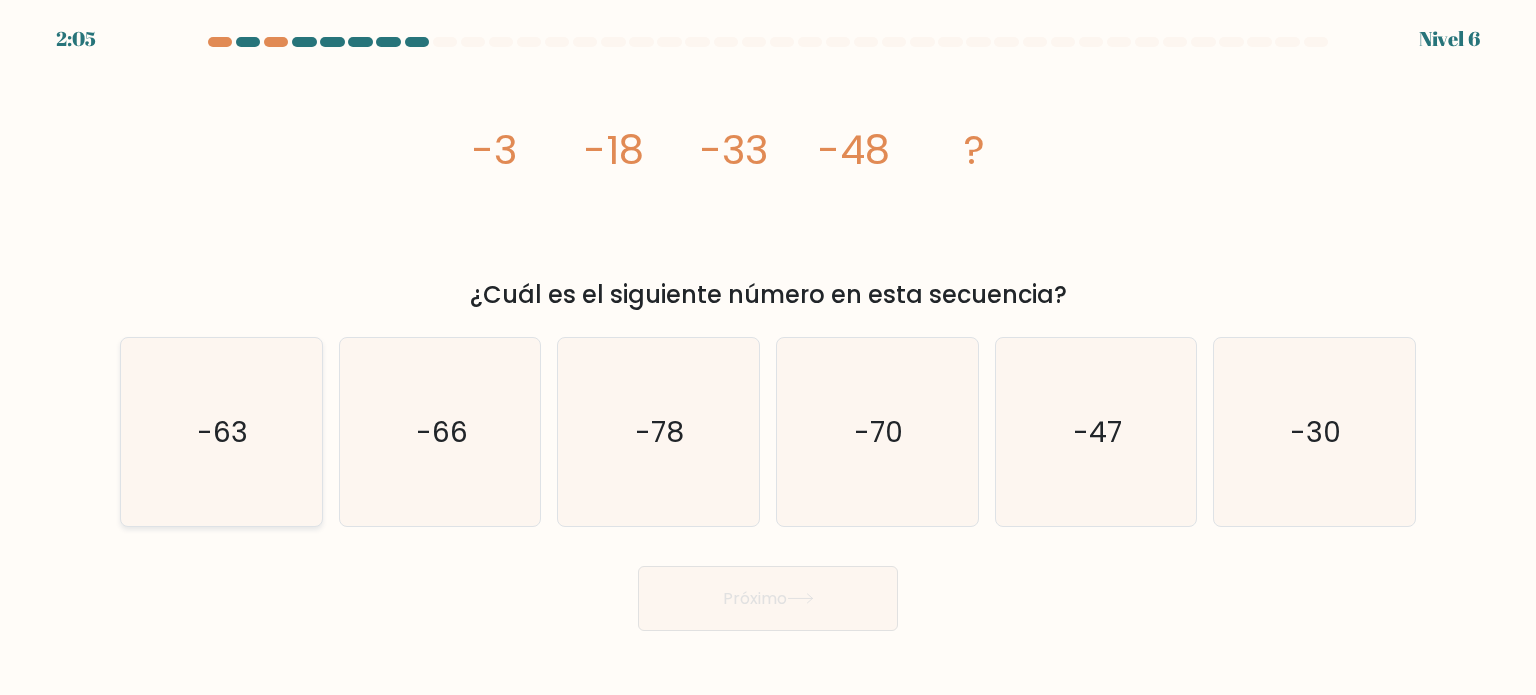 click on "-63" 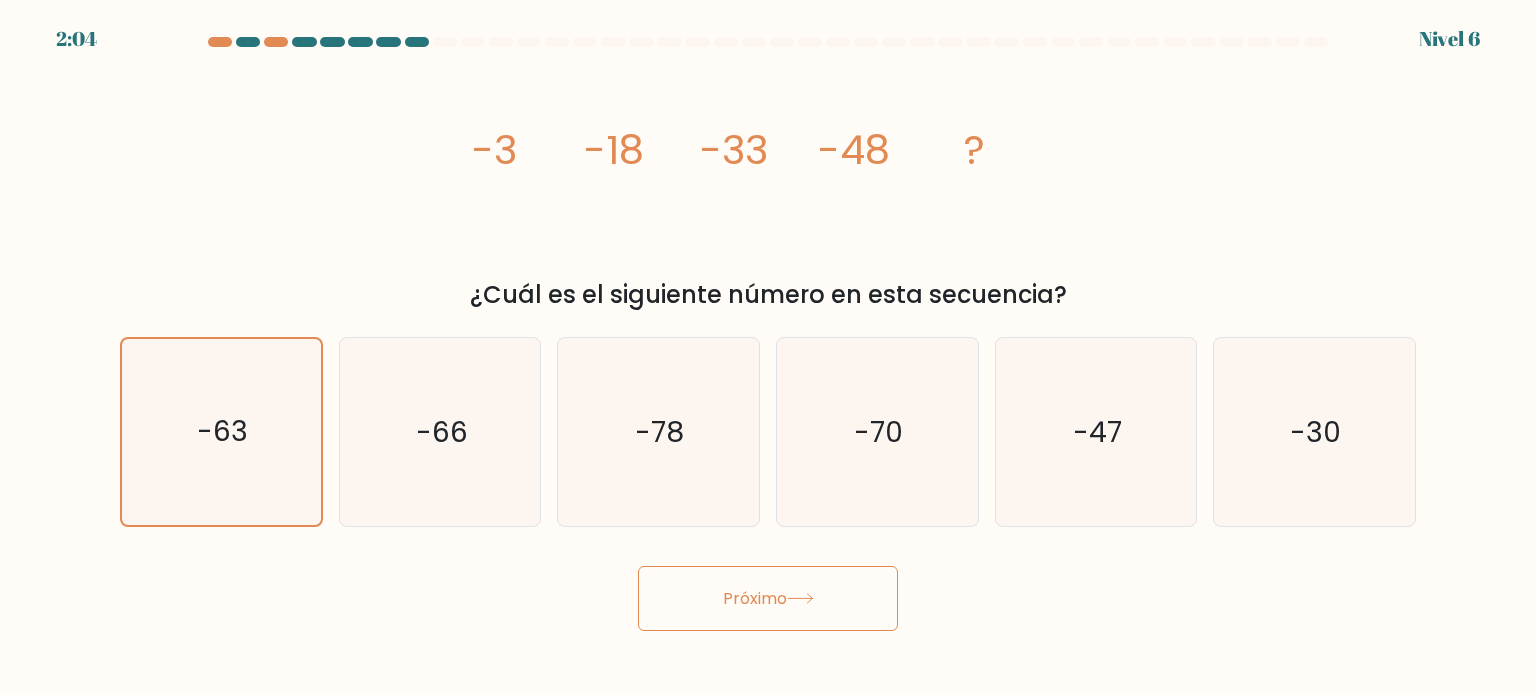 click on "Próximo" at bounding box center [768, 598] 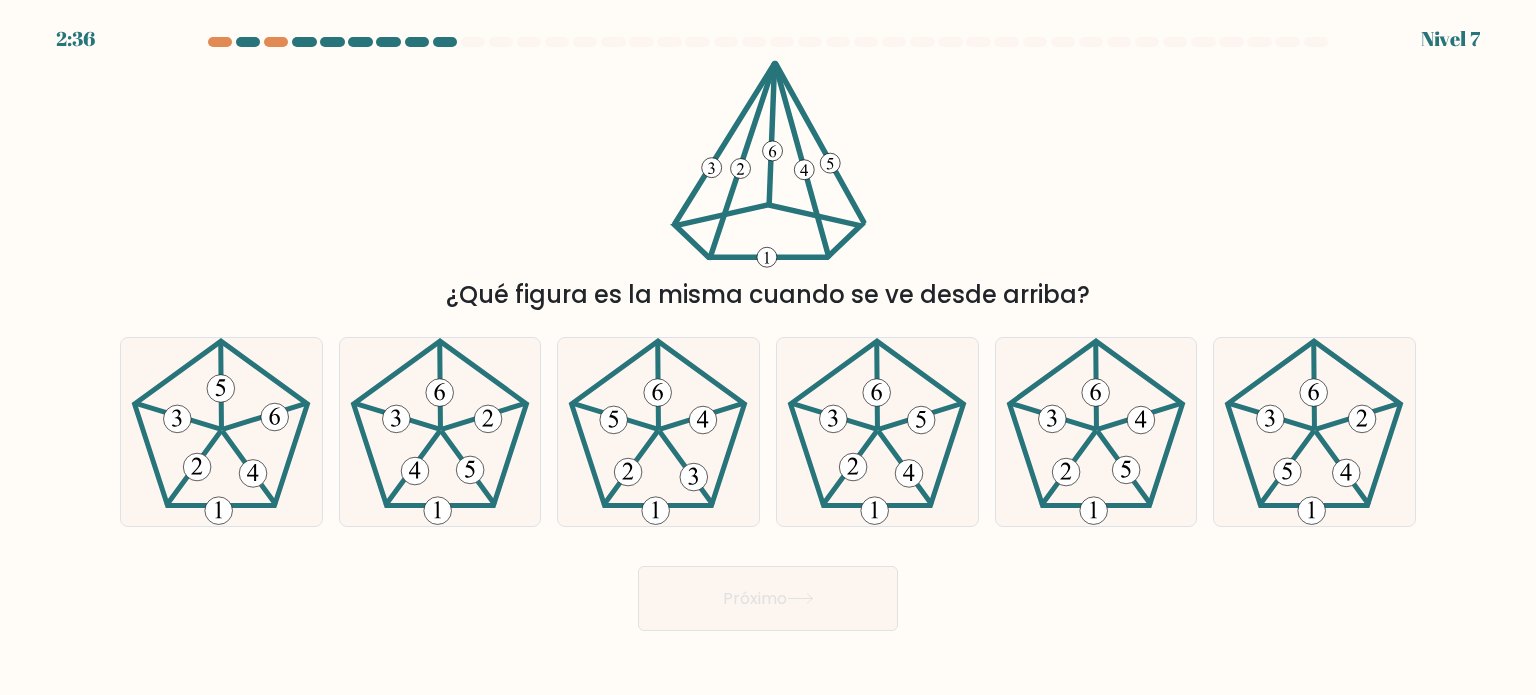 click at bounding box center [768, 334] 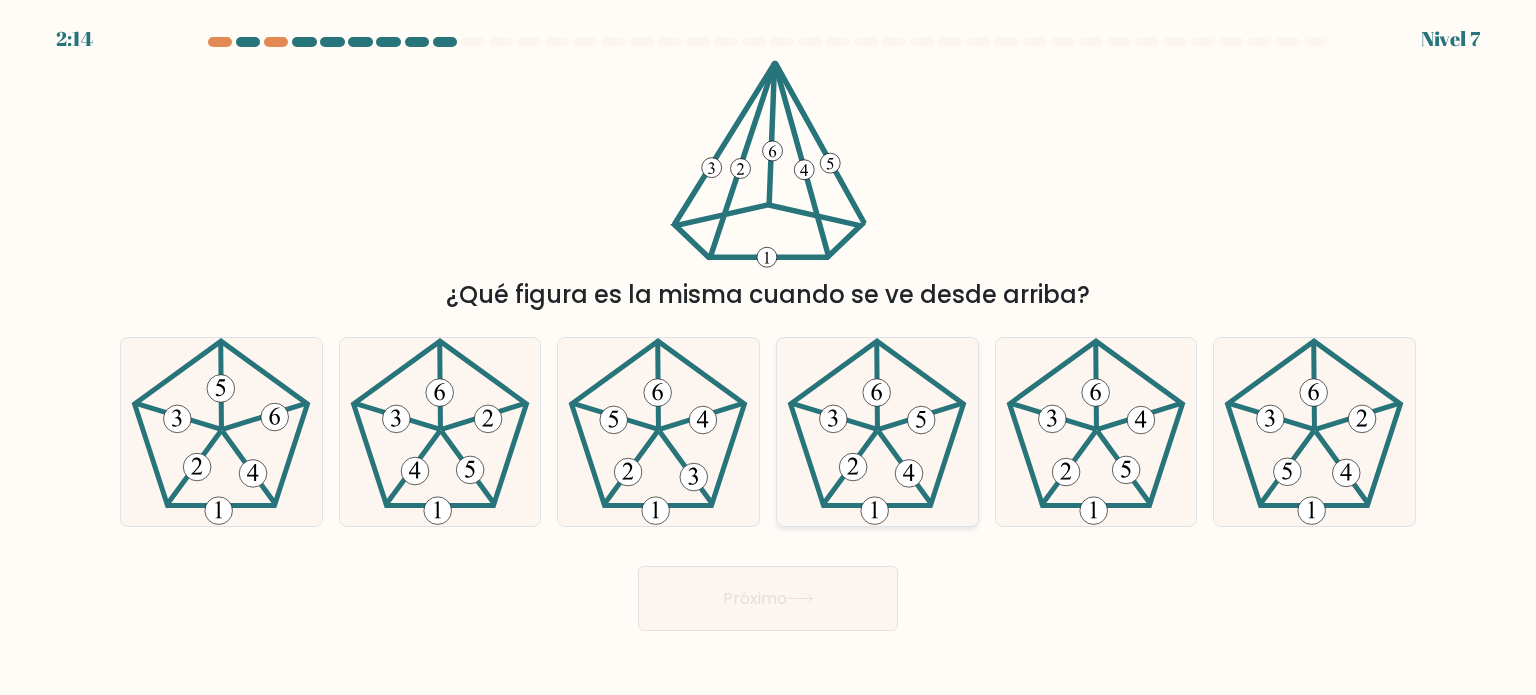 click 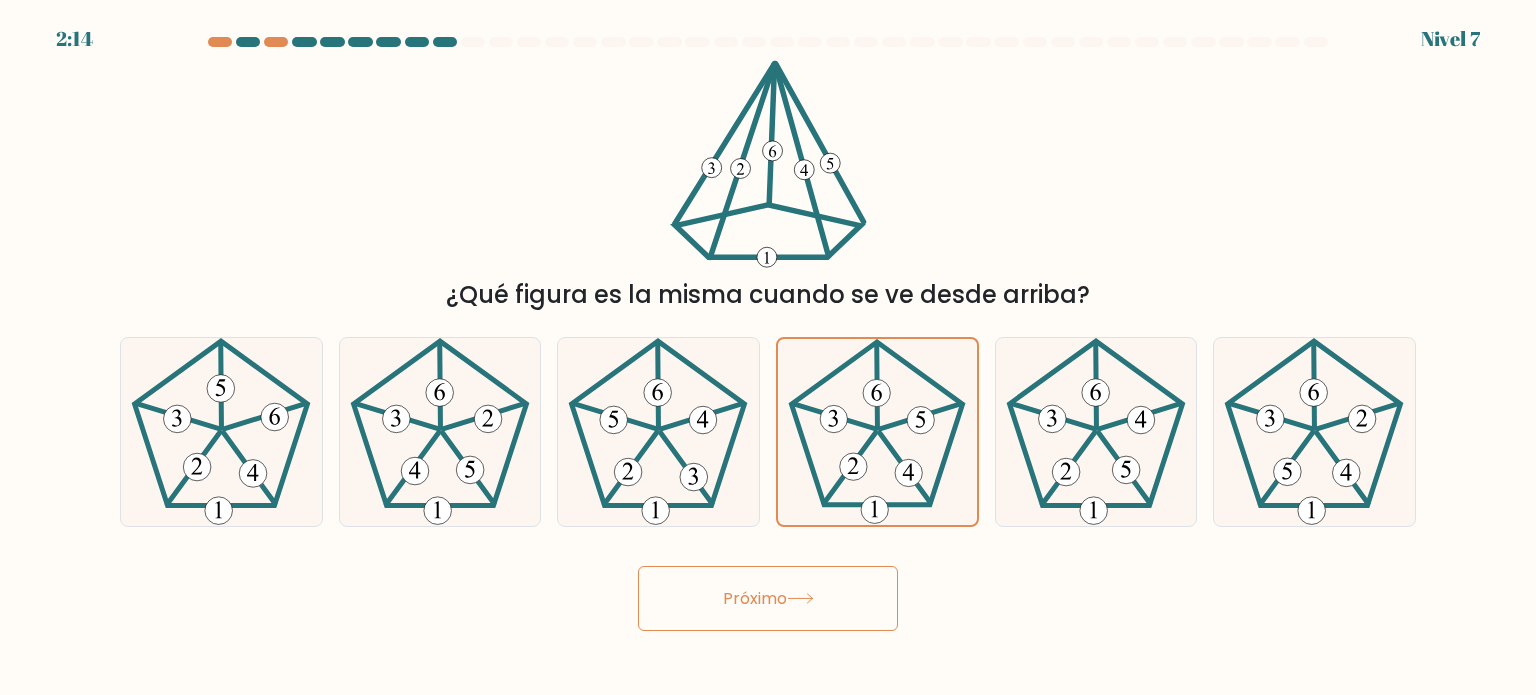 click on "Próximo" at bounding box center [755, 598] 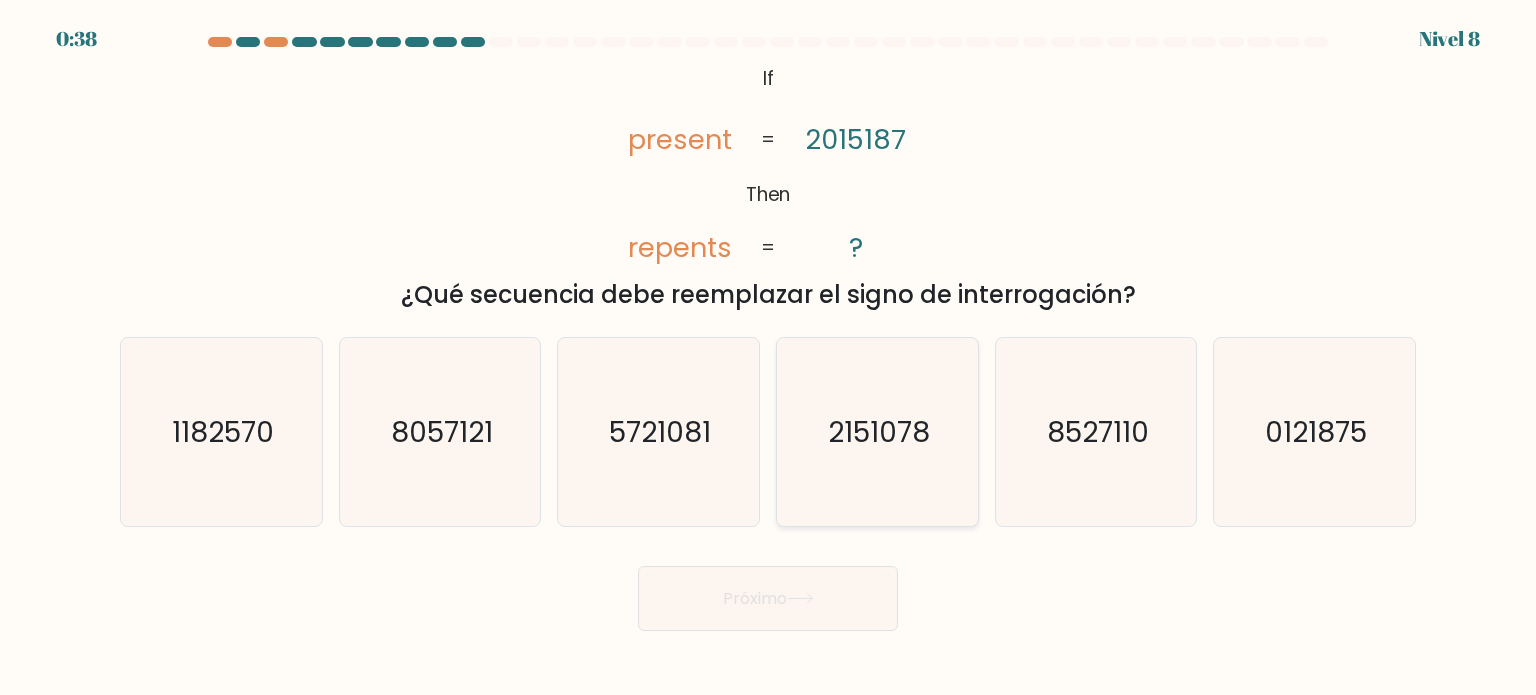click on "2151078" 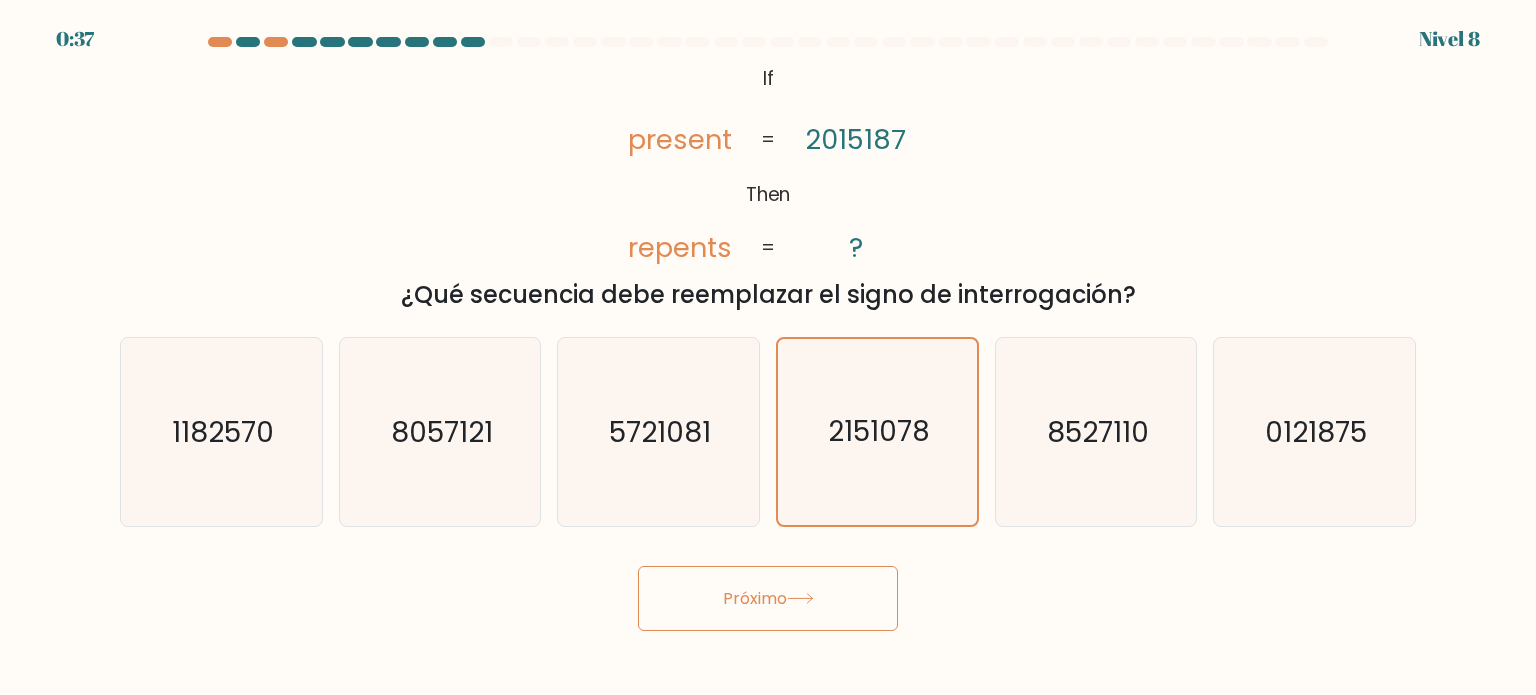 click on "Próximo" at bounding box center [755, 598] 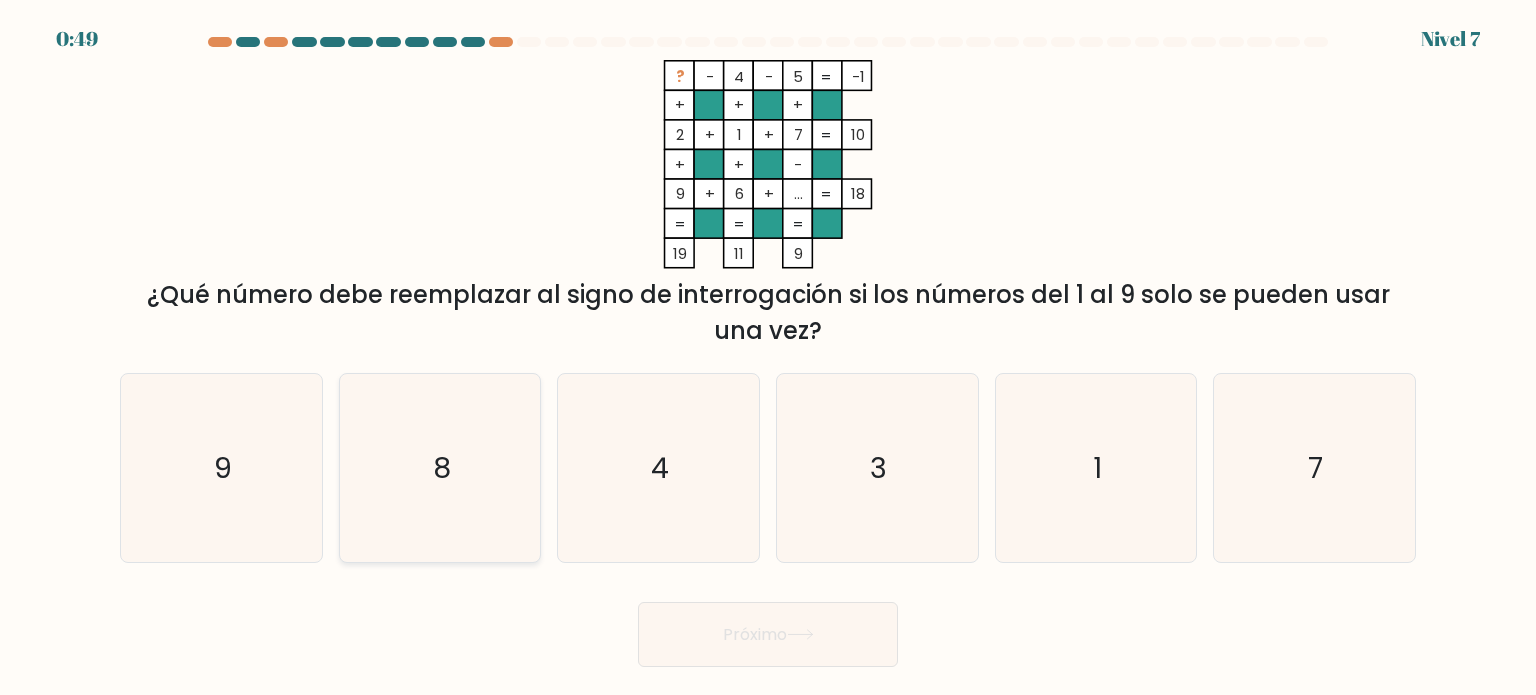 click on "8" 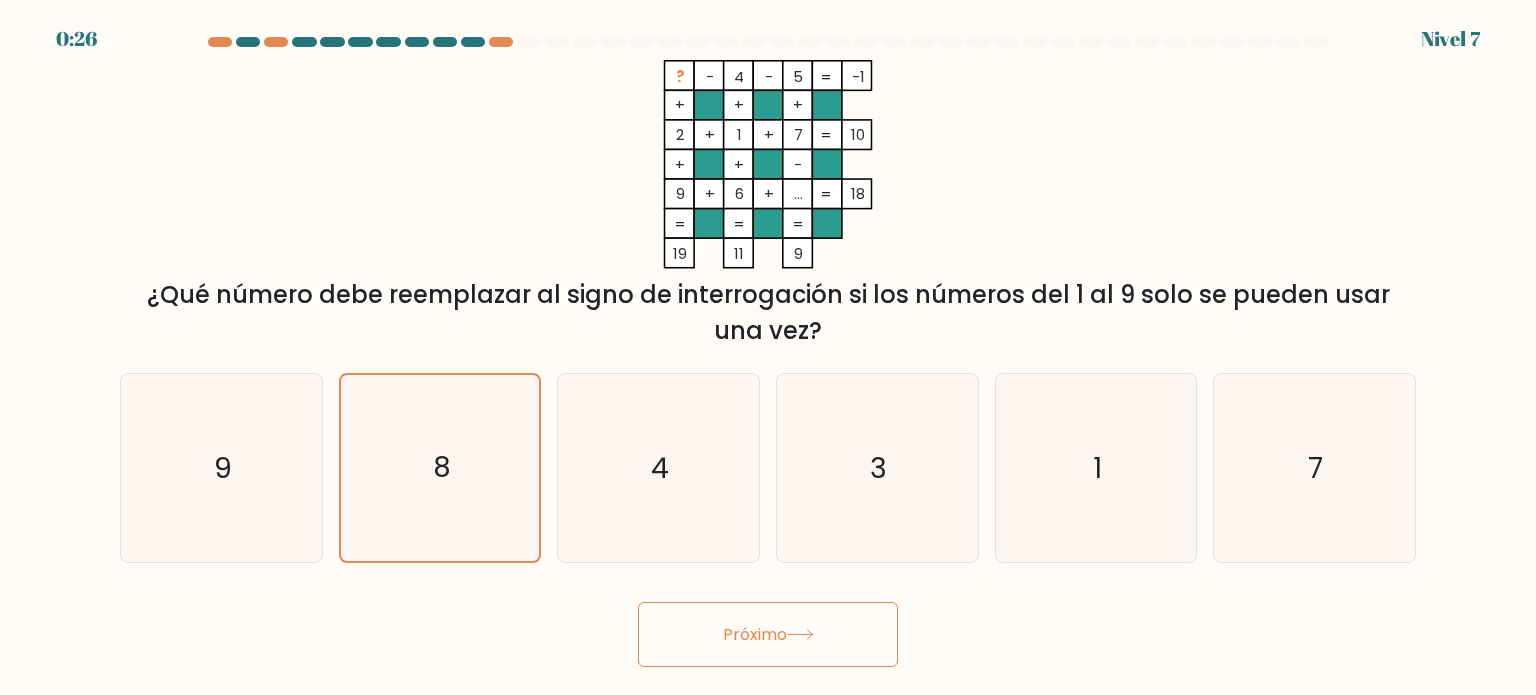 click on "Próximo" at bounding box center [768, 634] 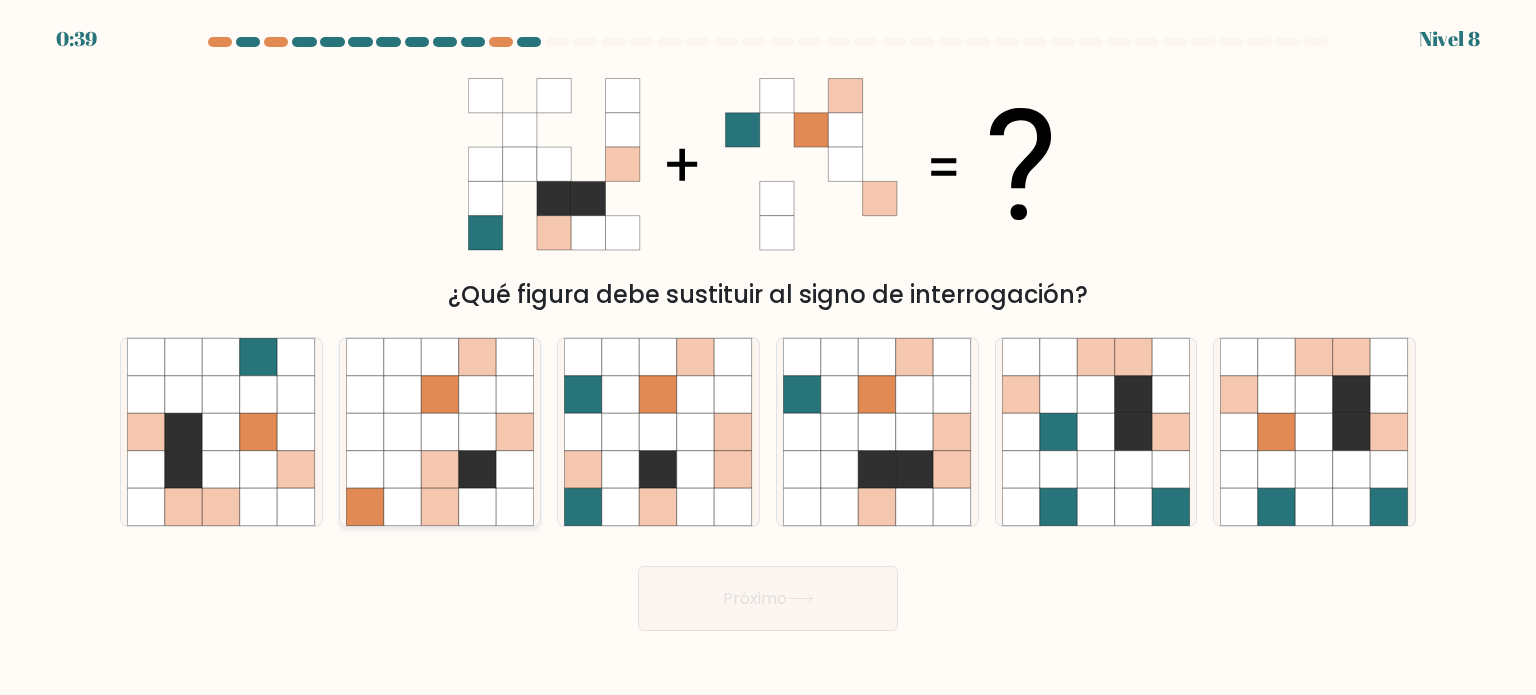 click 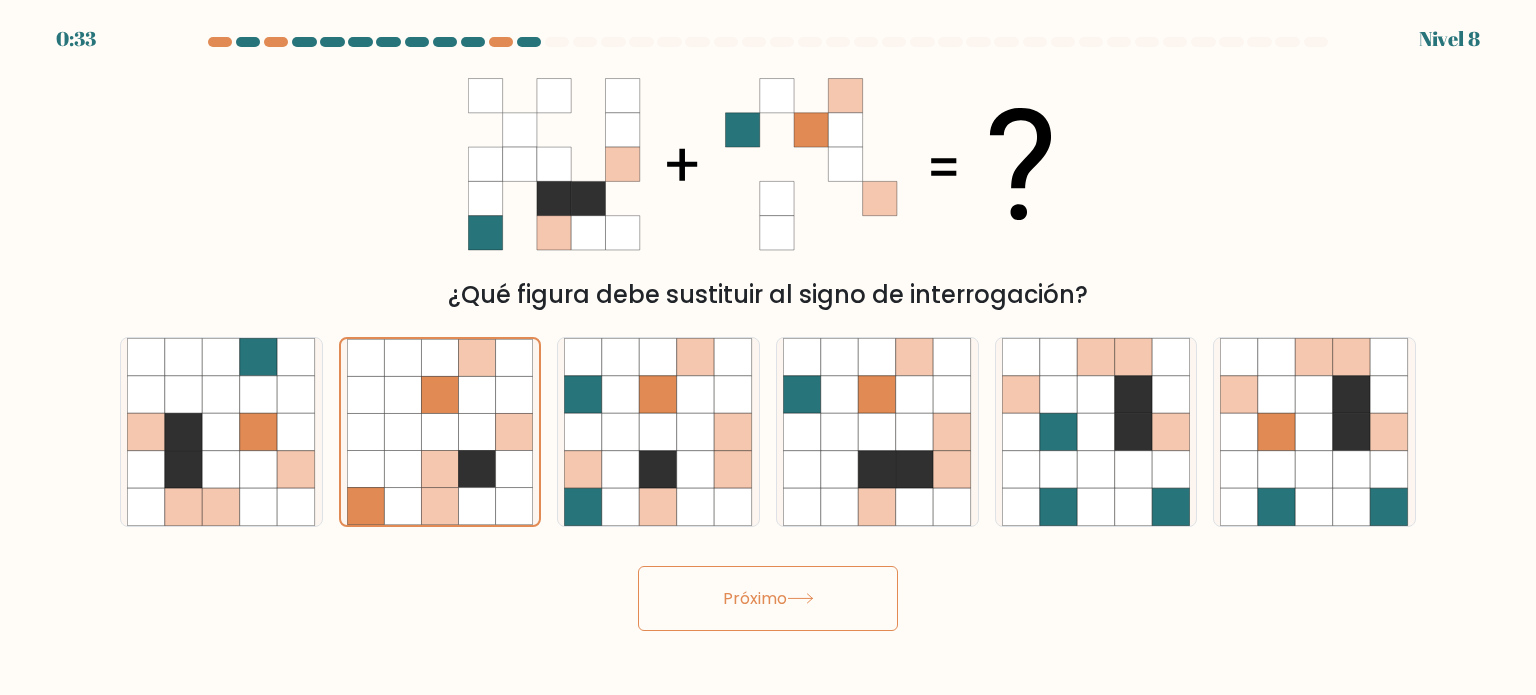 click on "Próximo" at bounding box center (768, 598) 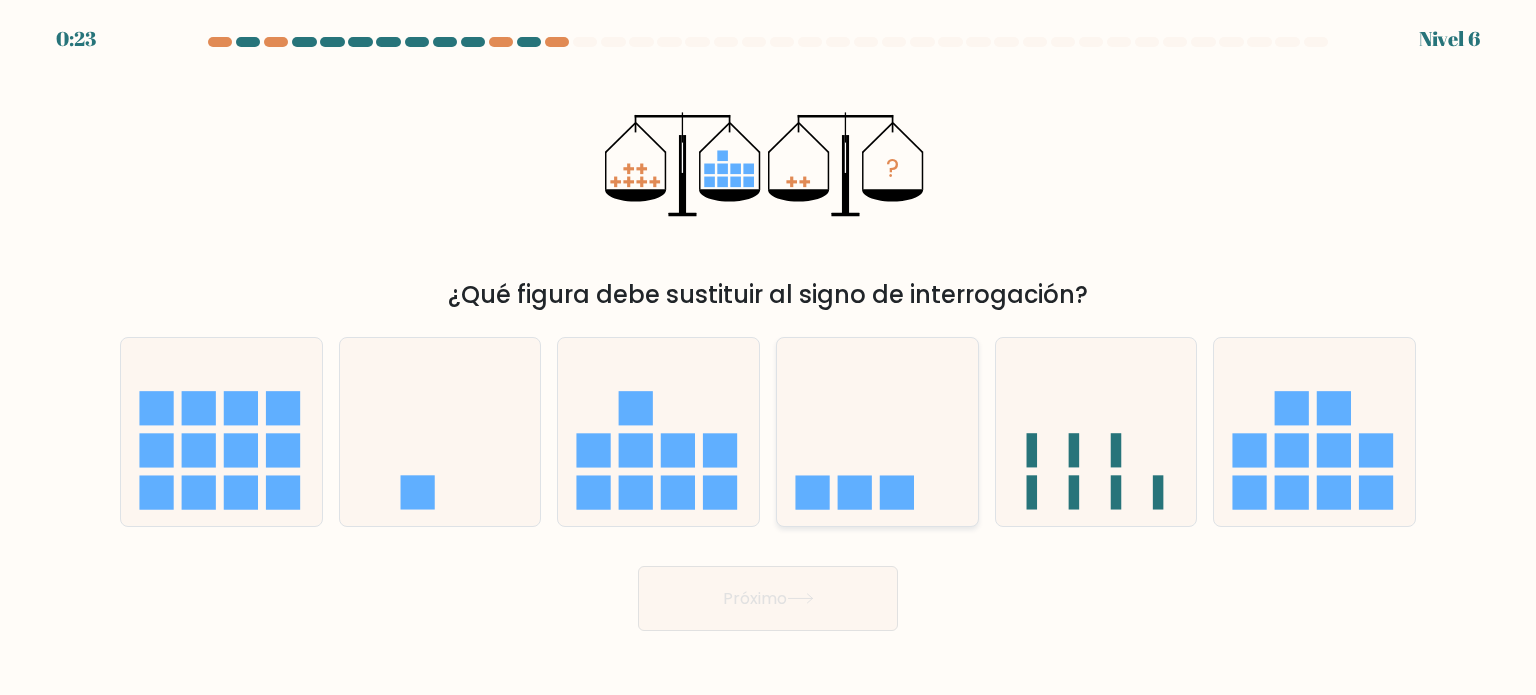 click 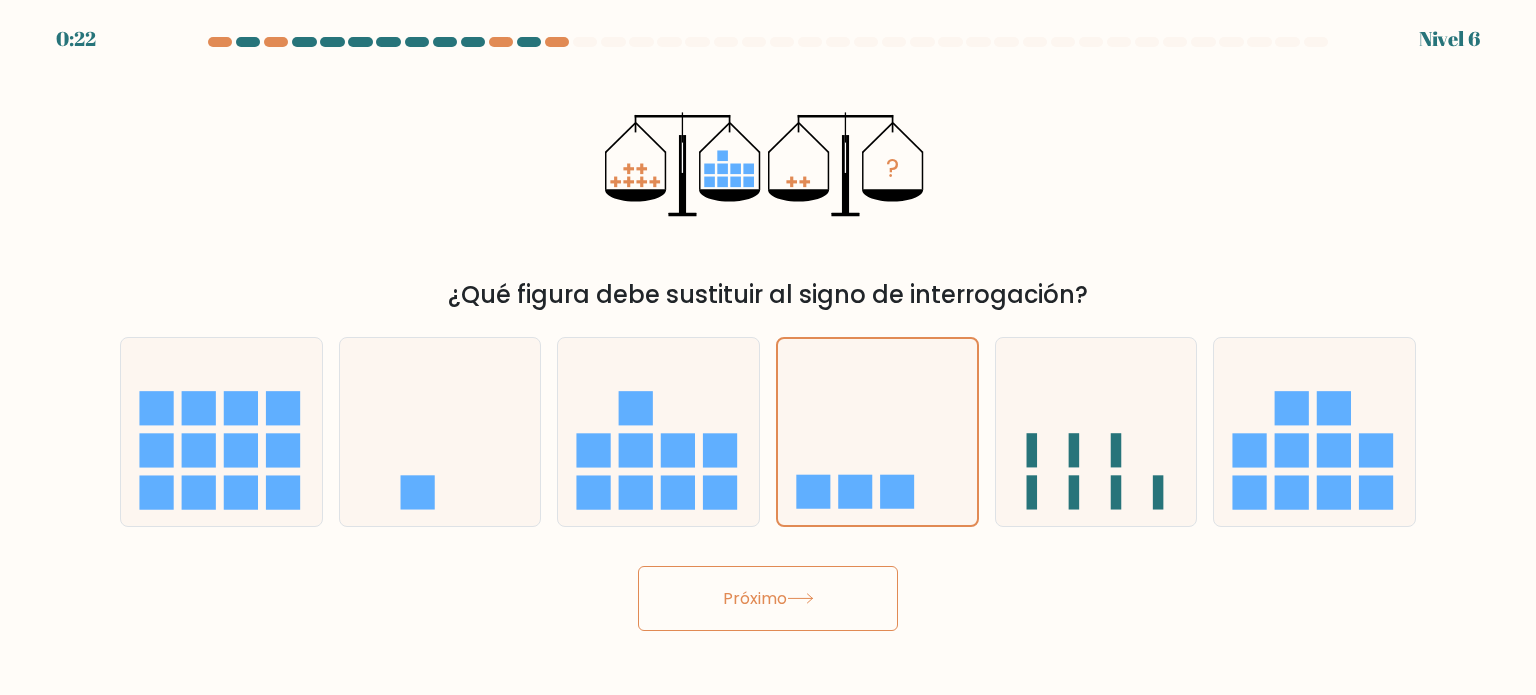 click on "Próximo" at bounding box center [768, 598] 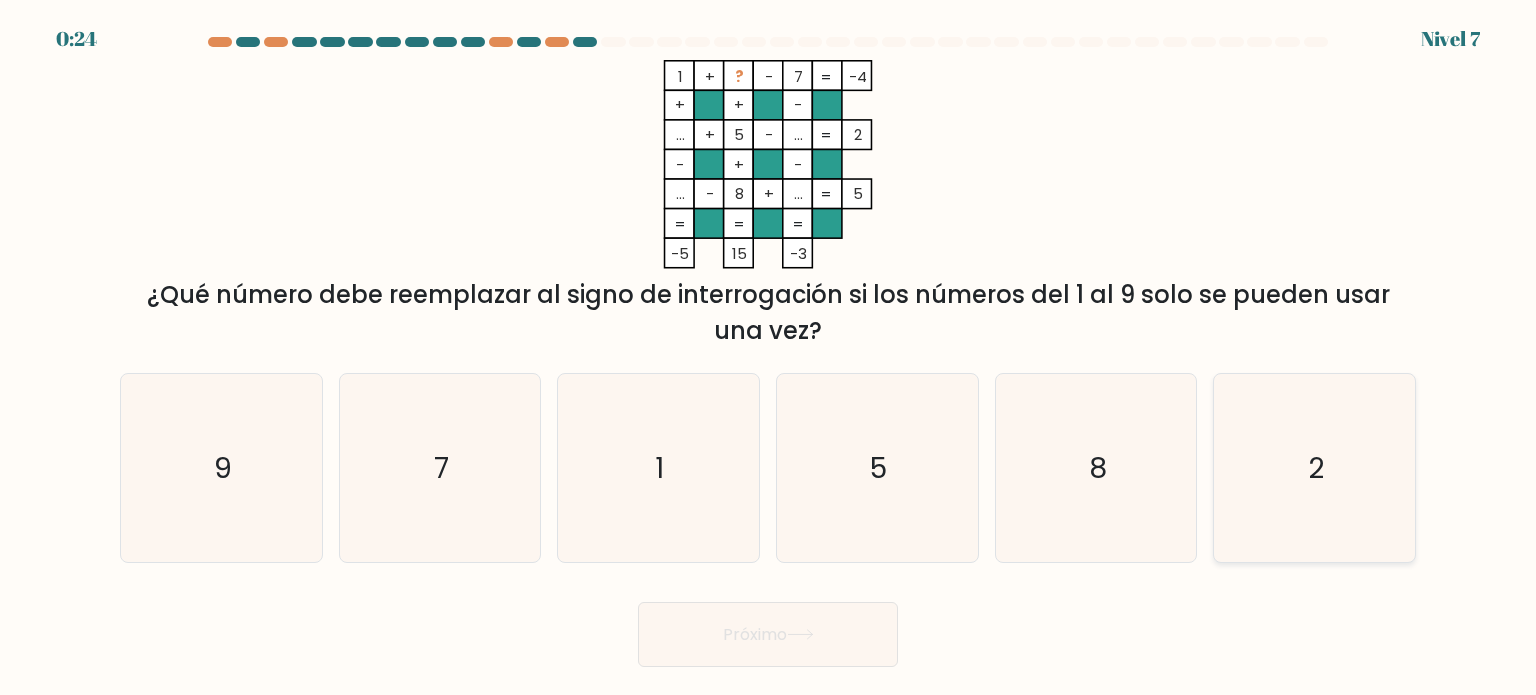 click on "2" 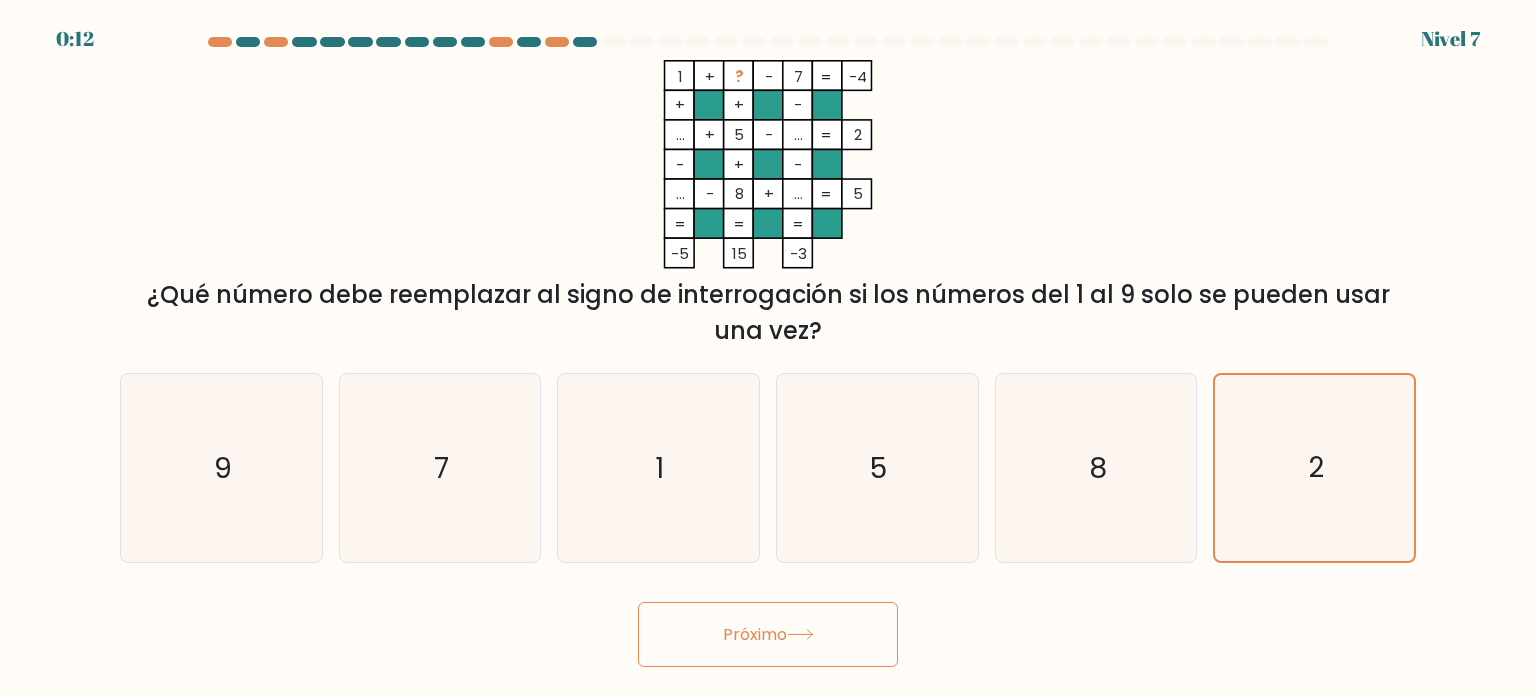 click on "Próximo" at bounding box center (768, 634) 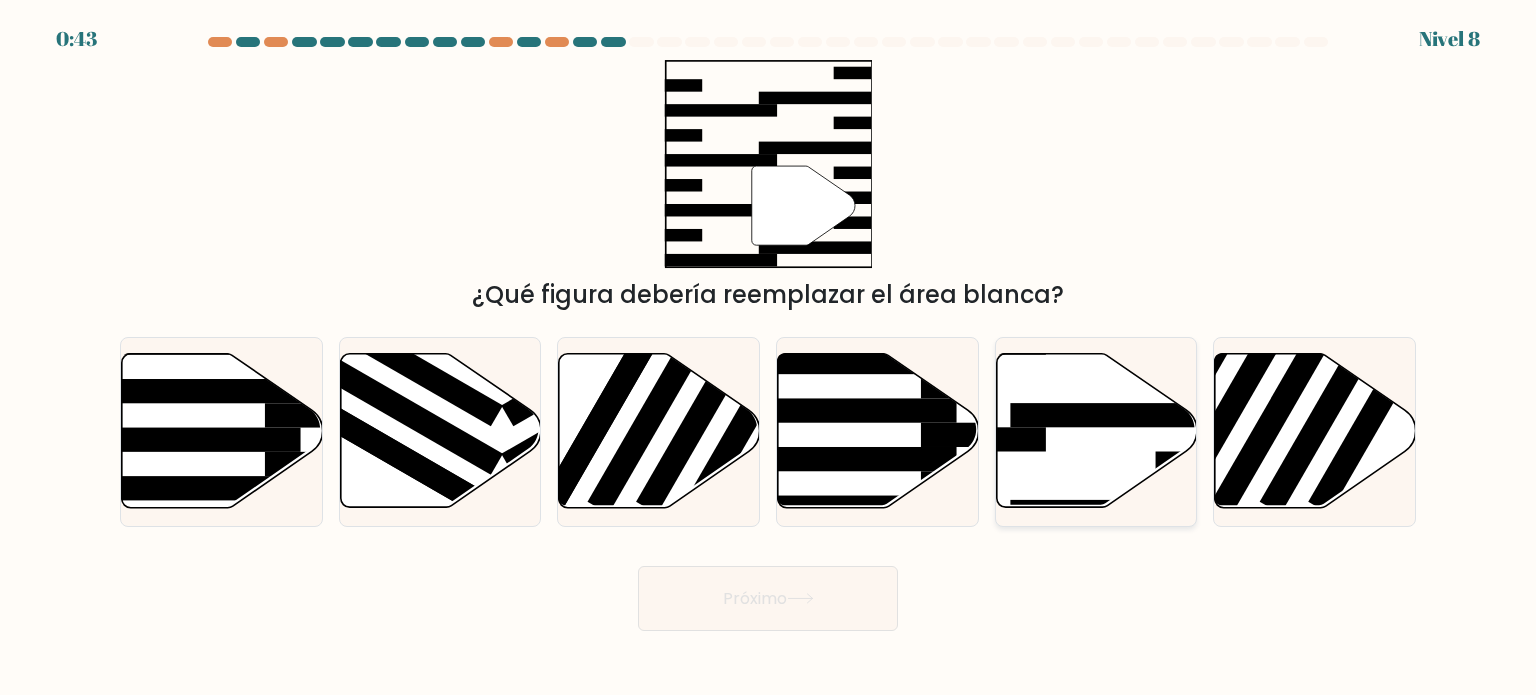 click 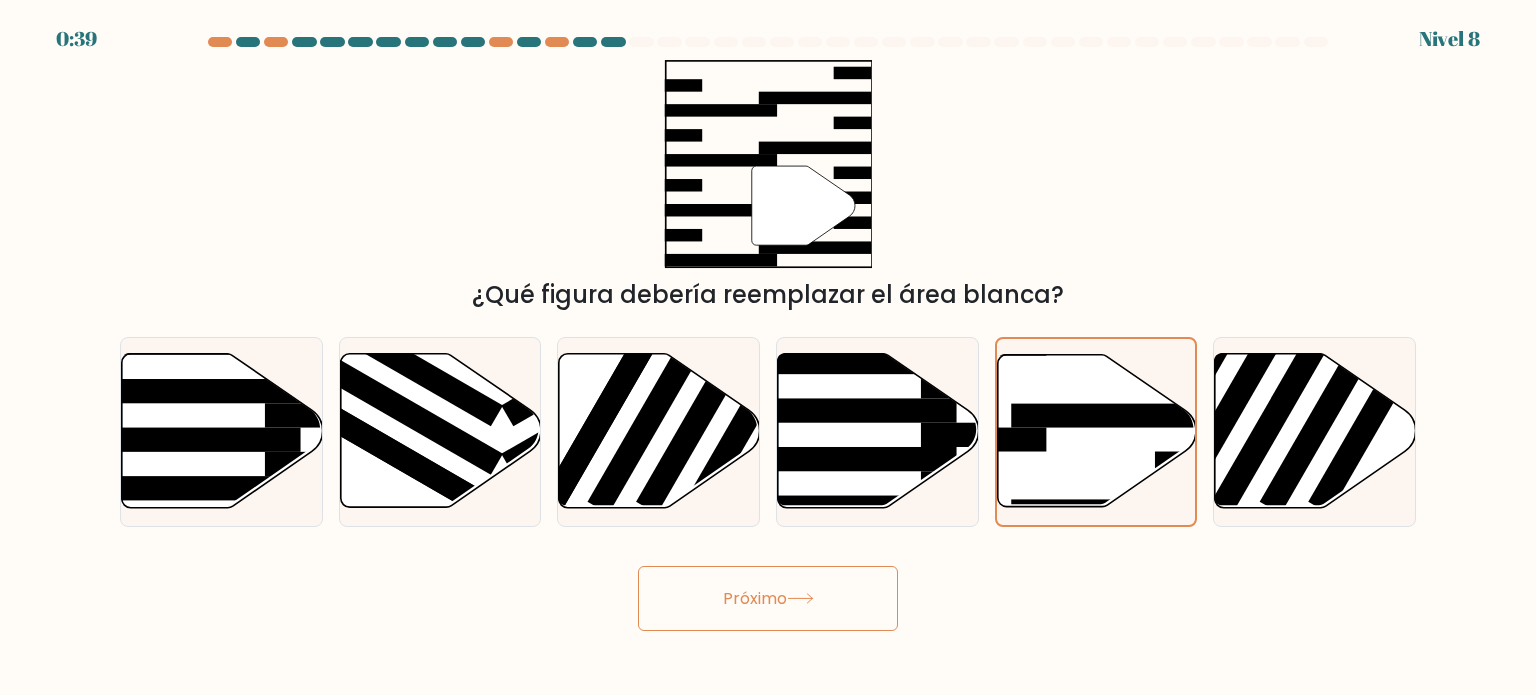 click on "Próximo" at bounding box center (768, 598) 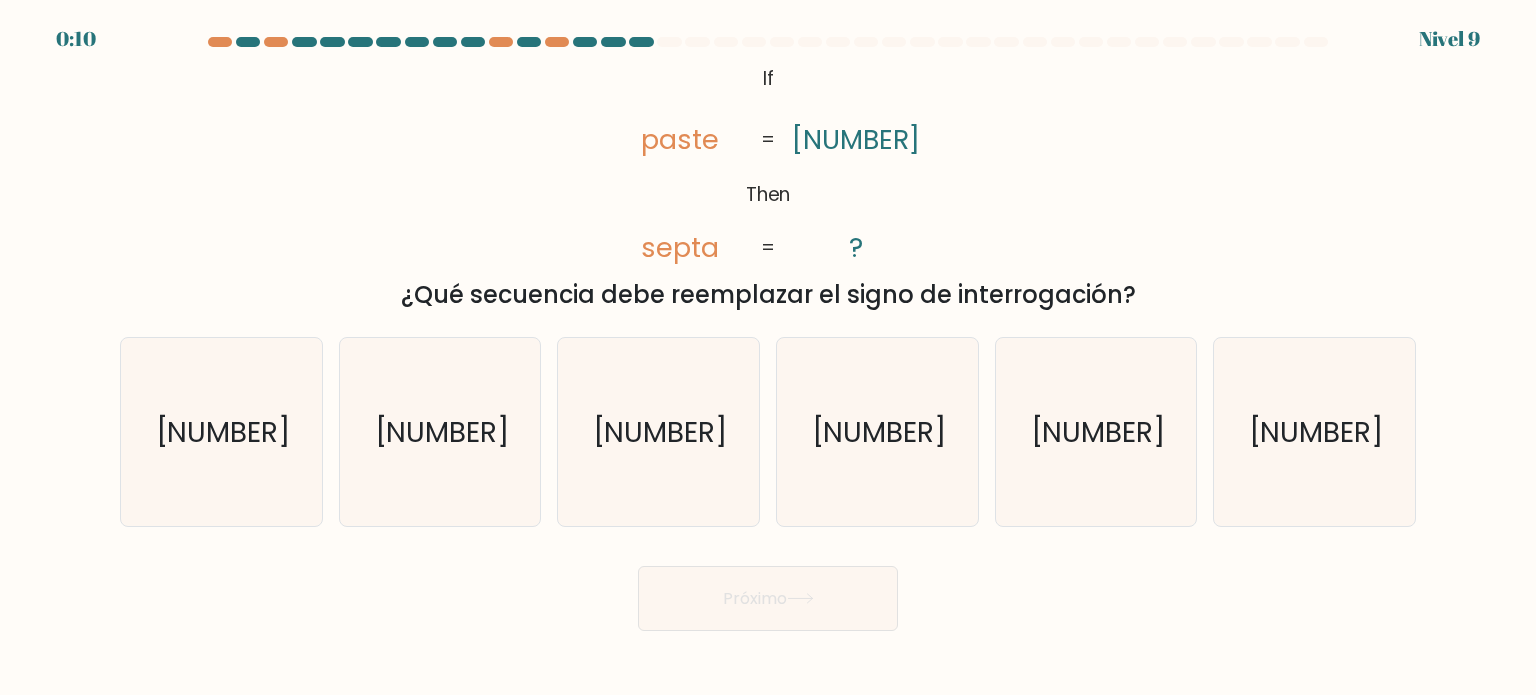 drag, startPoint x: 1295, startPoint y: 416, endPoint x: 1208, endPoint y: 483, distance: 109.80892 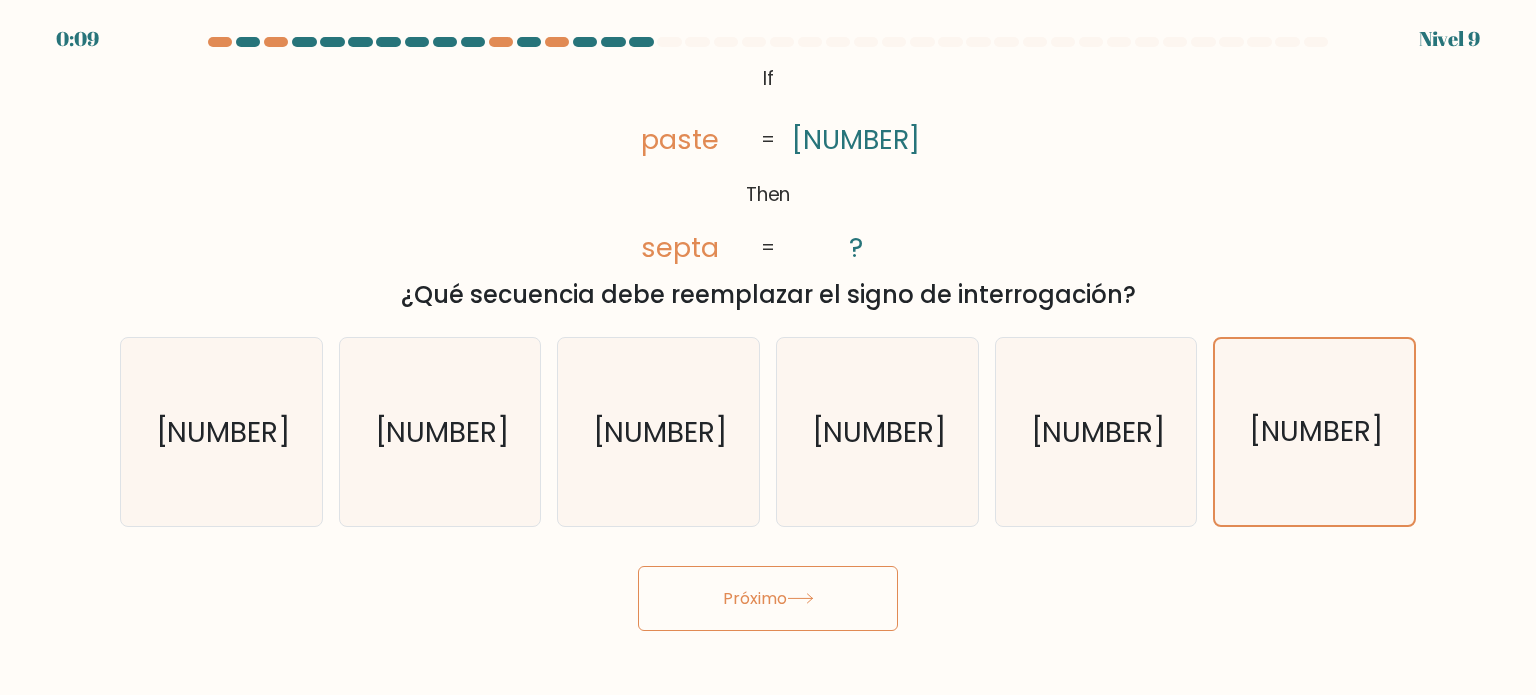 drag, startPoint x: 734, startPoint y: 617, endPoint x: 716, endPoint y: 619, distance: 18.110771 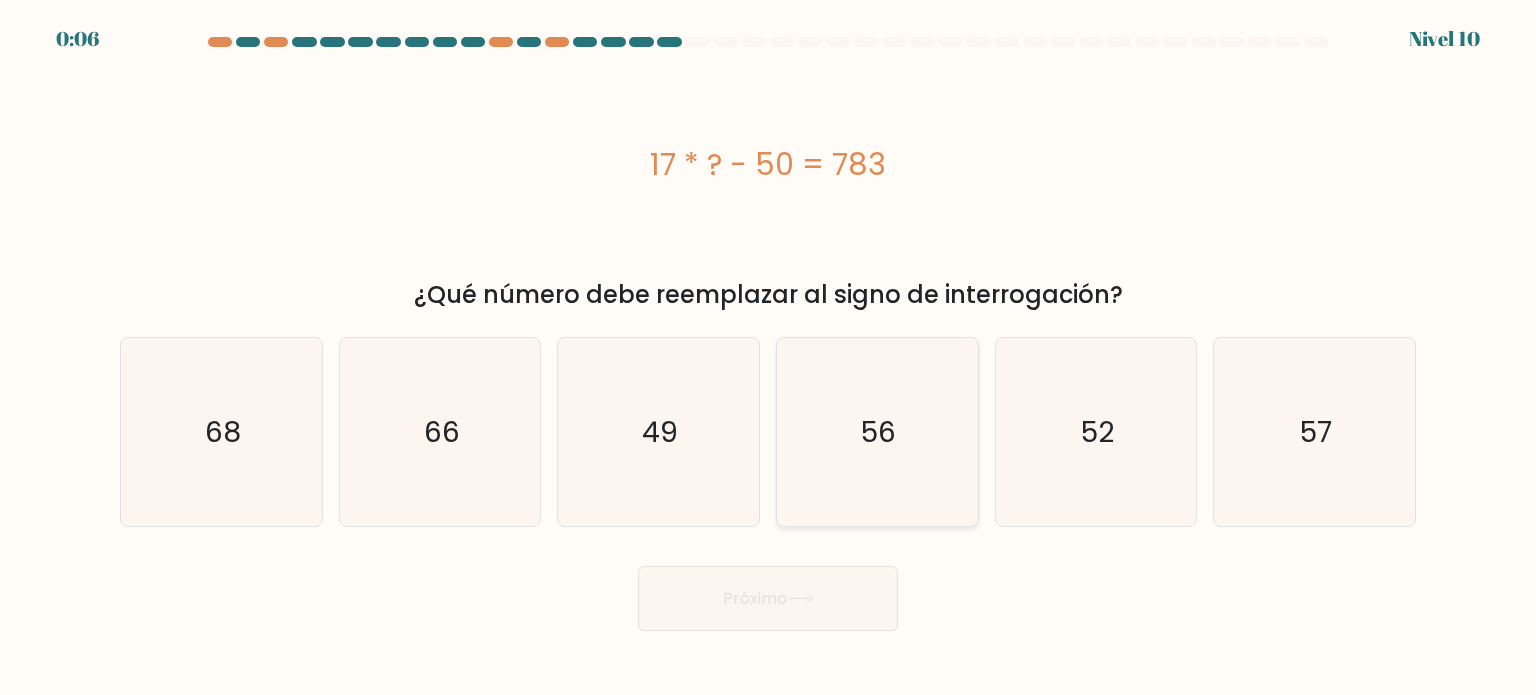 click on "56" 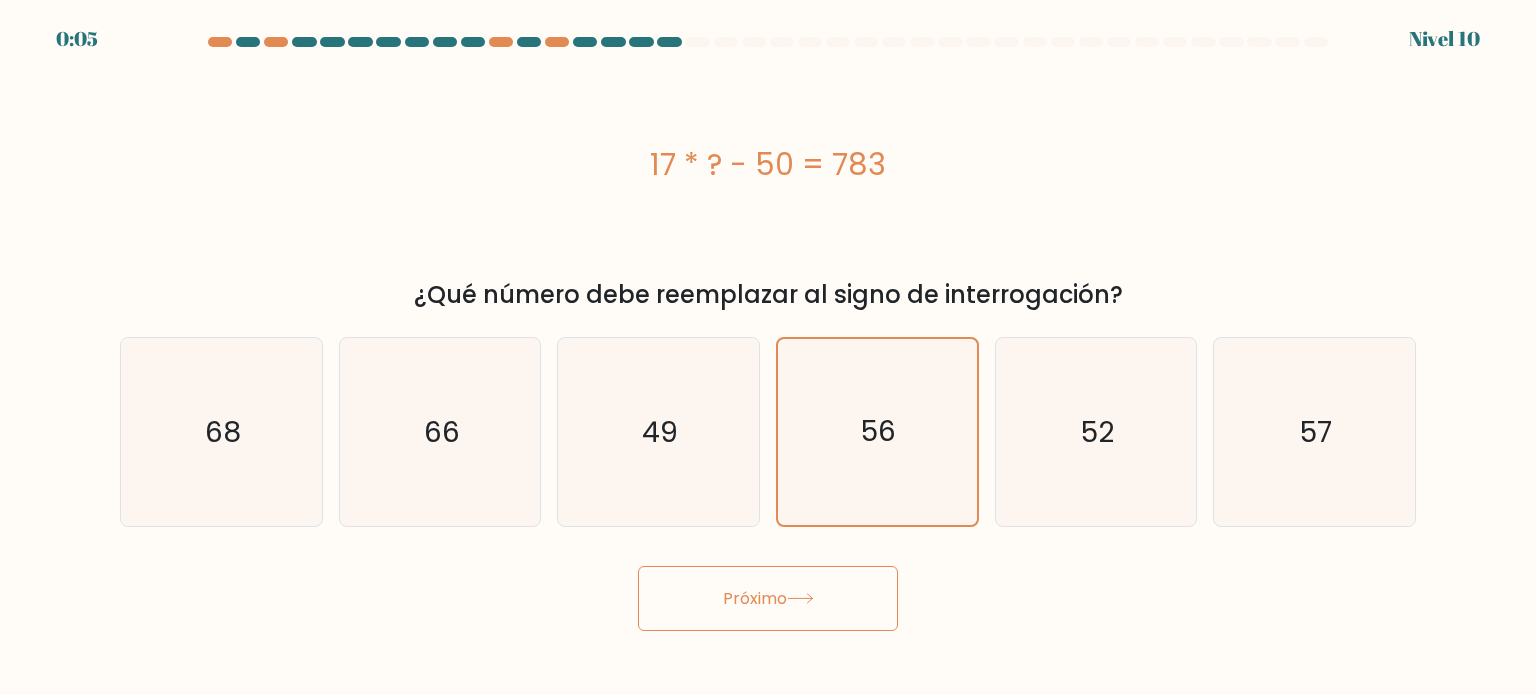 click on "Próximo" at bounding box center (755, 598) 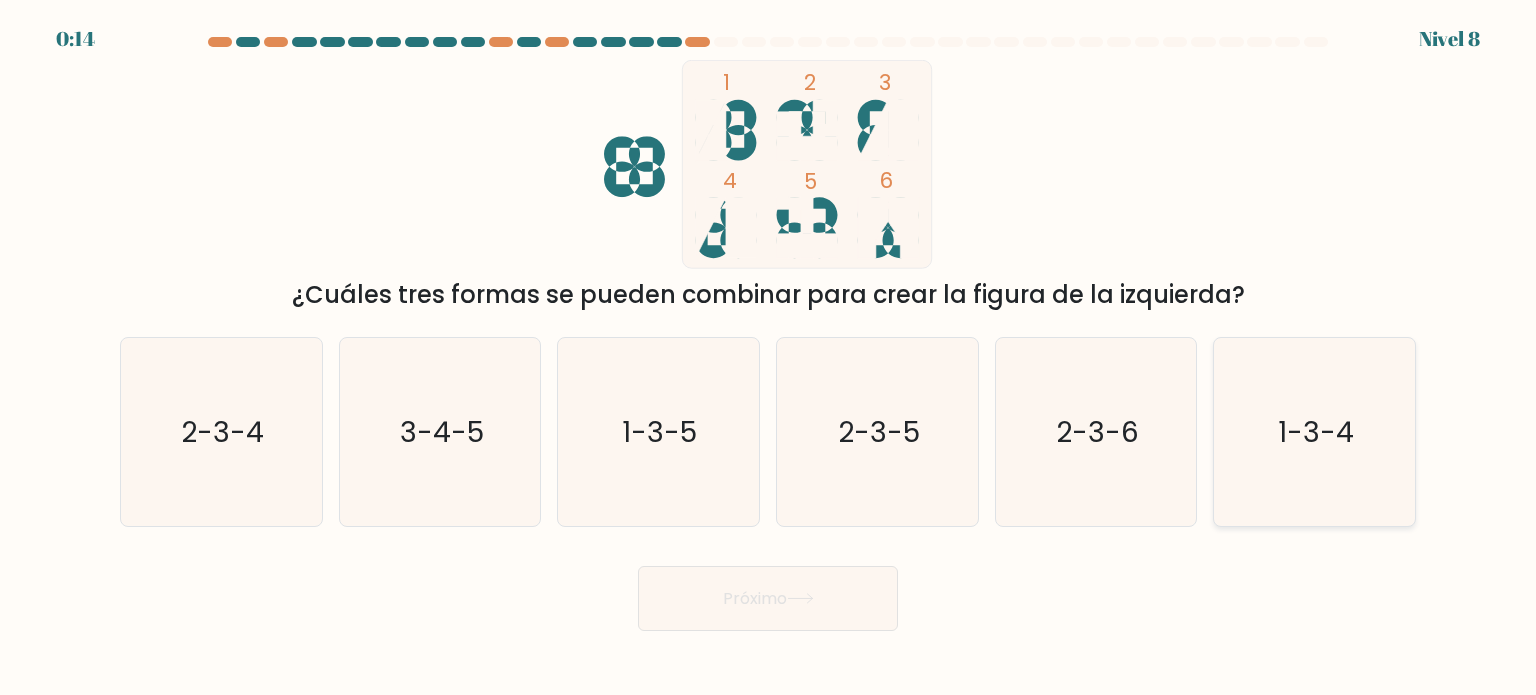 drag, startPoint x: 1269, startPoint y: 440, endPoint x: 1234, endPoint y: 486, distance: 57.801384 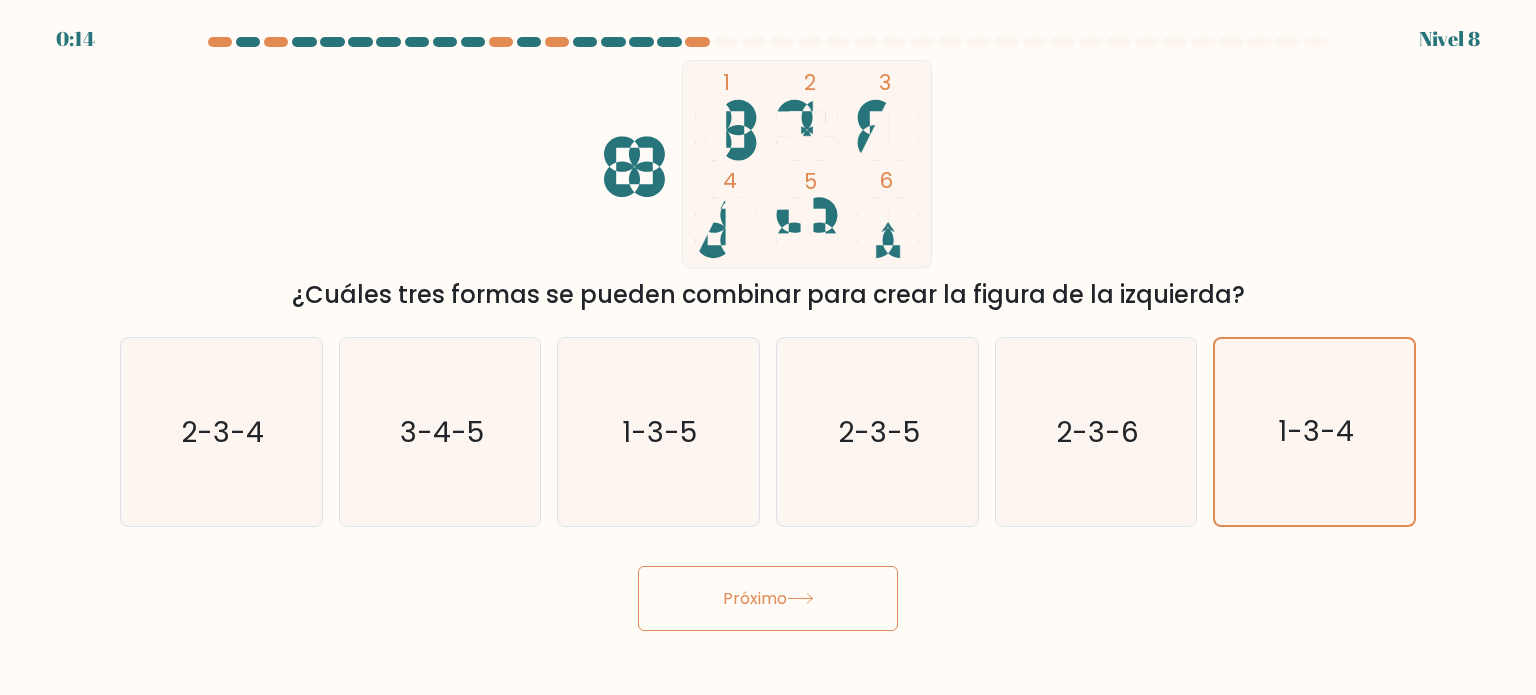 click on "Próximo" at bounding box center [755, 598] 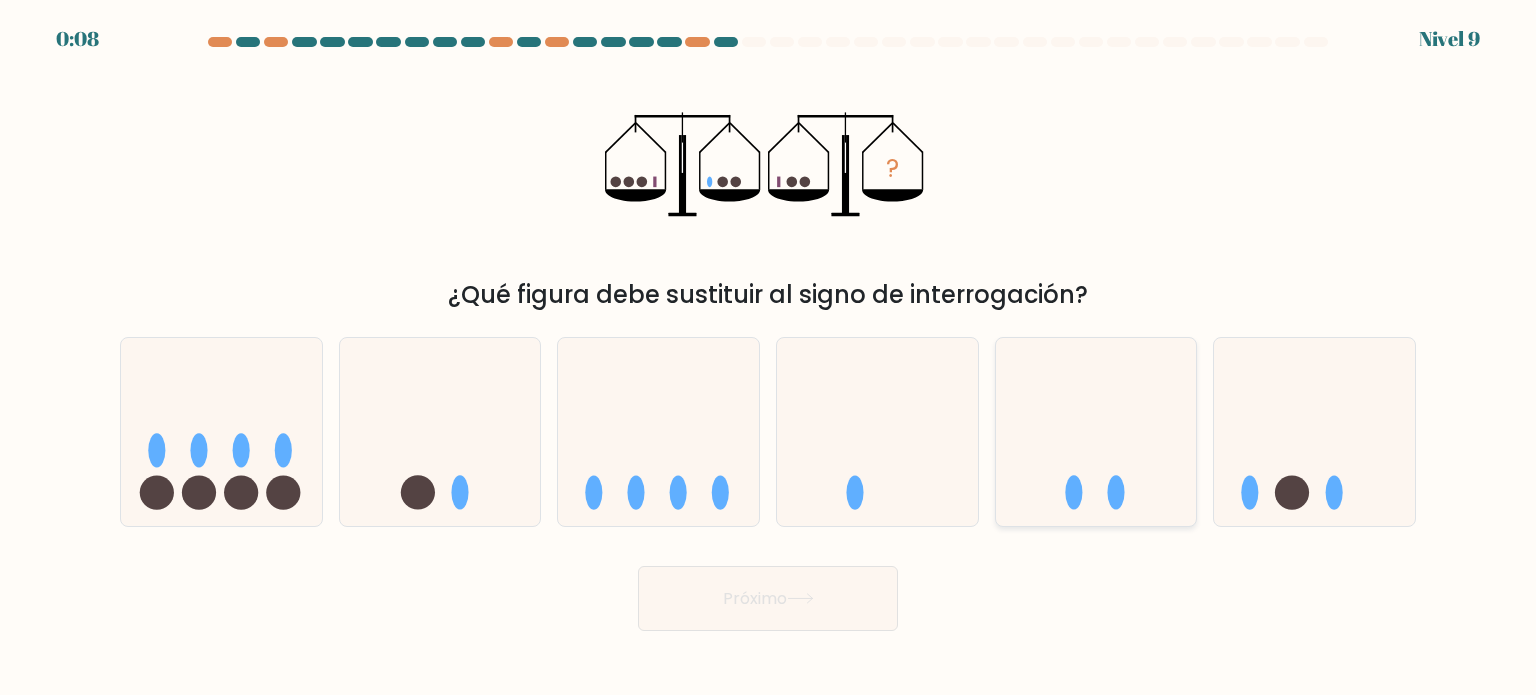 click 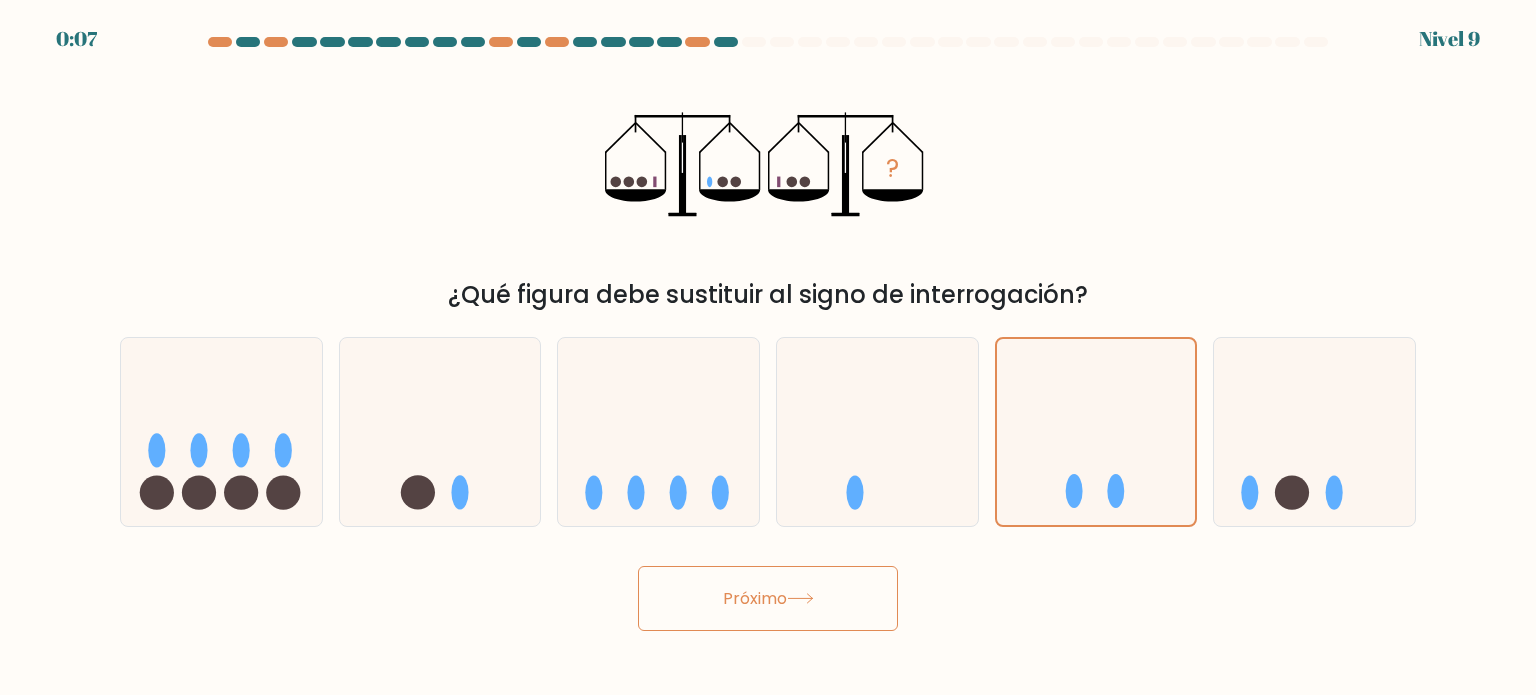 click on "Próximo" at bounding box center [768, 598] 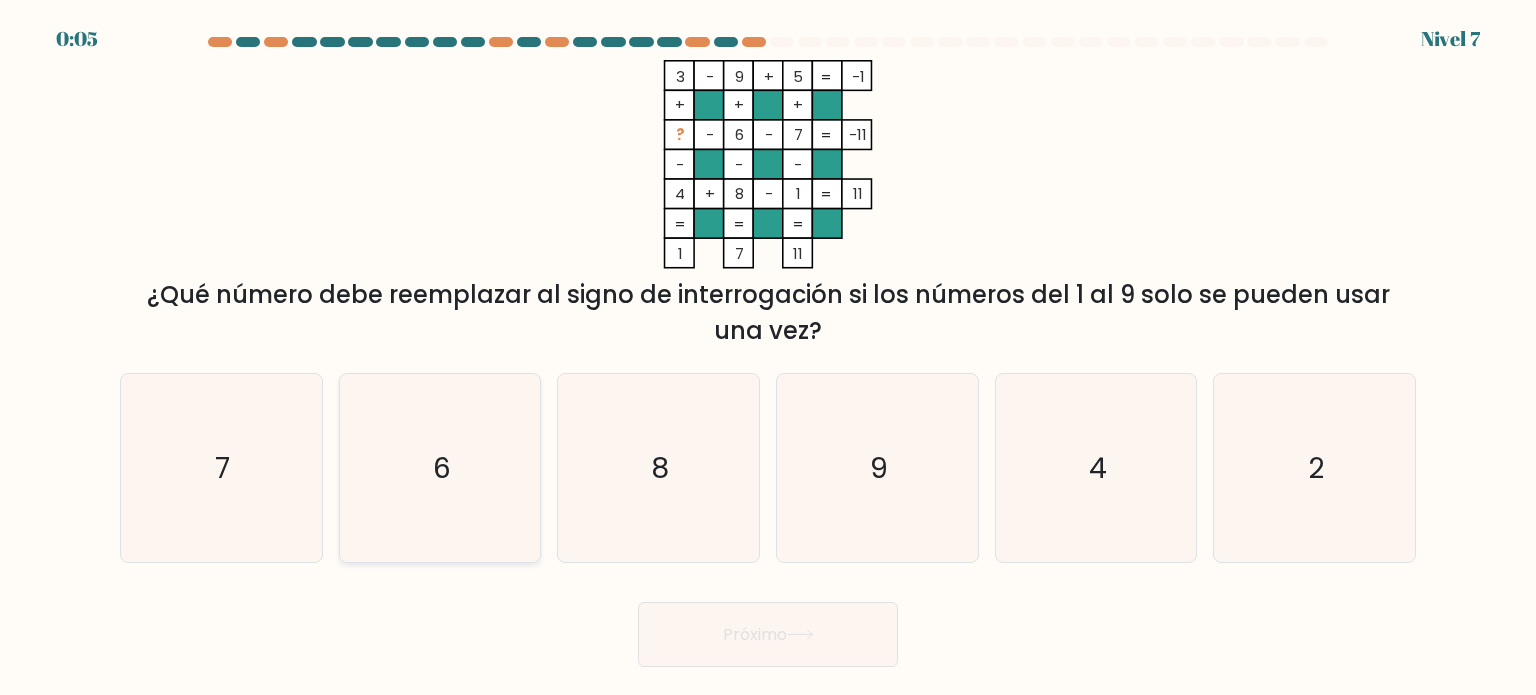 click on "a.
7
b.
6
do.
8" at bounding box center (768, 460) 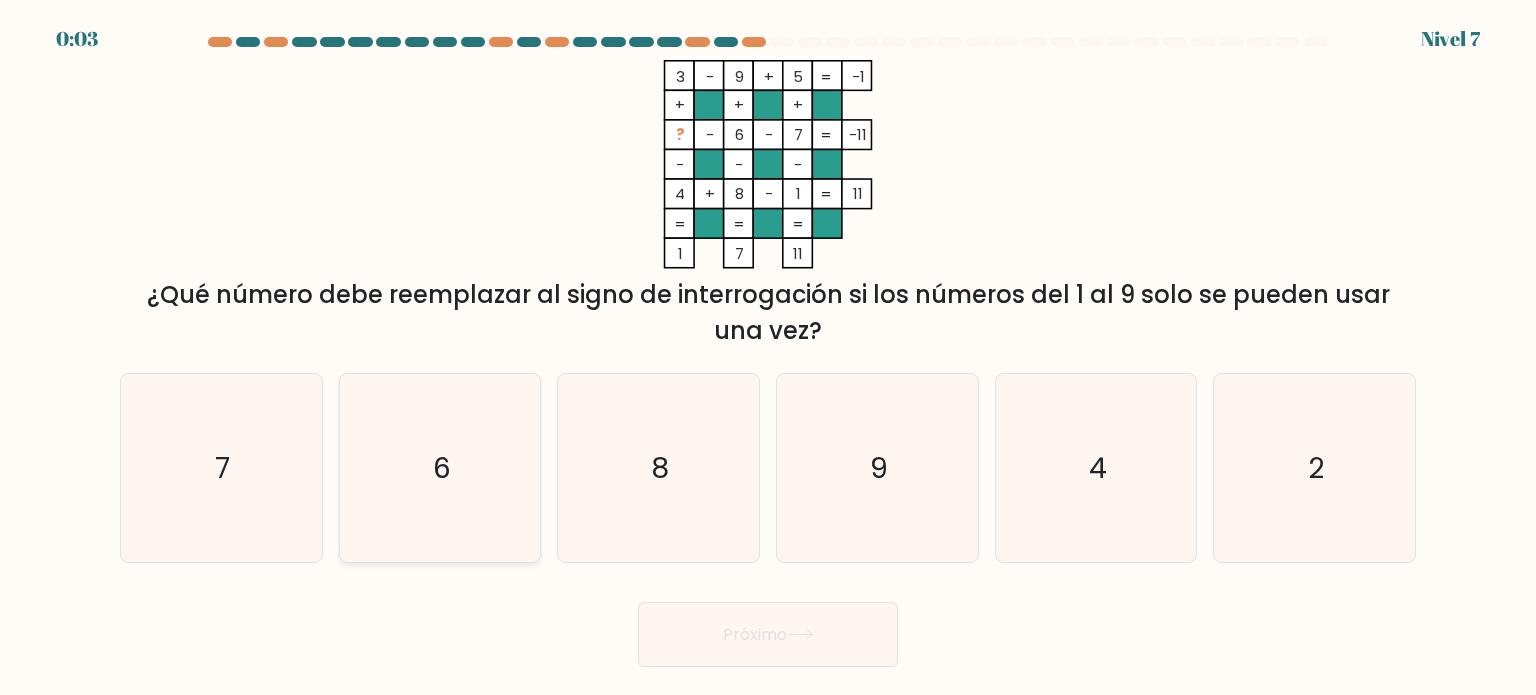 click on "6" 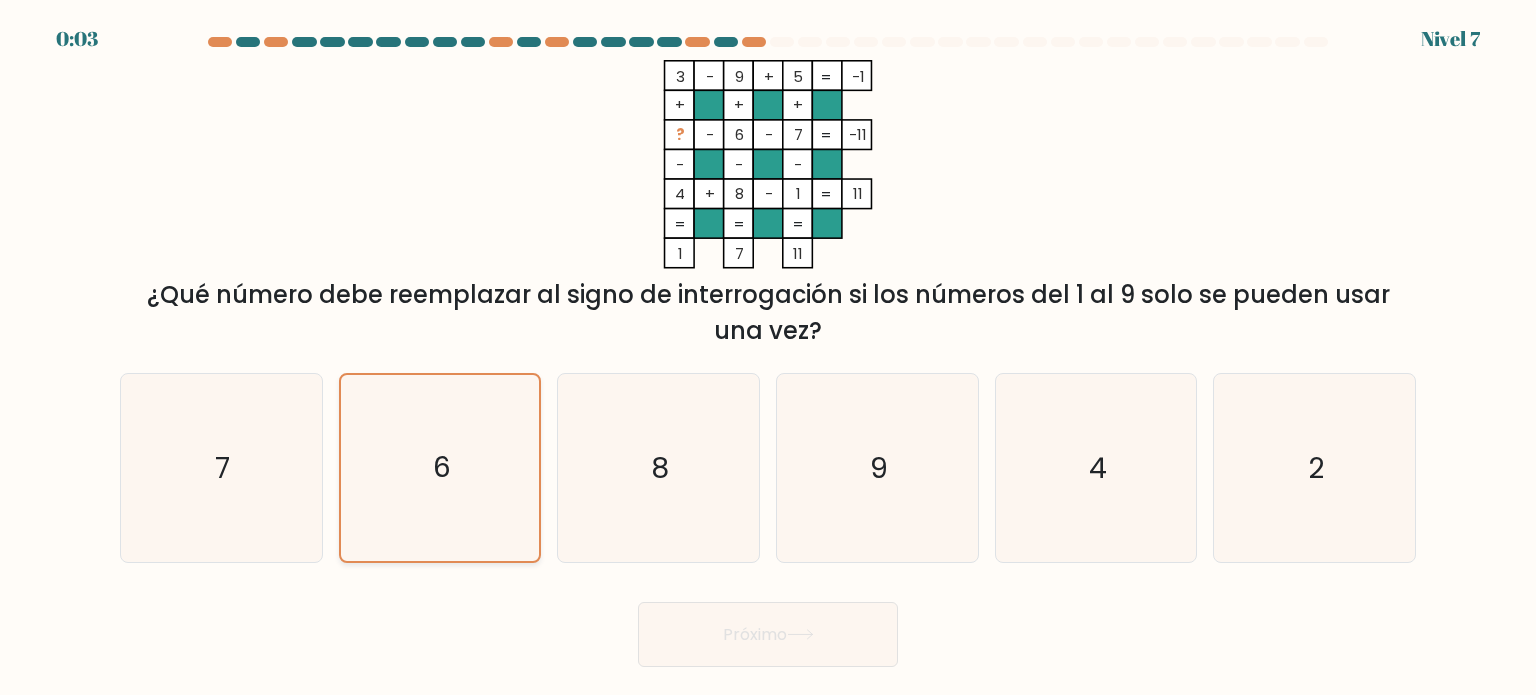 click on "6" 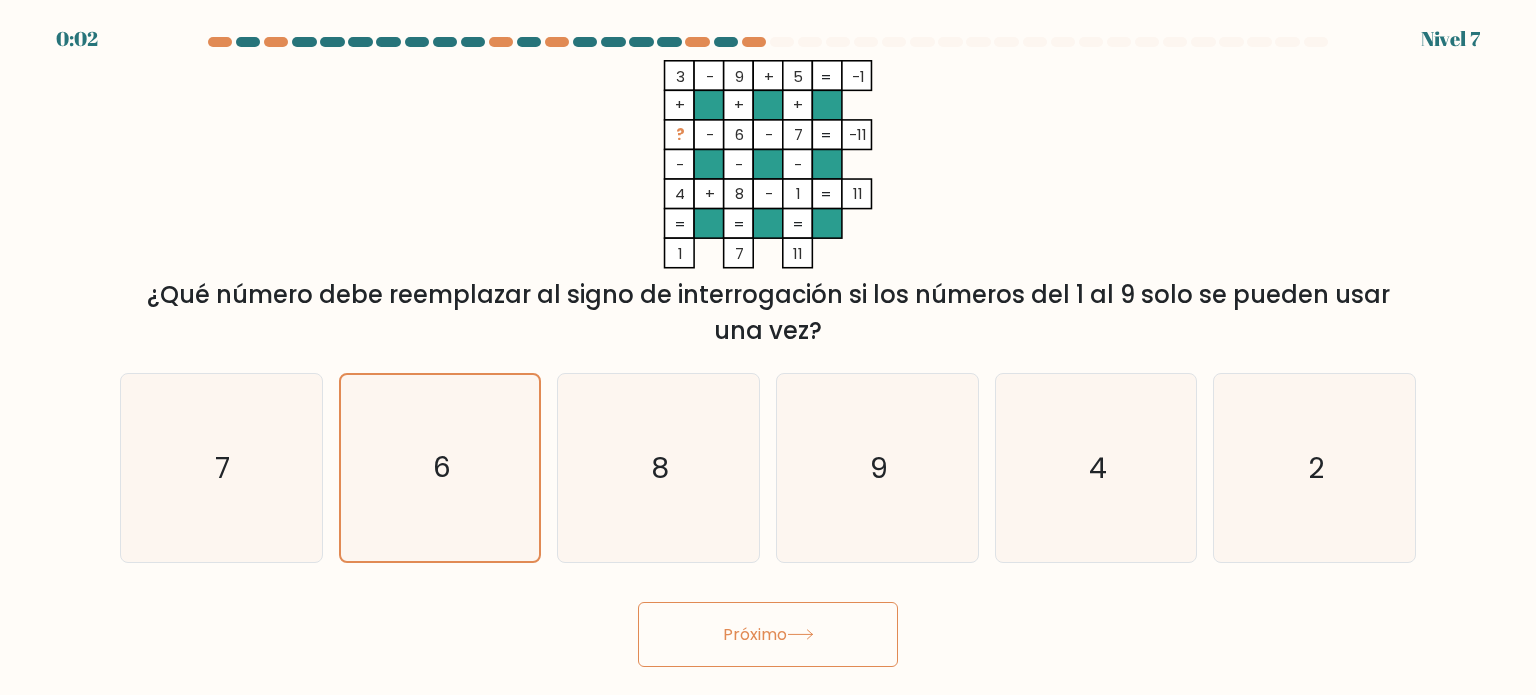 click on "Próximo" at bounding box center (755, 634) 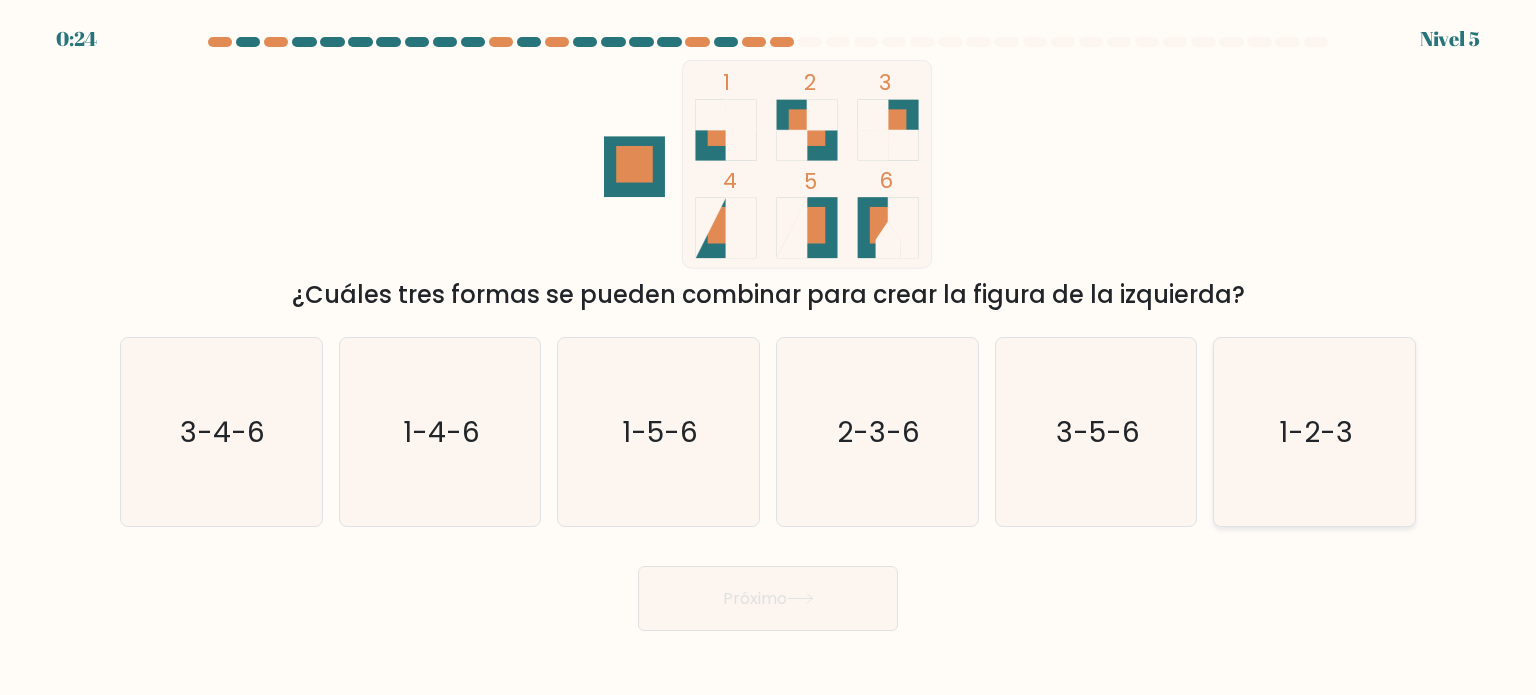 click on "1-2-3" 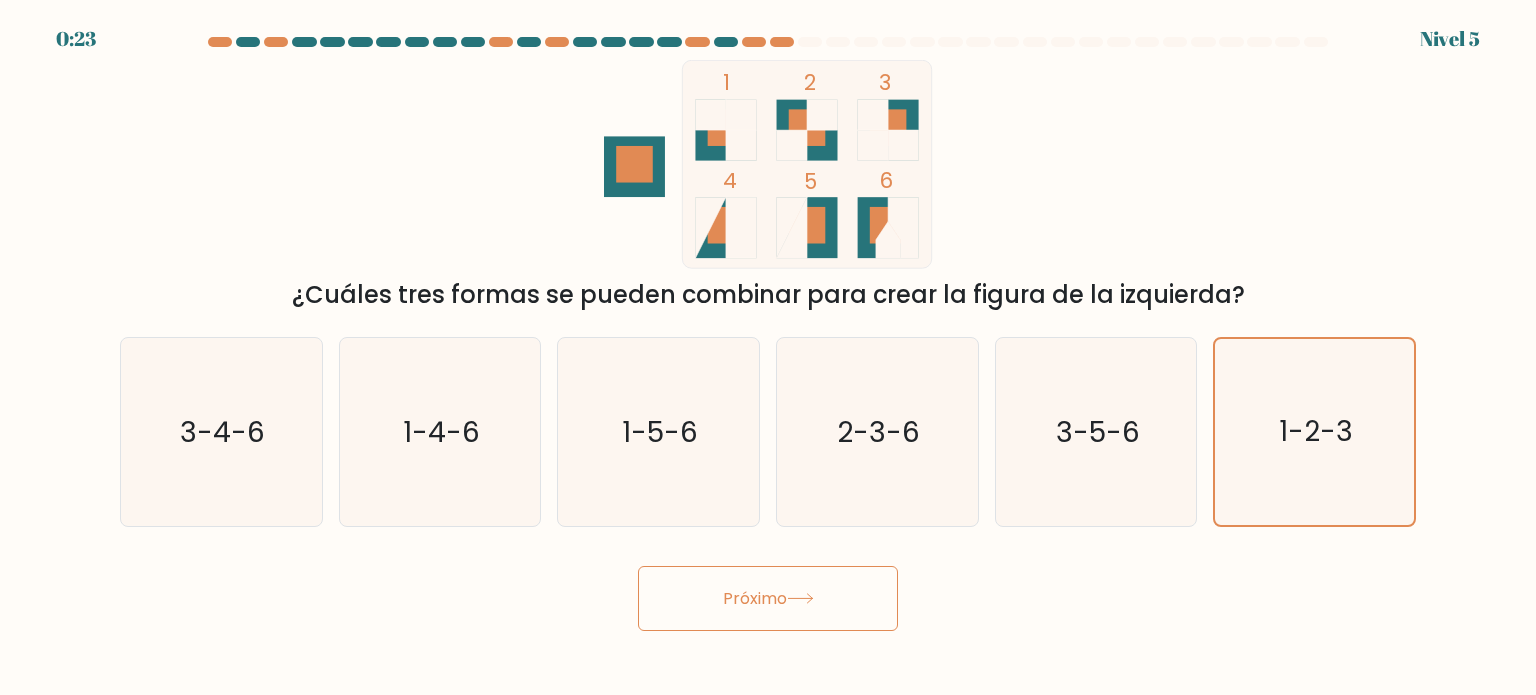 click on "Próximo" at bounding box center [768, 598] 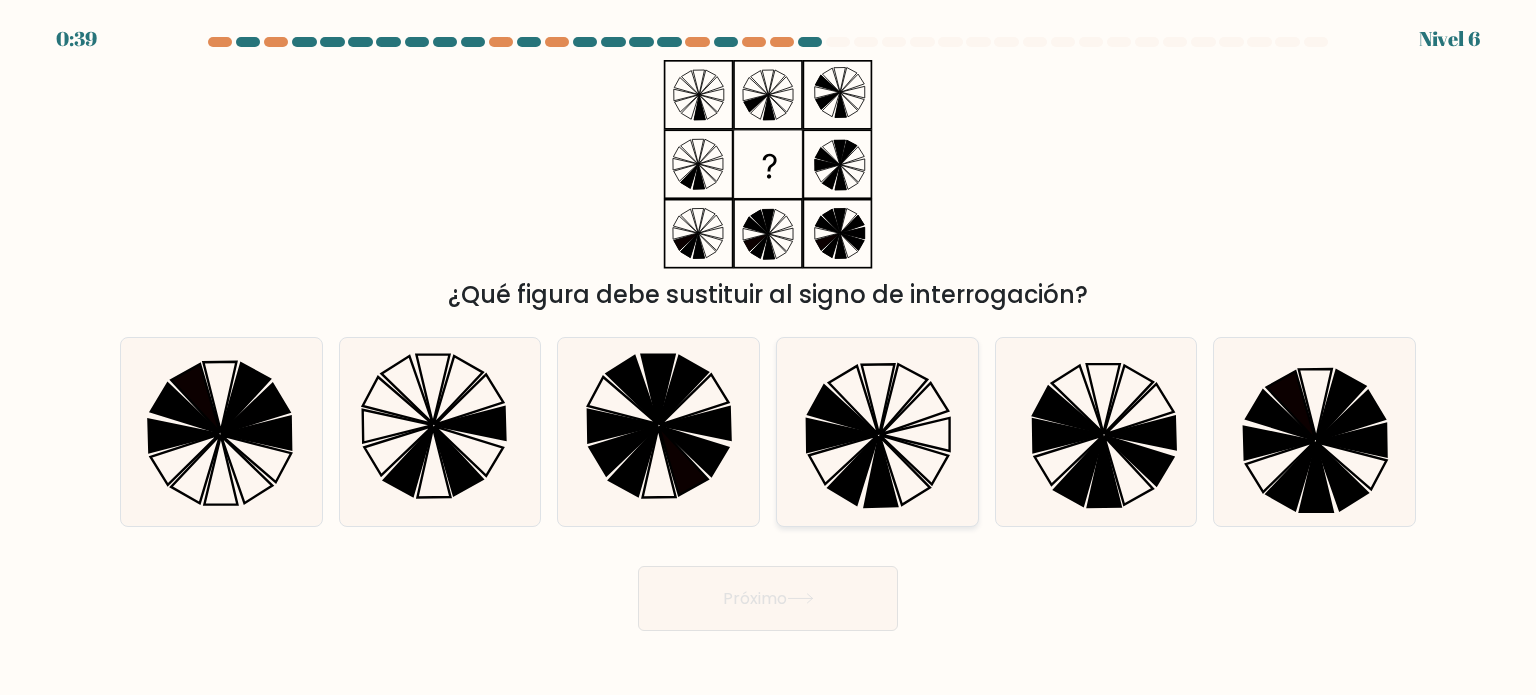 click 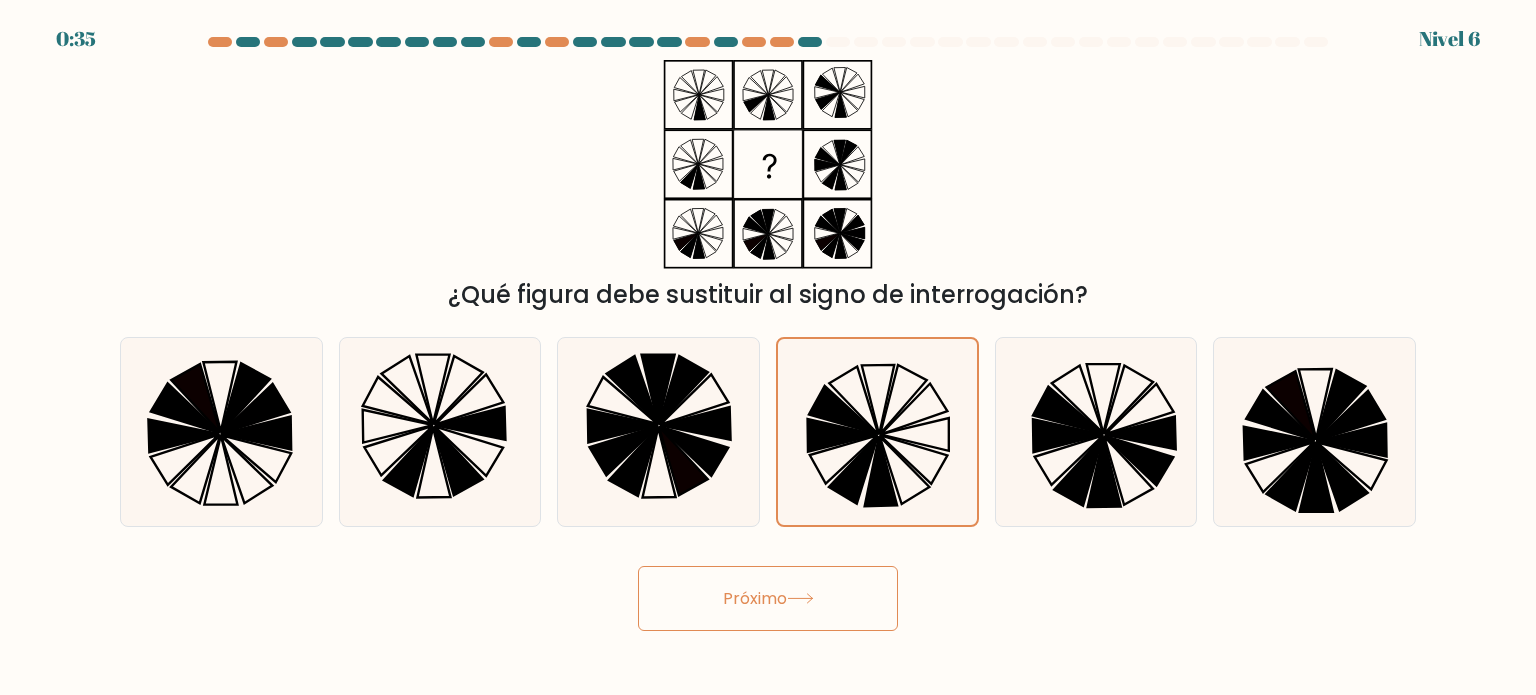 click on "Próximo" at bounding box center (755, 598) 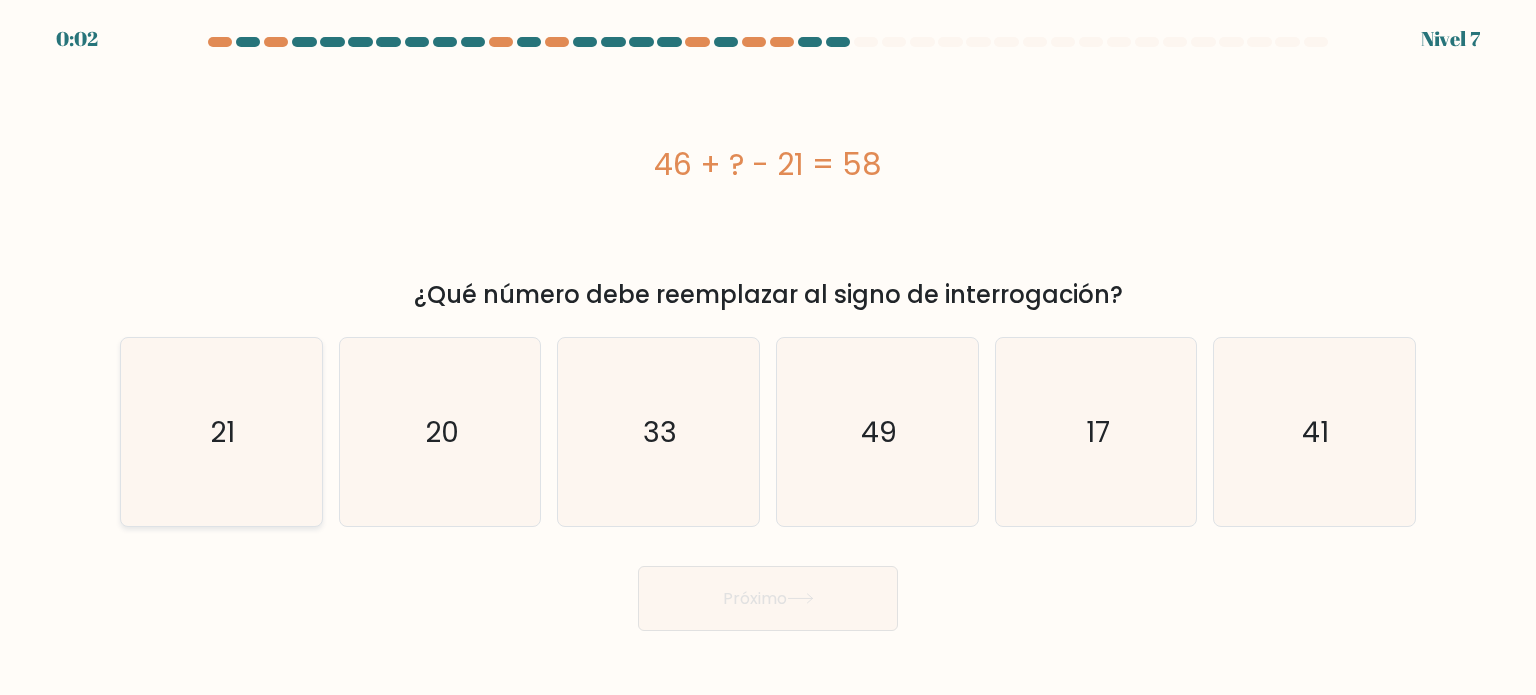 drag, startPoint x: 185, startPoint y: 457, endPoint x: 278, endPoint y: 498, distance: 101.636604 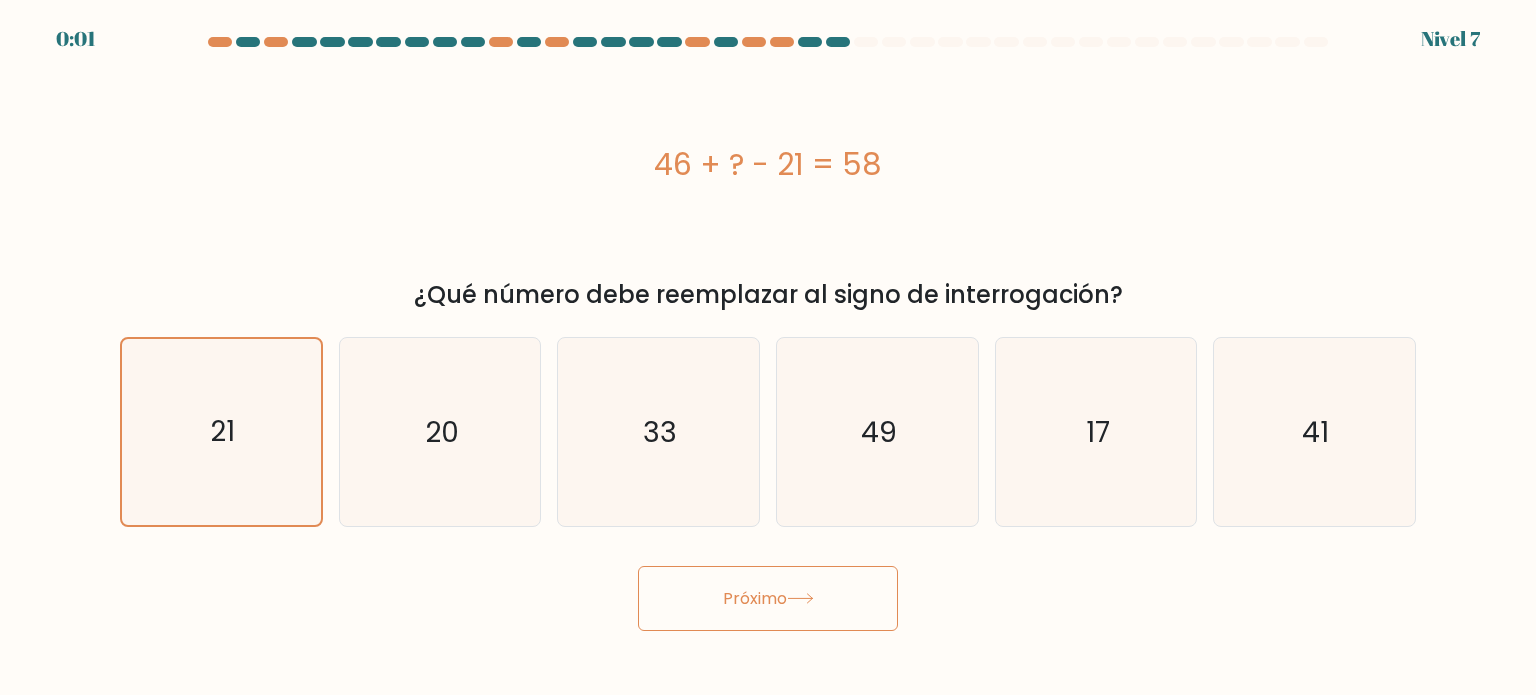 click on "Próximo" at bounding box center [768, 598] 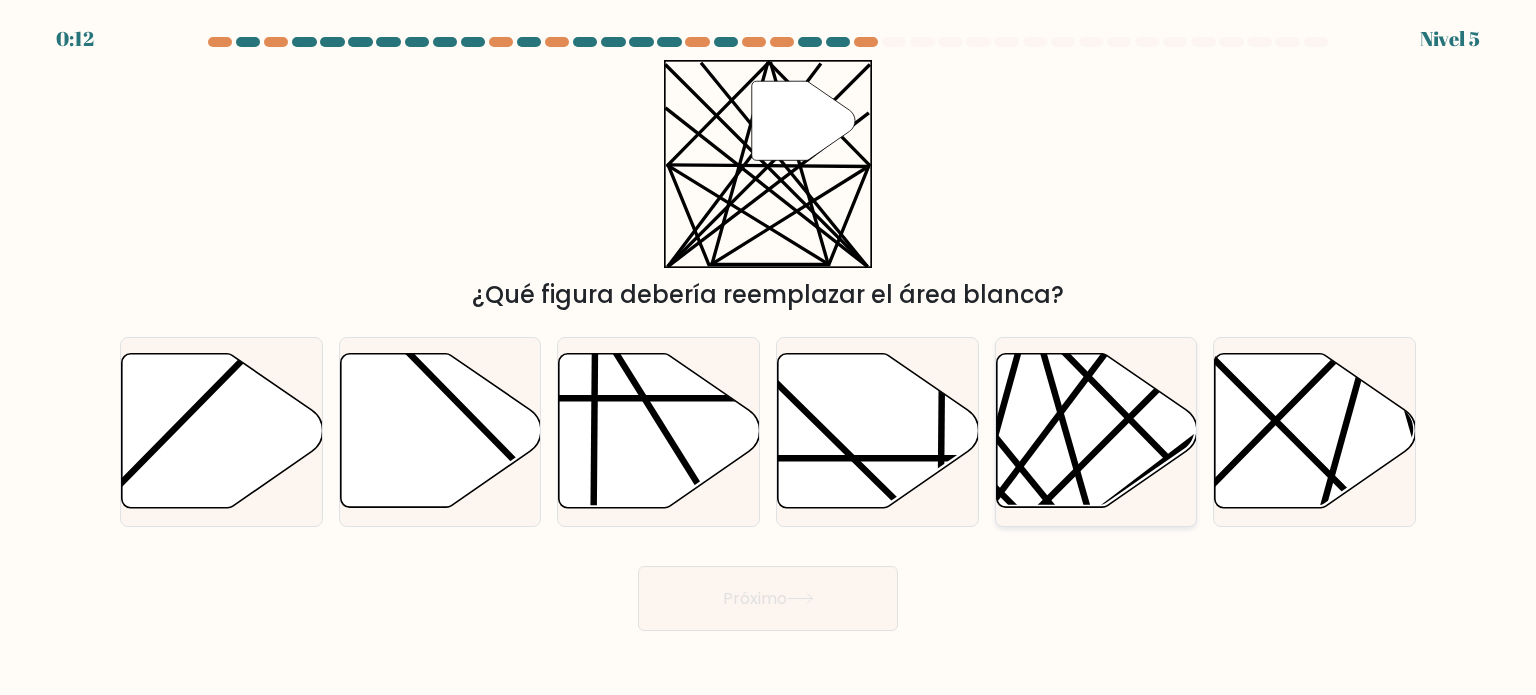 click 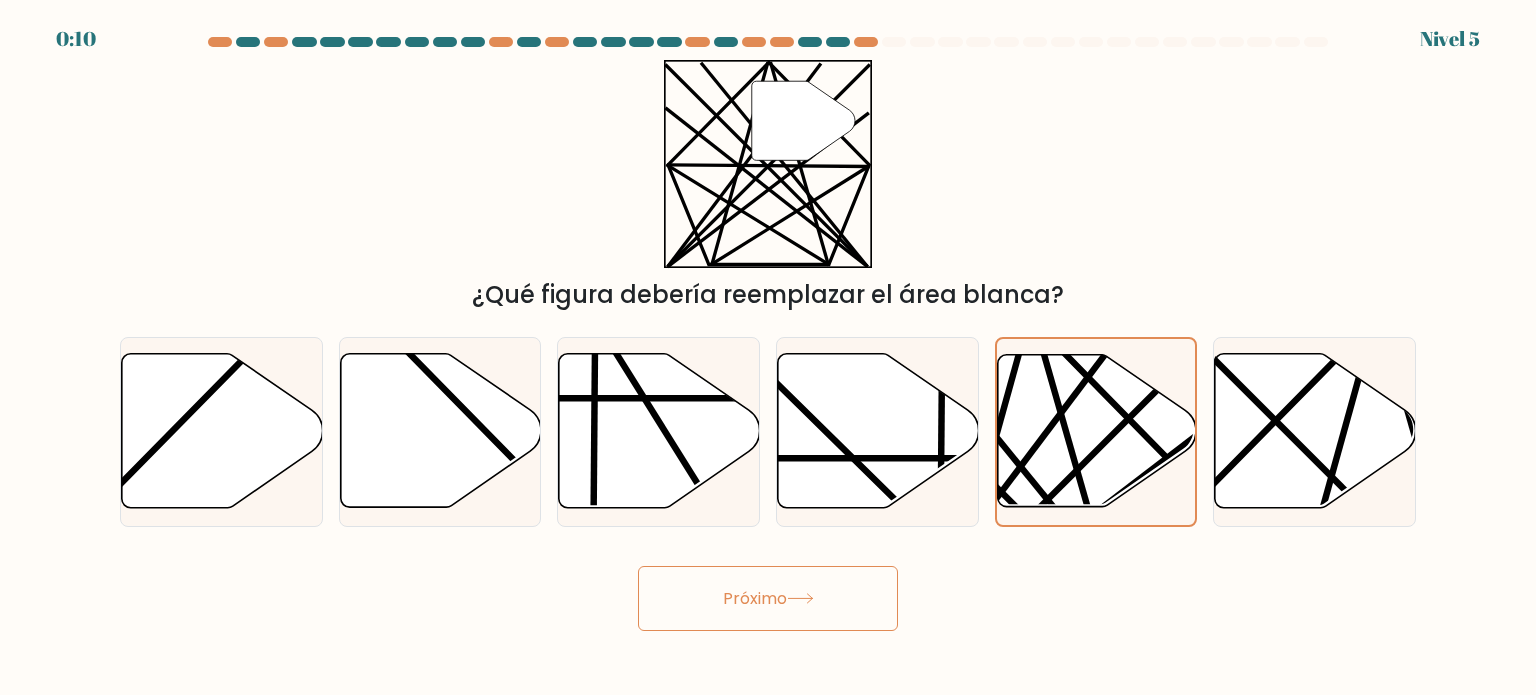 click on "Próximo" at bounding box center (755, 598) 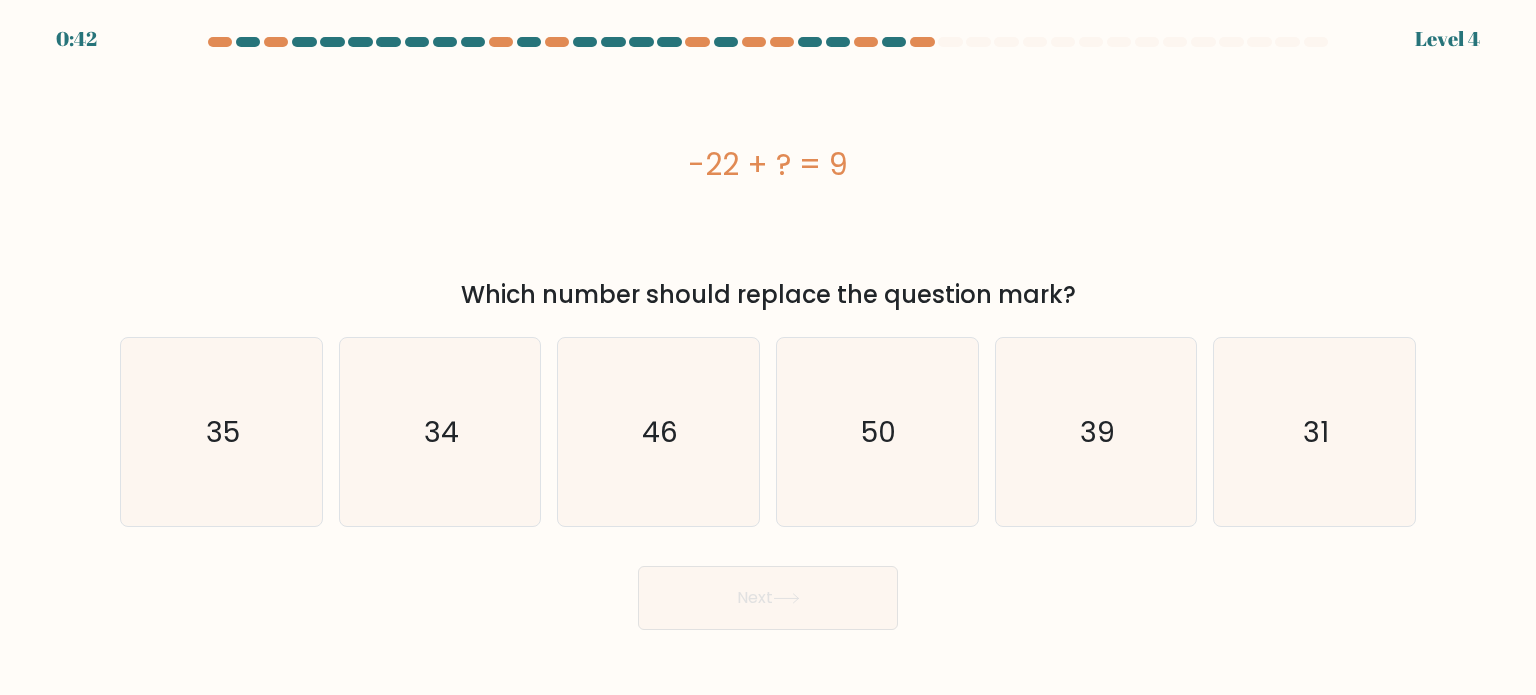 scroll, scrollTop: 0, scrollLeft: 0, axis: both 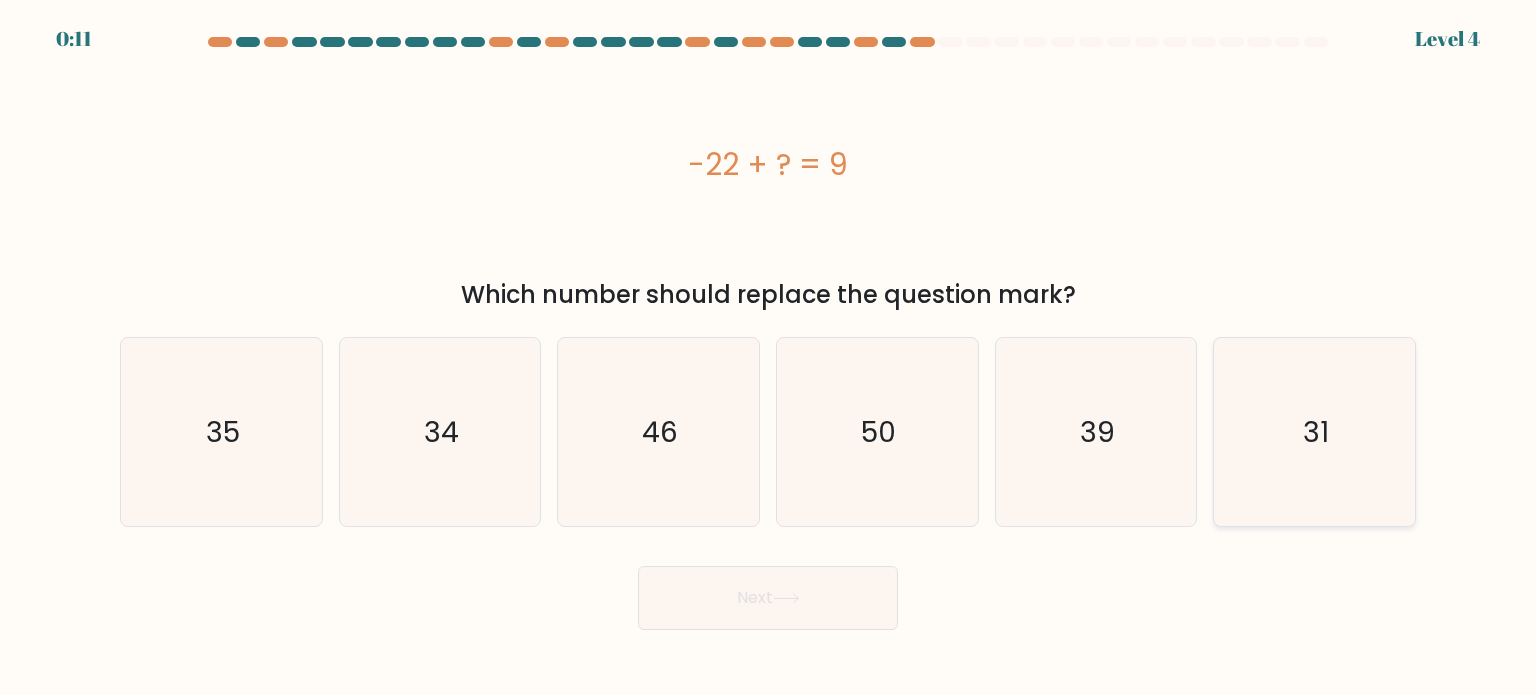 click on "31" 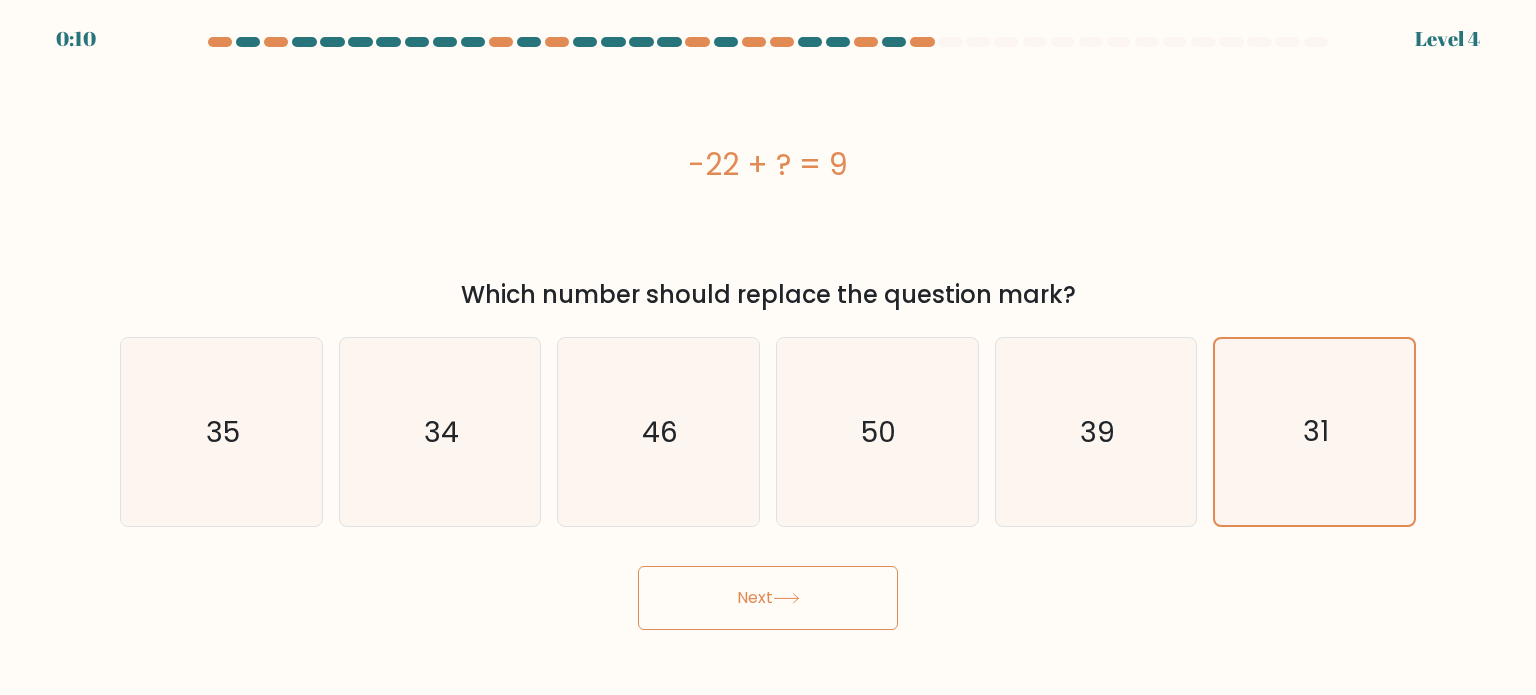 click on "Next" at bounding box center [768, 598] 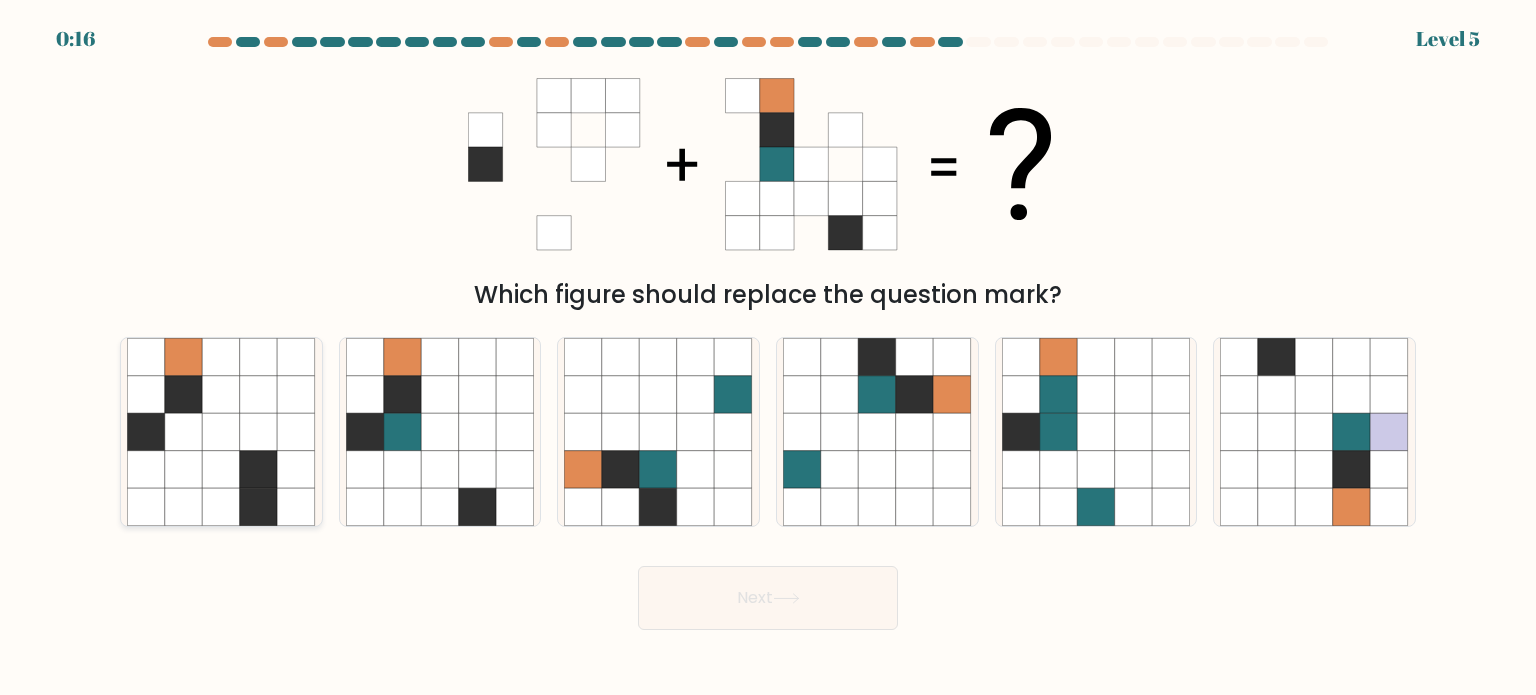 click 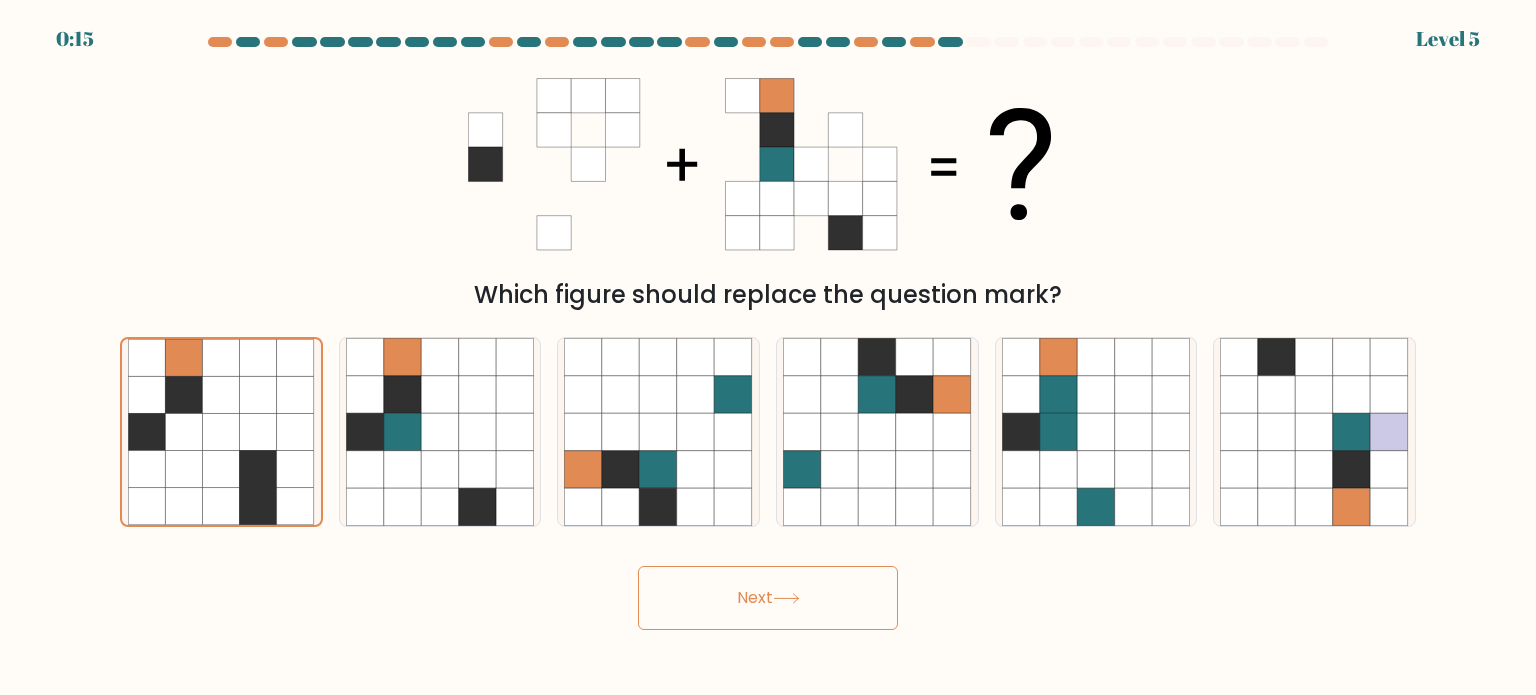 click on "Next" at bounding box center (768, 598) 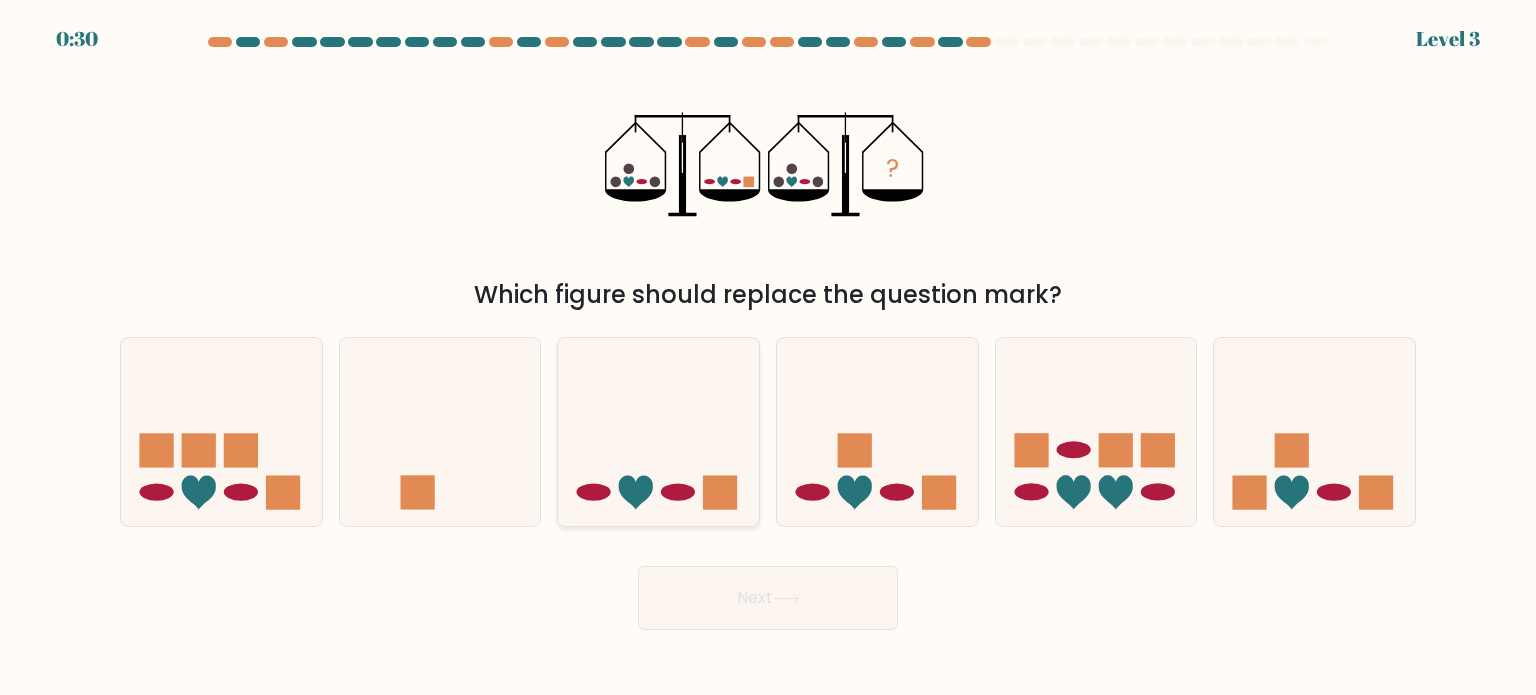 click 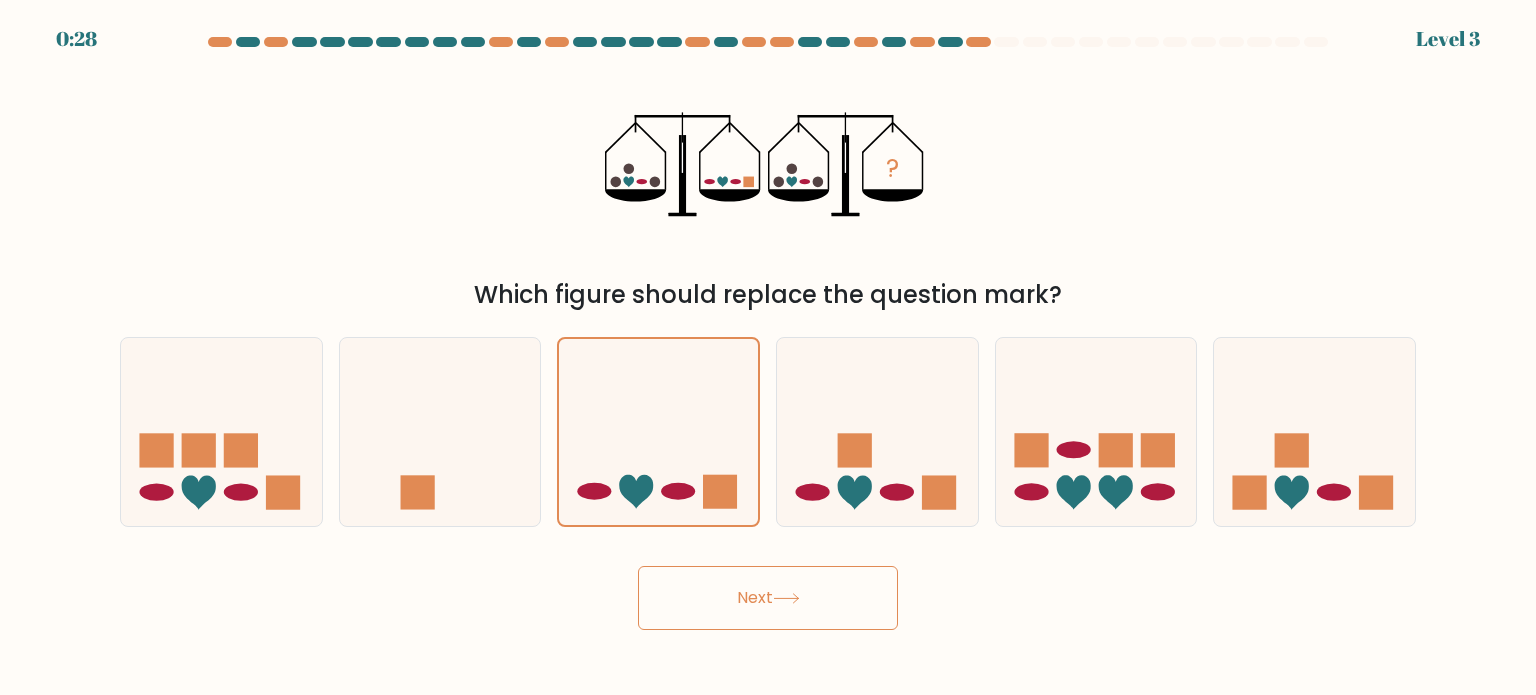 click on "Next" at bounding box center [768, 598] 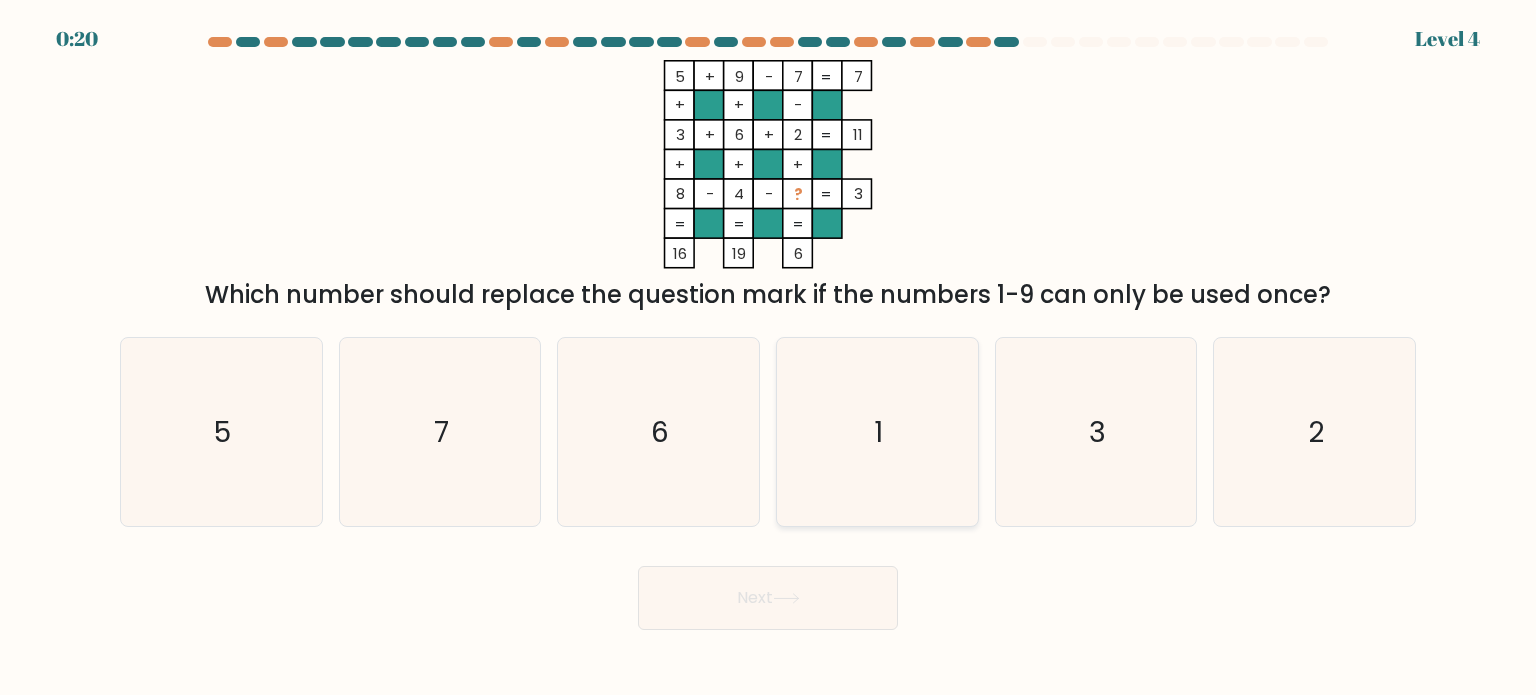 click on "1" 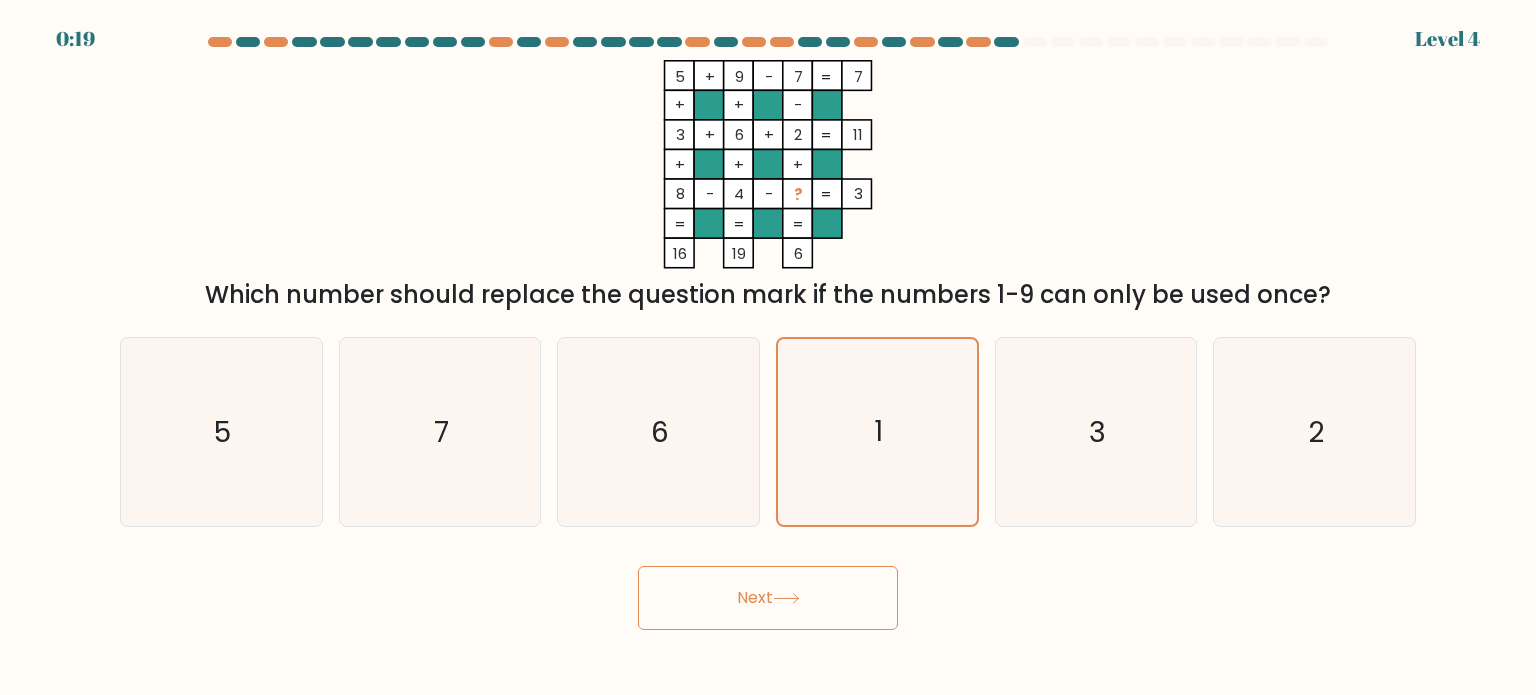 click on "Next" at bounding box center [768, 598] 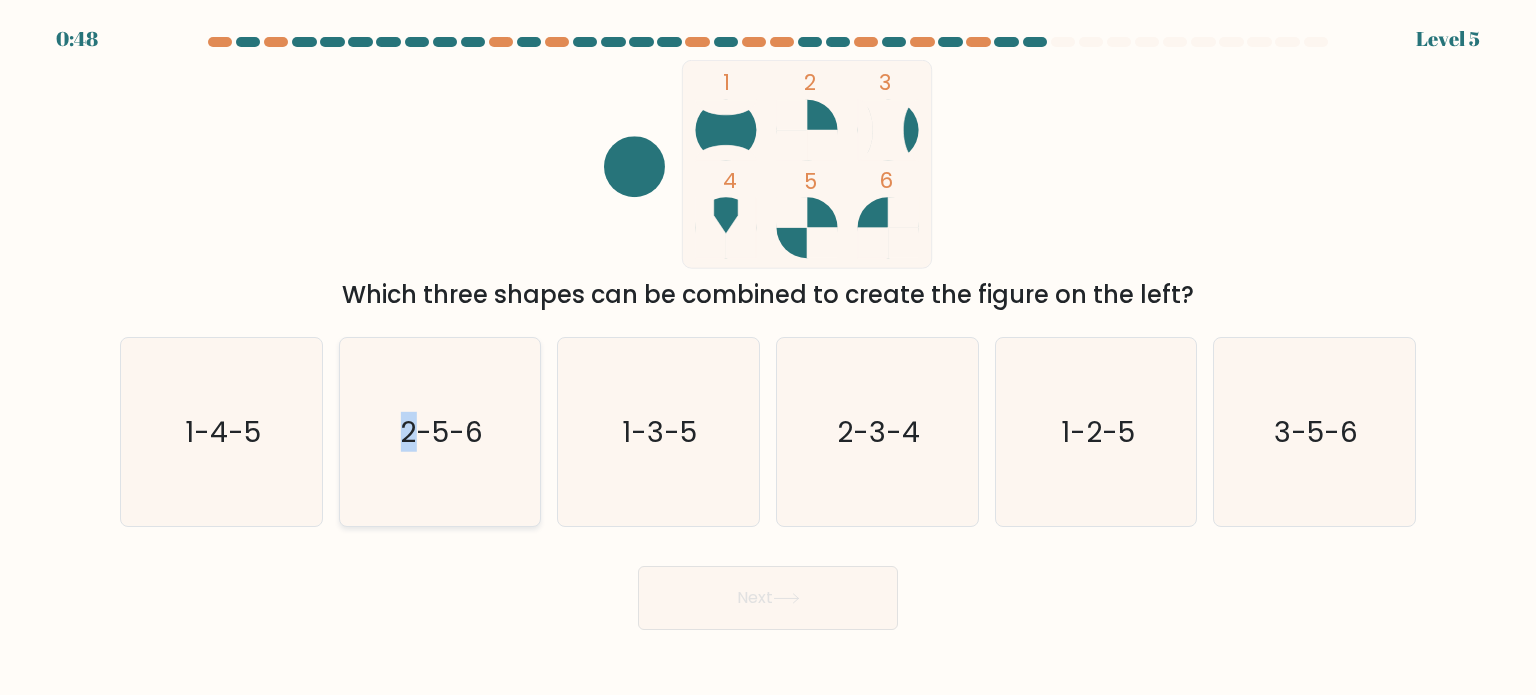 click on "2-5-6" 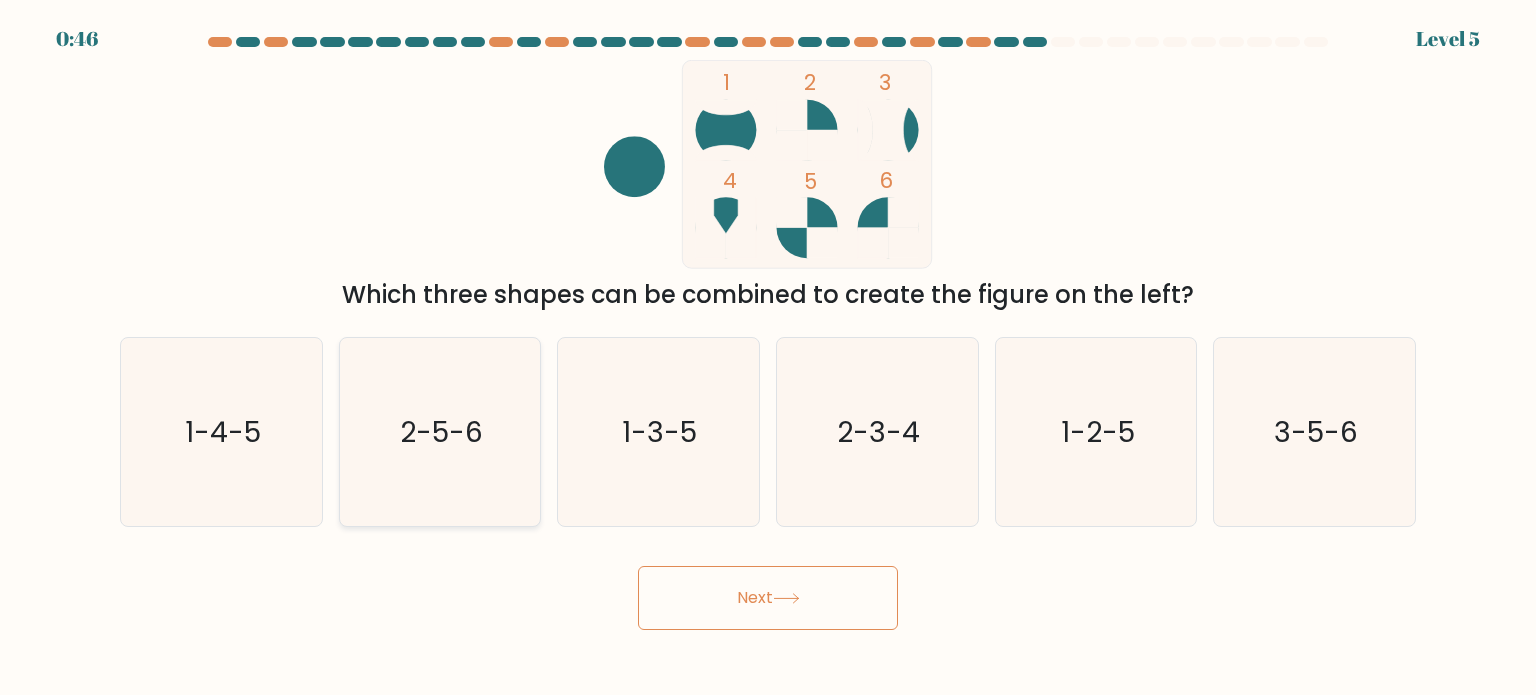 click on "2-5-6" 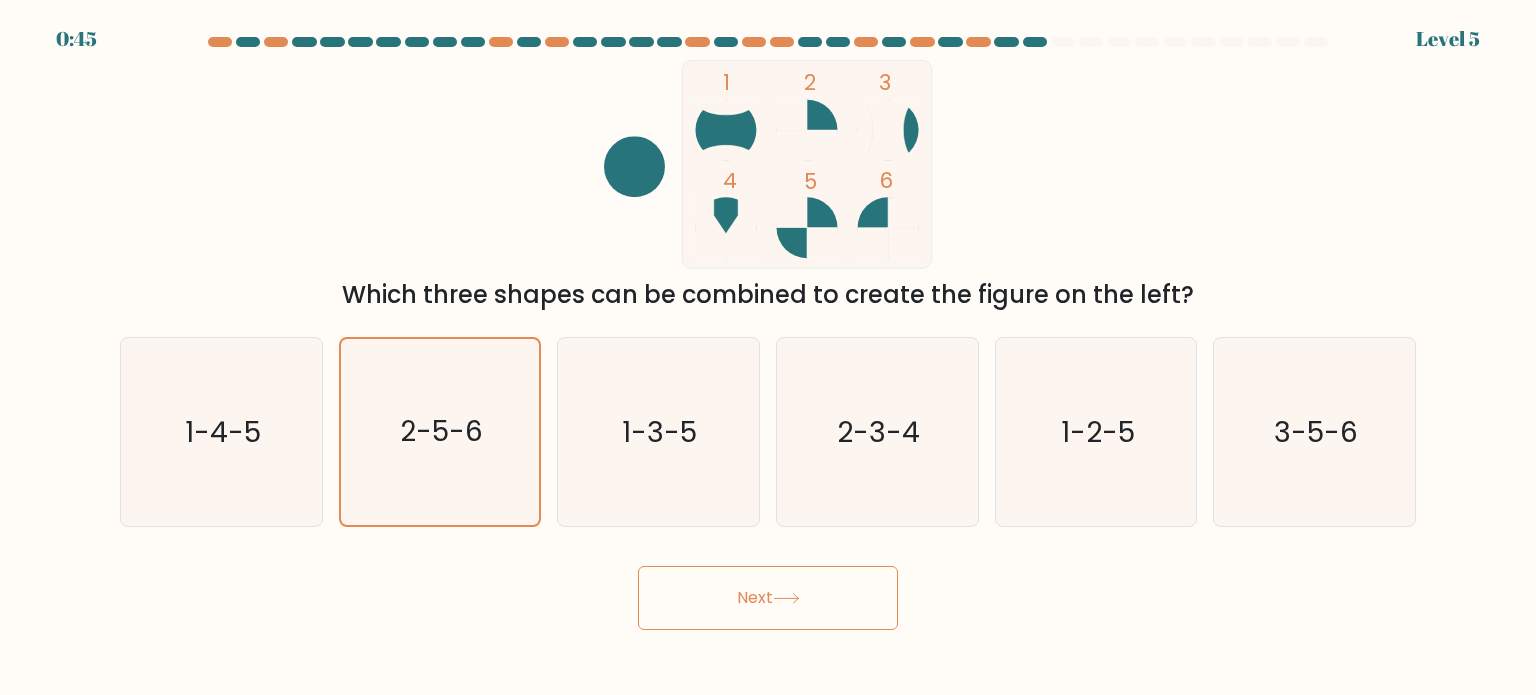 click on "Next" at bounding box center [768, 598] 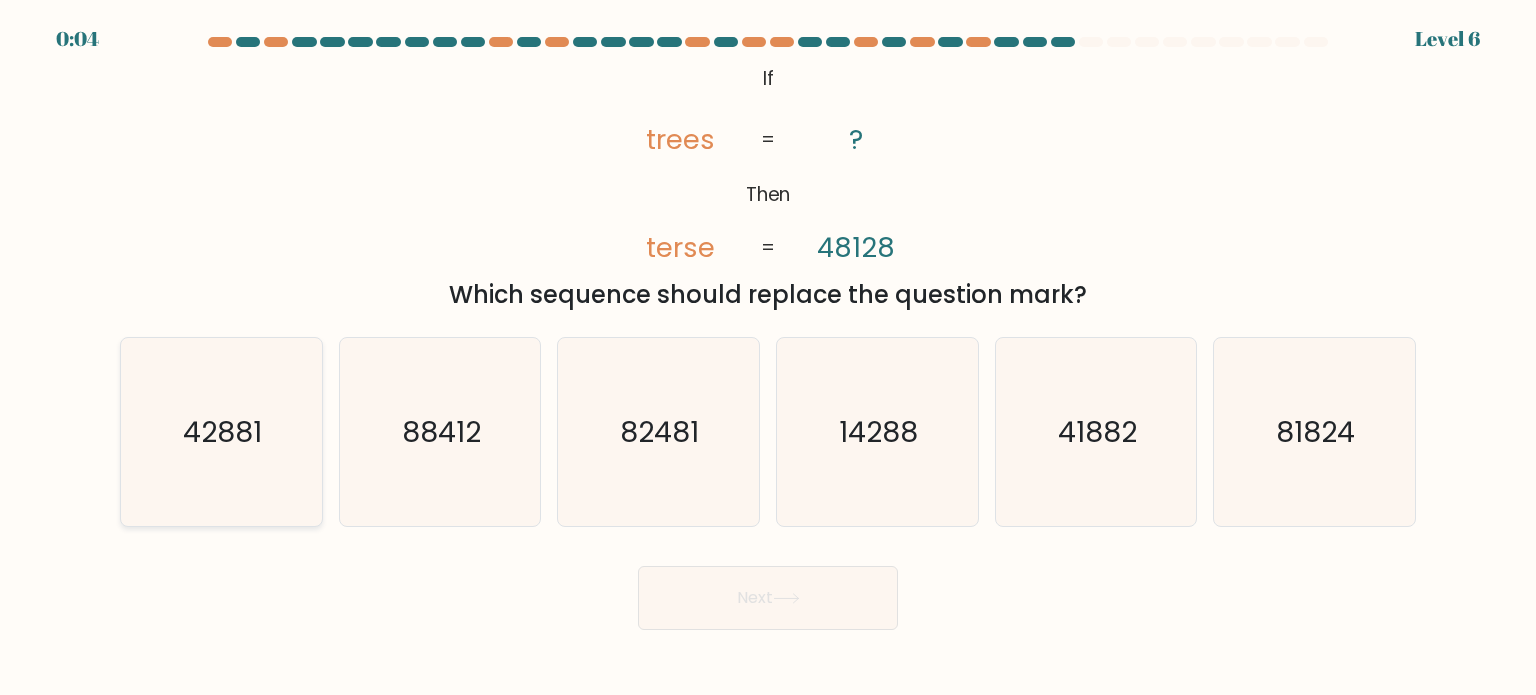 click on "42881" 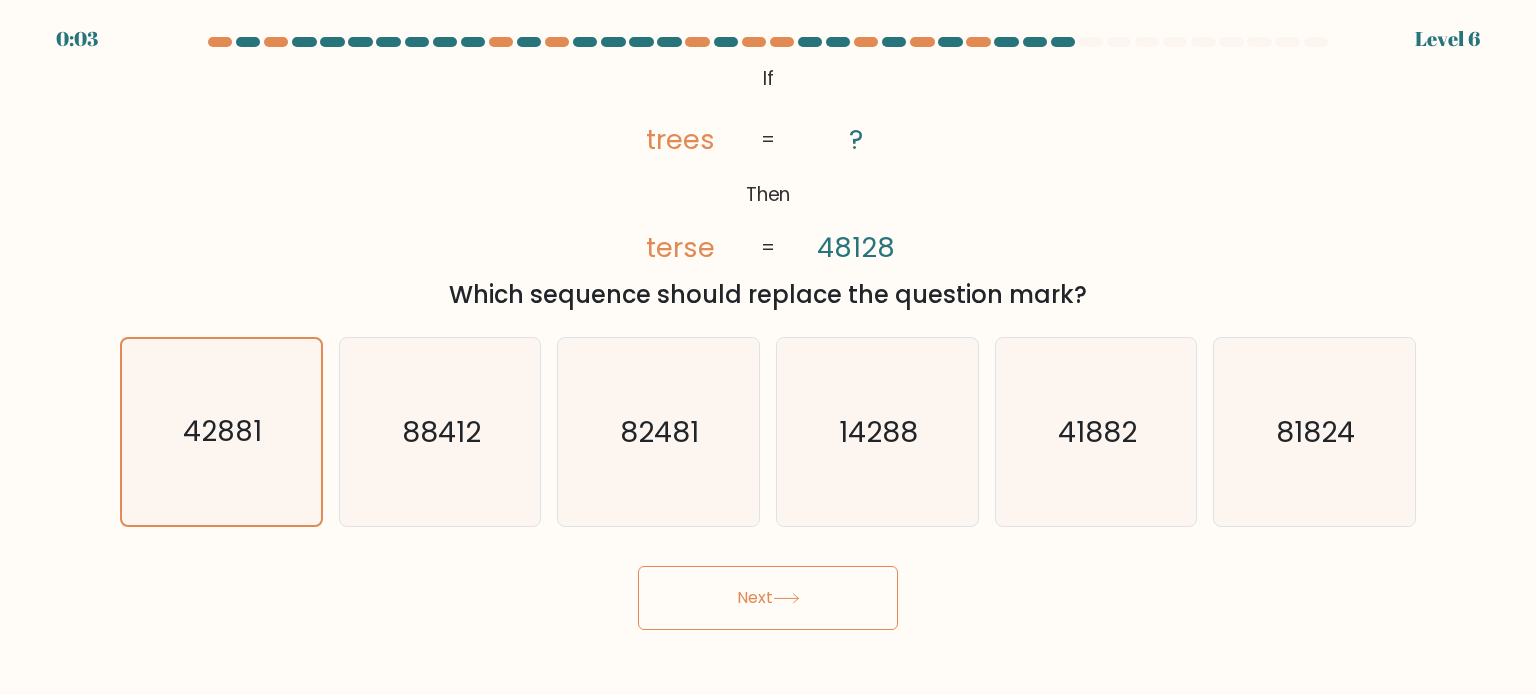 click on "Next" at bounding box center (768, 598) 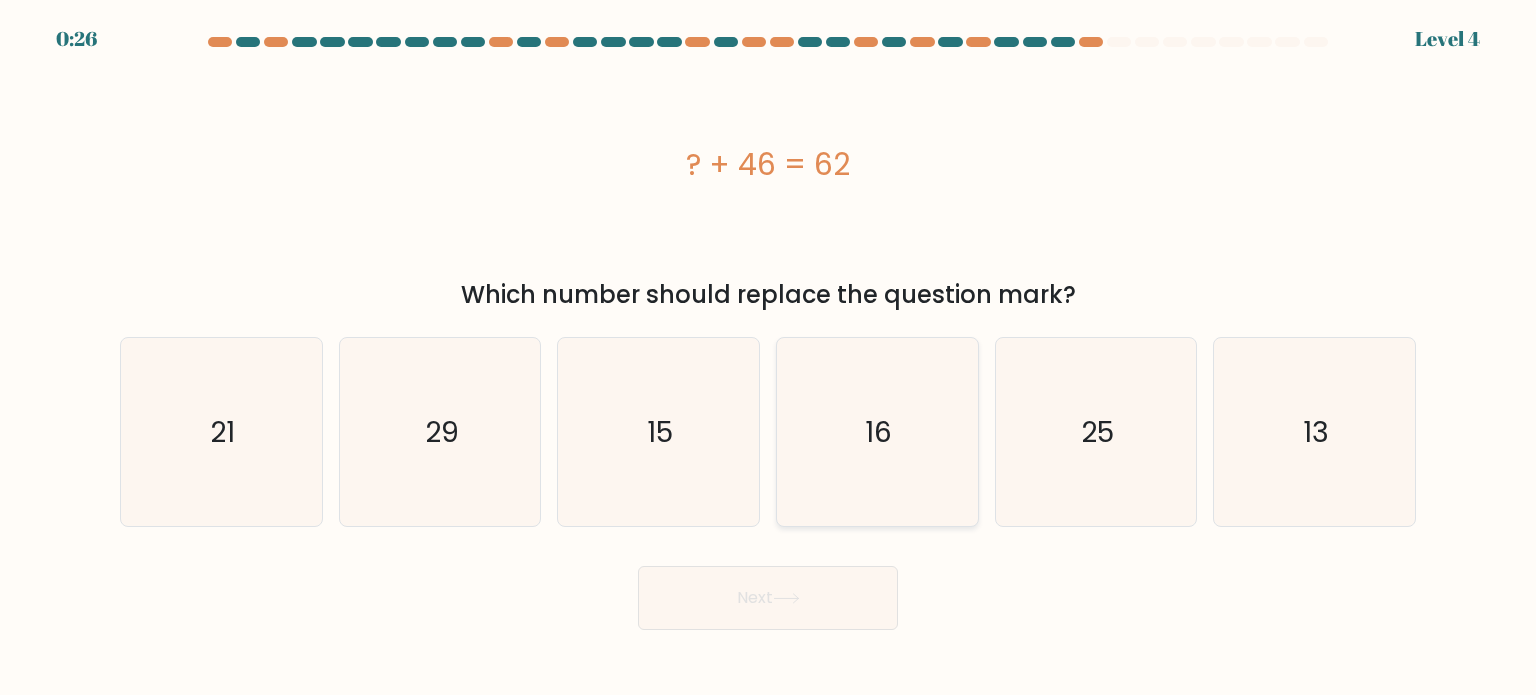 drag, startPoint x: 918, startPoint y: 430, endPoint x: 856, endPoint y: 466, distance: 71.693794 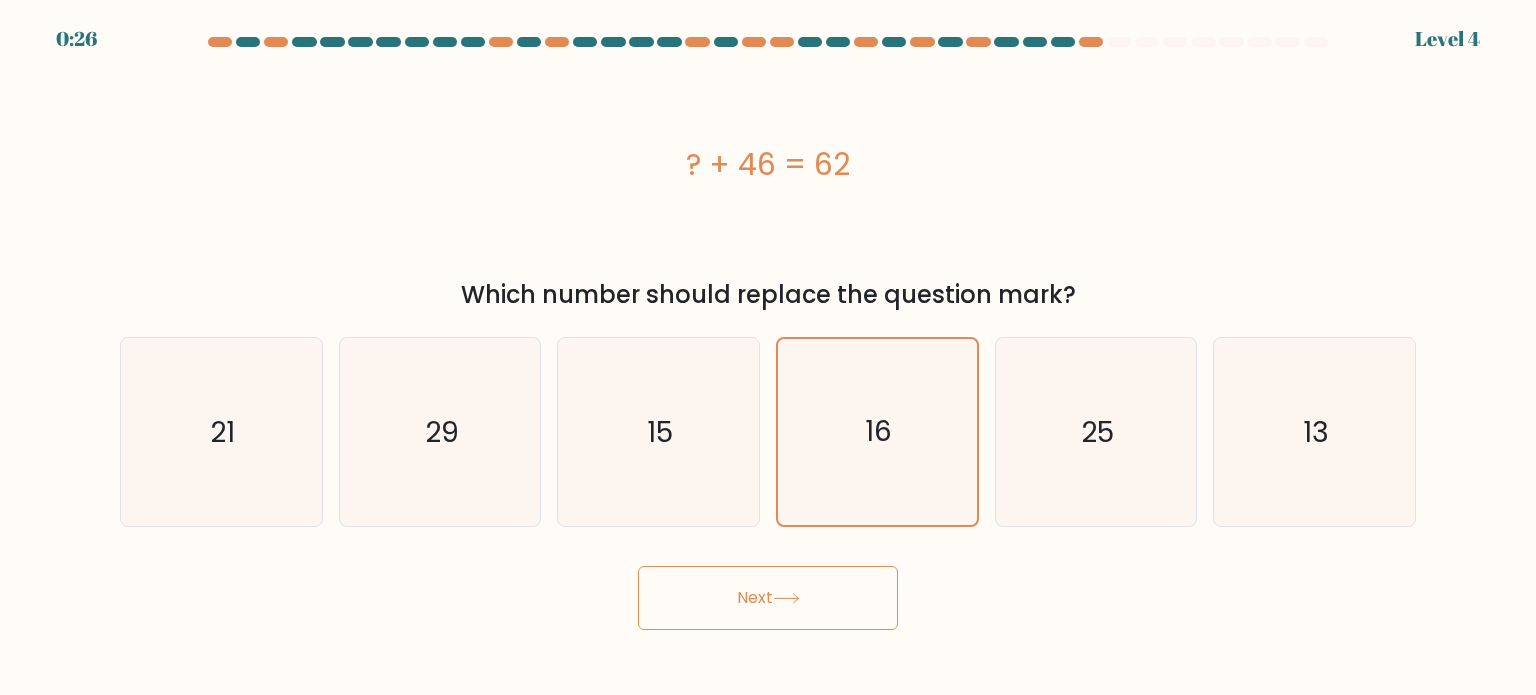 click on "Next" at bounding box center [768, 598] 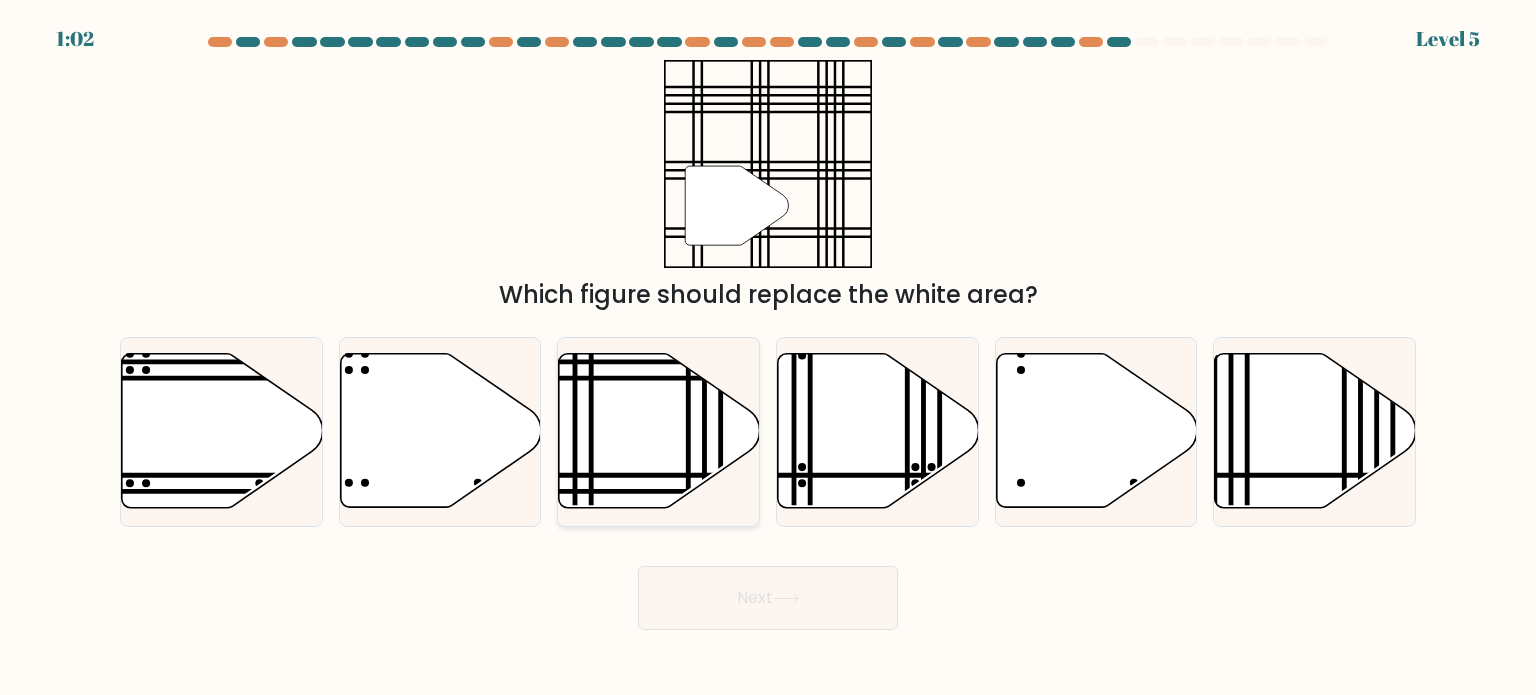 click 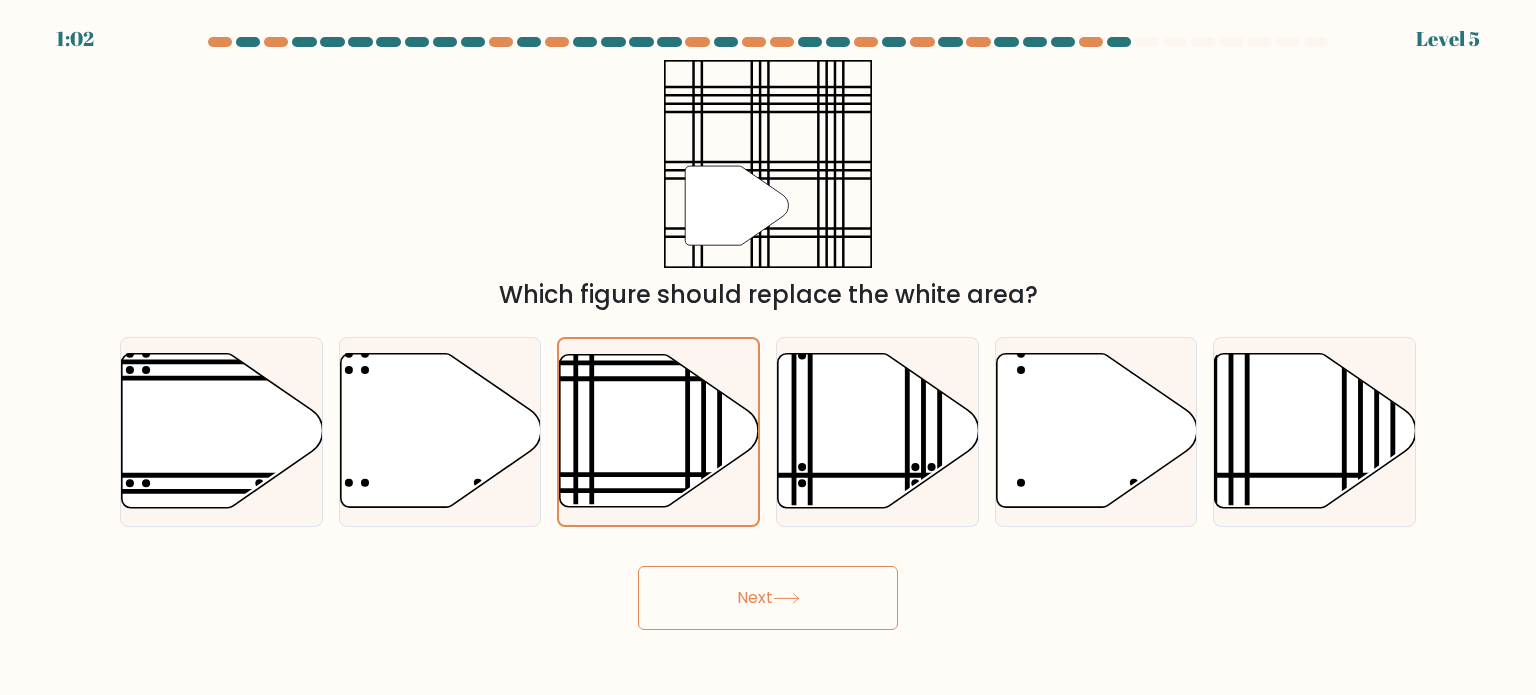 click on "Next" at bounding box center (768, 598) 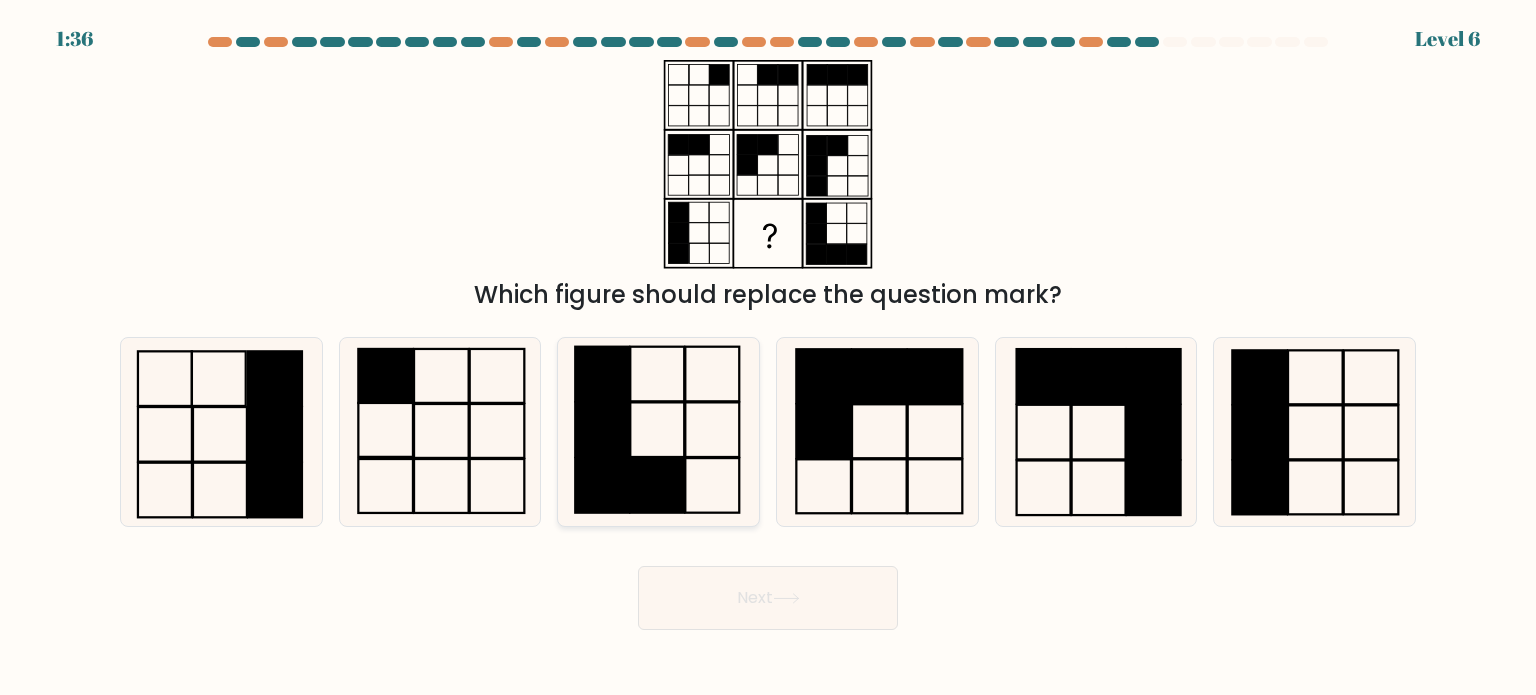 click 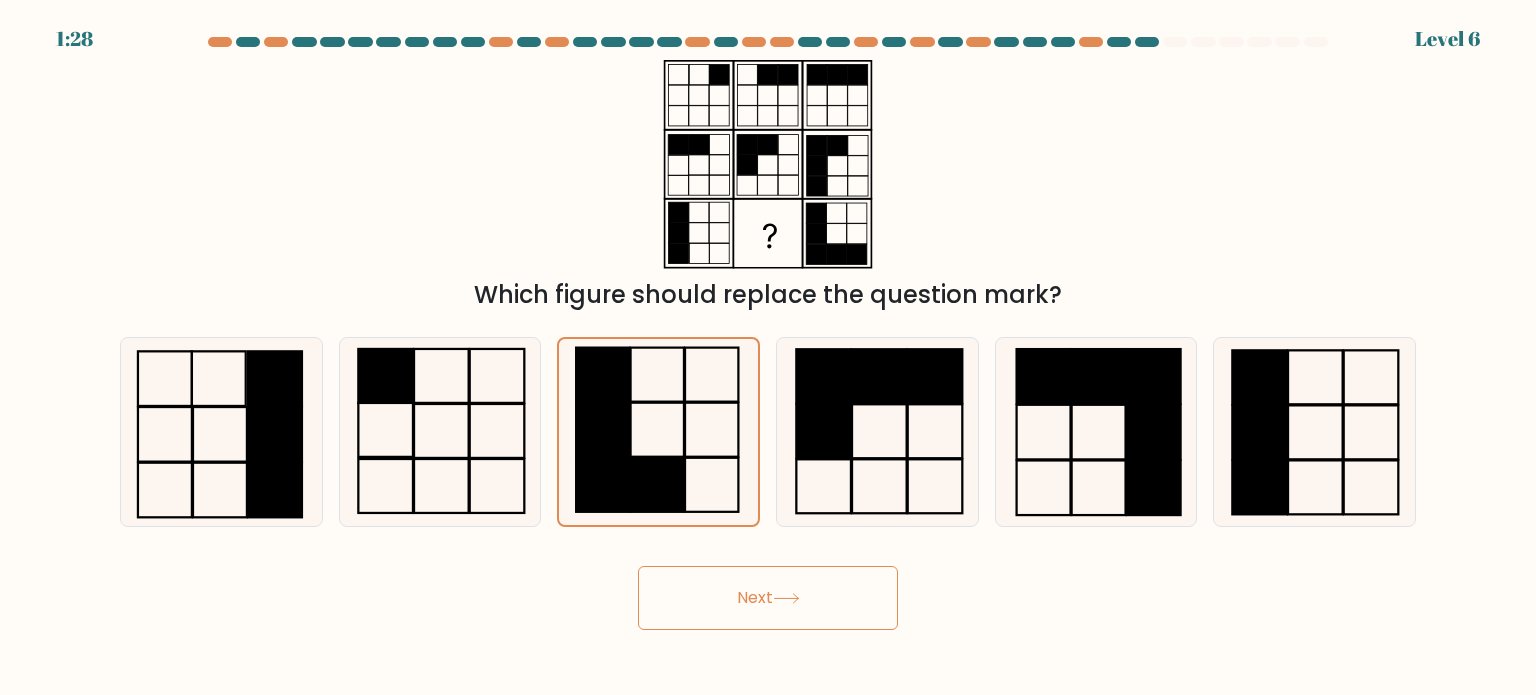 click on "Next" at bounding box center [768, 598] 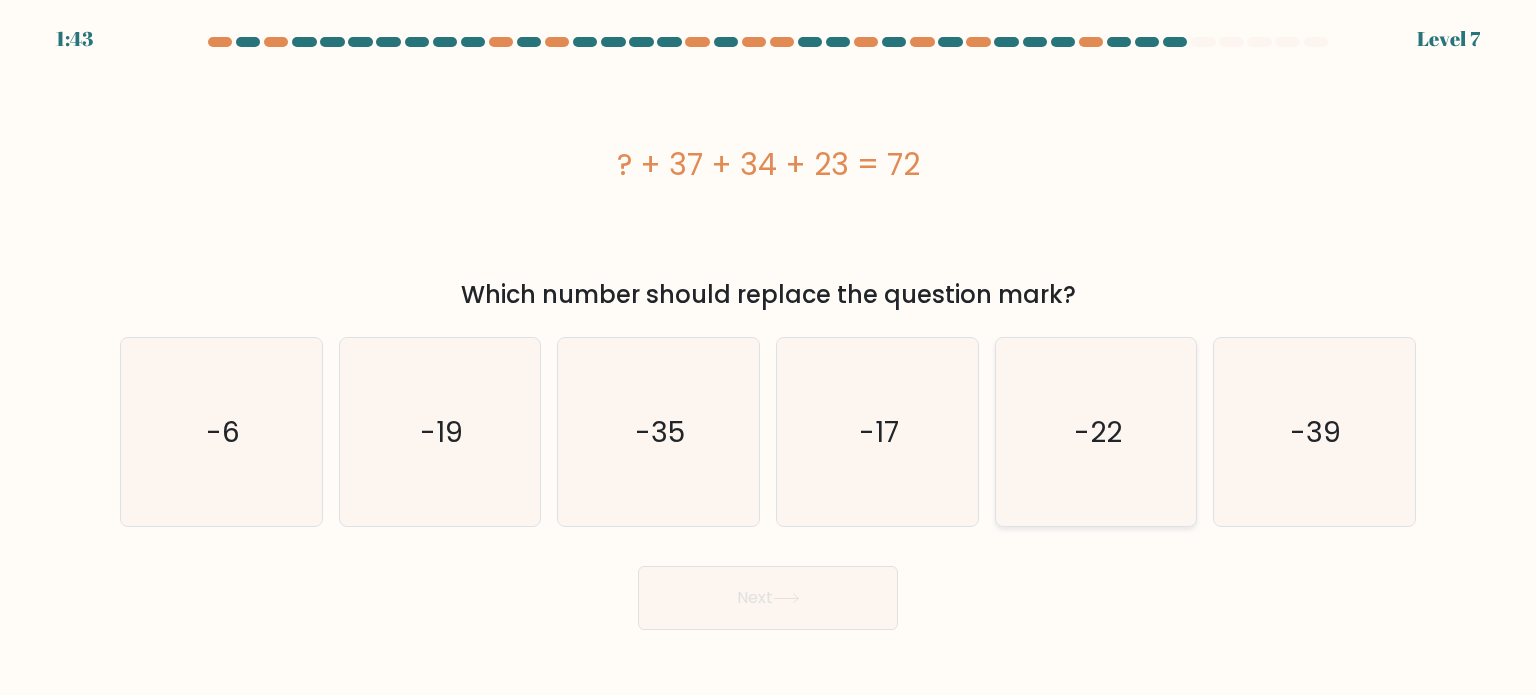 click on "-22" 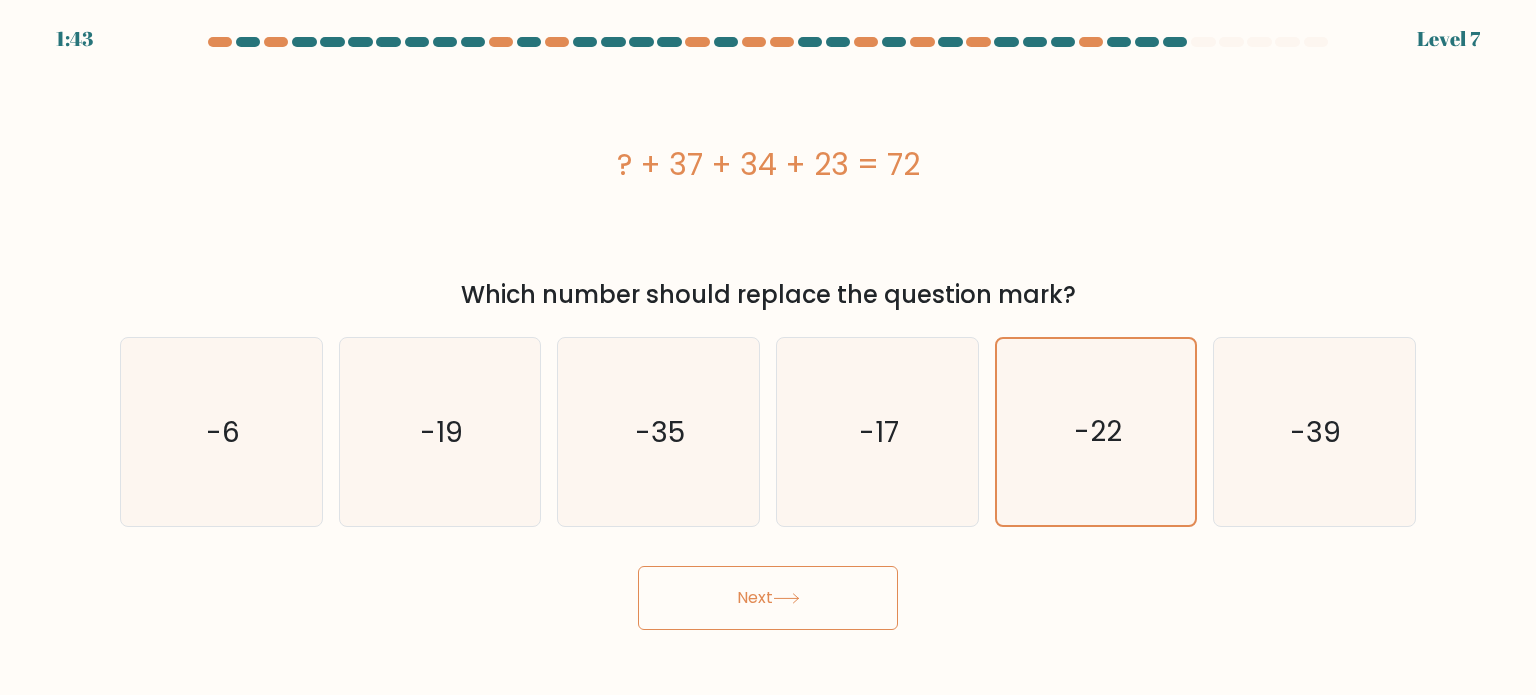 click 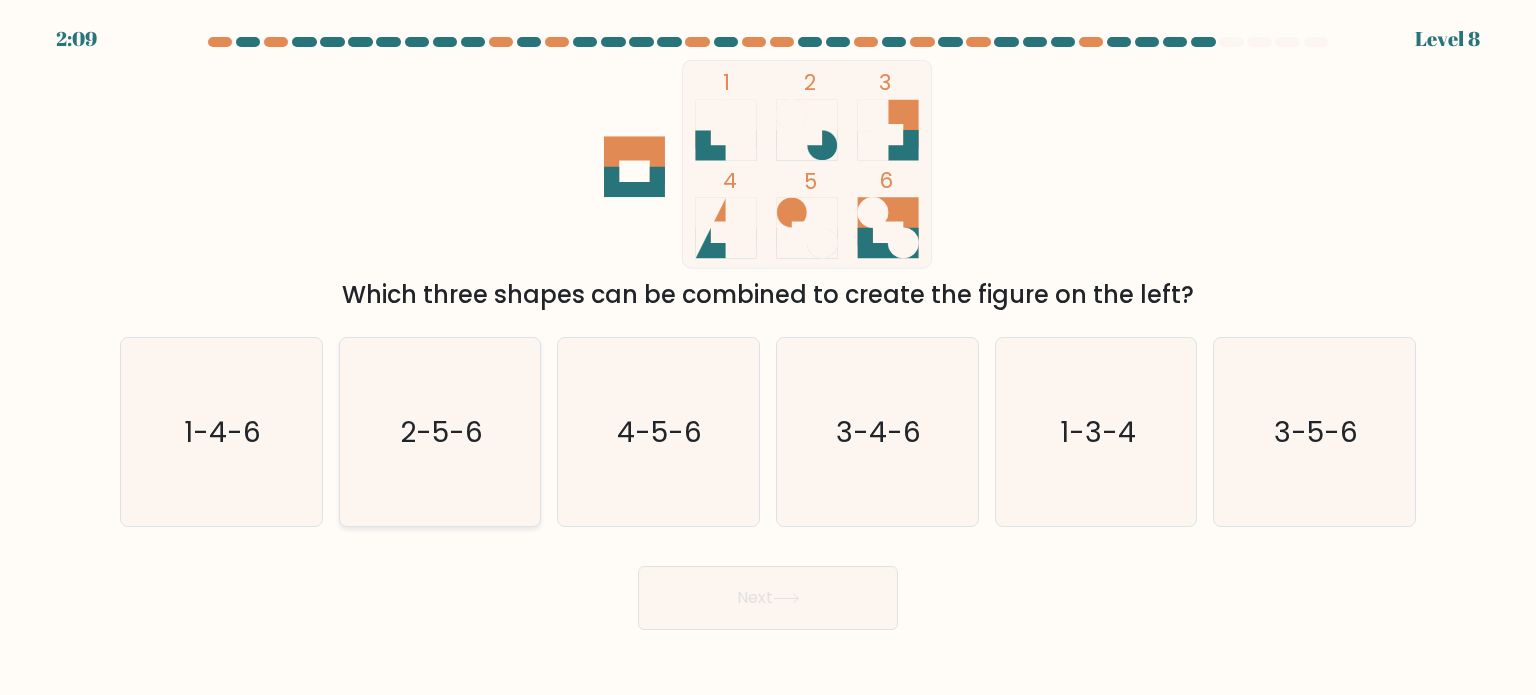 drag, startPoint x: 438, startPoint y: 445, endPoint x: 457, endPoint y: 449, distance: 19.416489 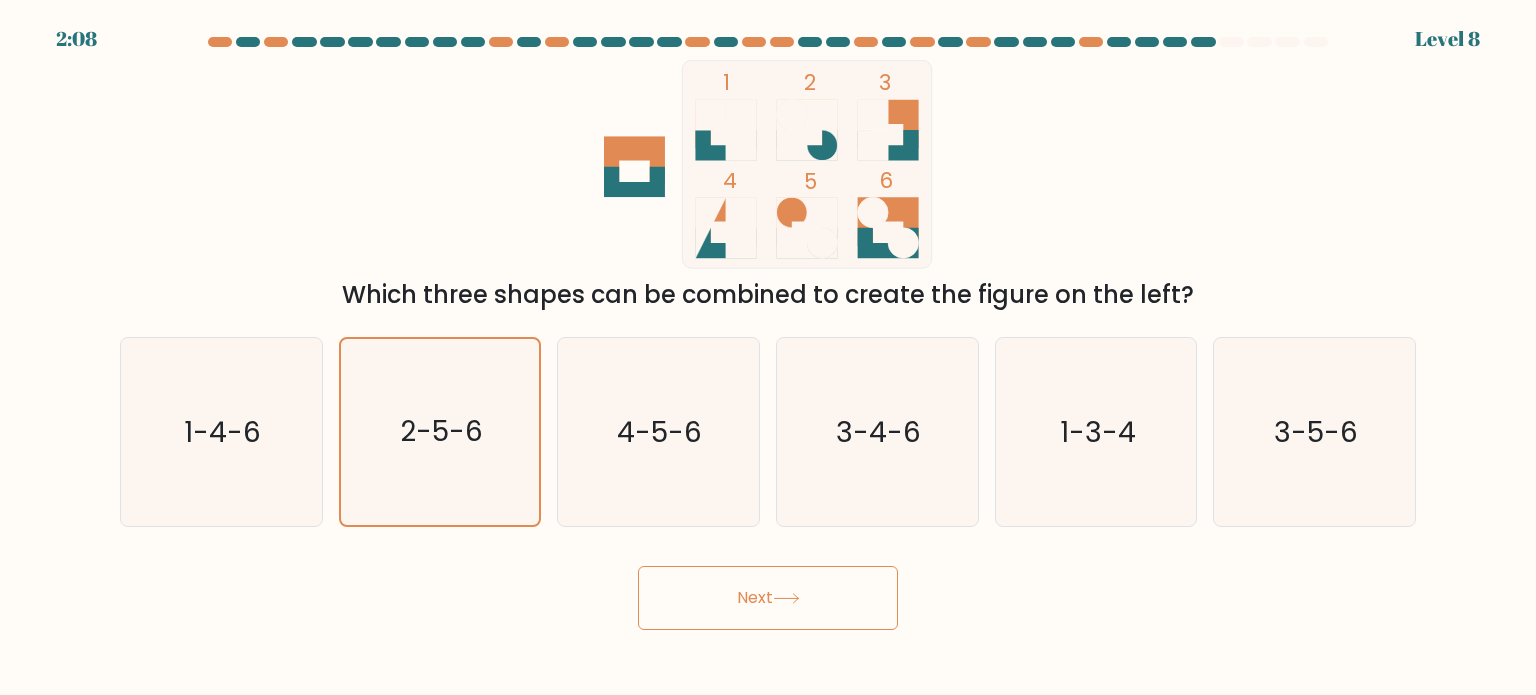 click on "Next" at bounding box center [768, 598] 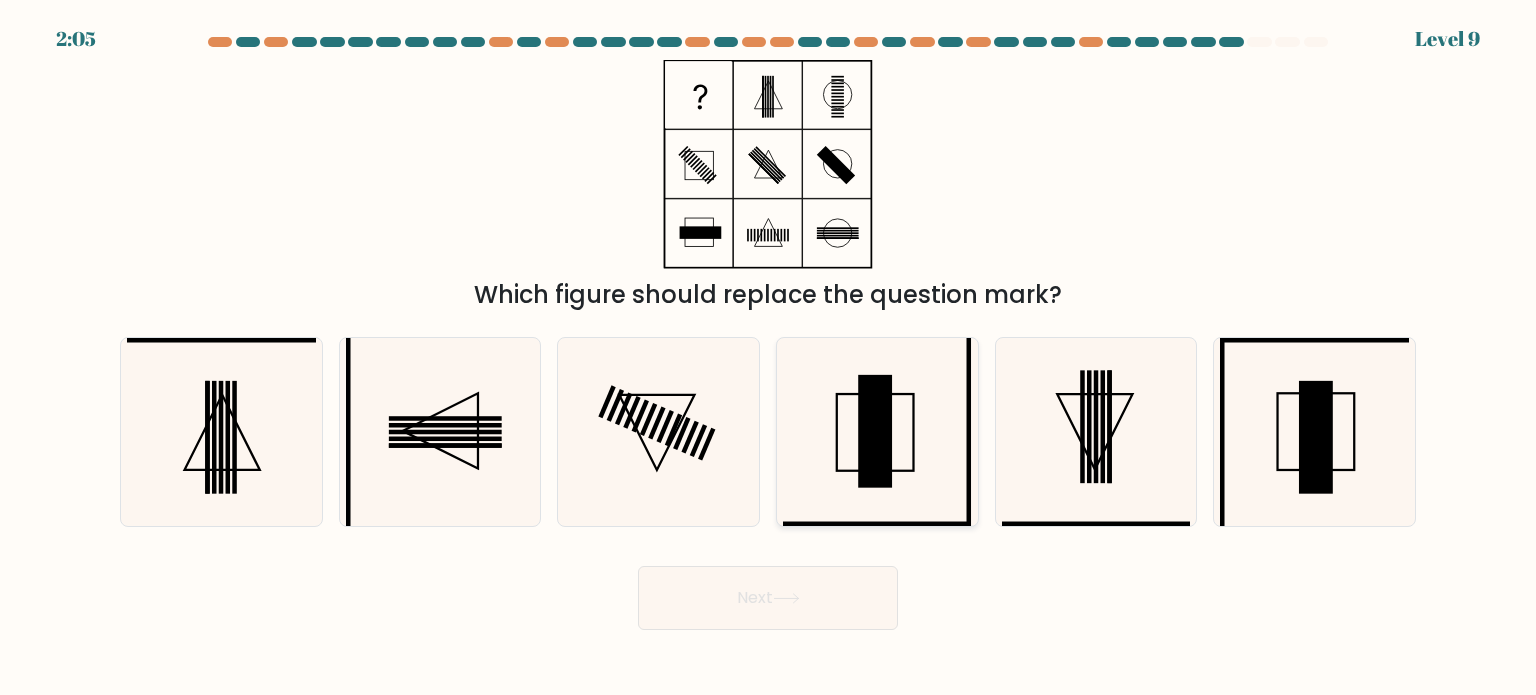 click 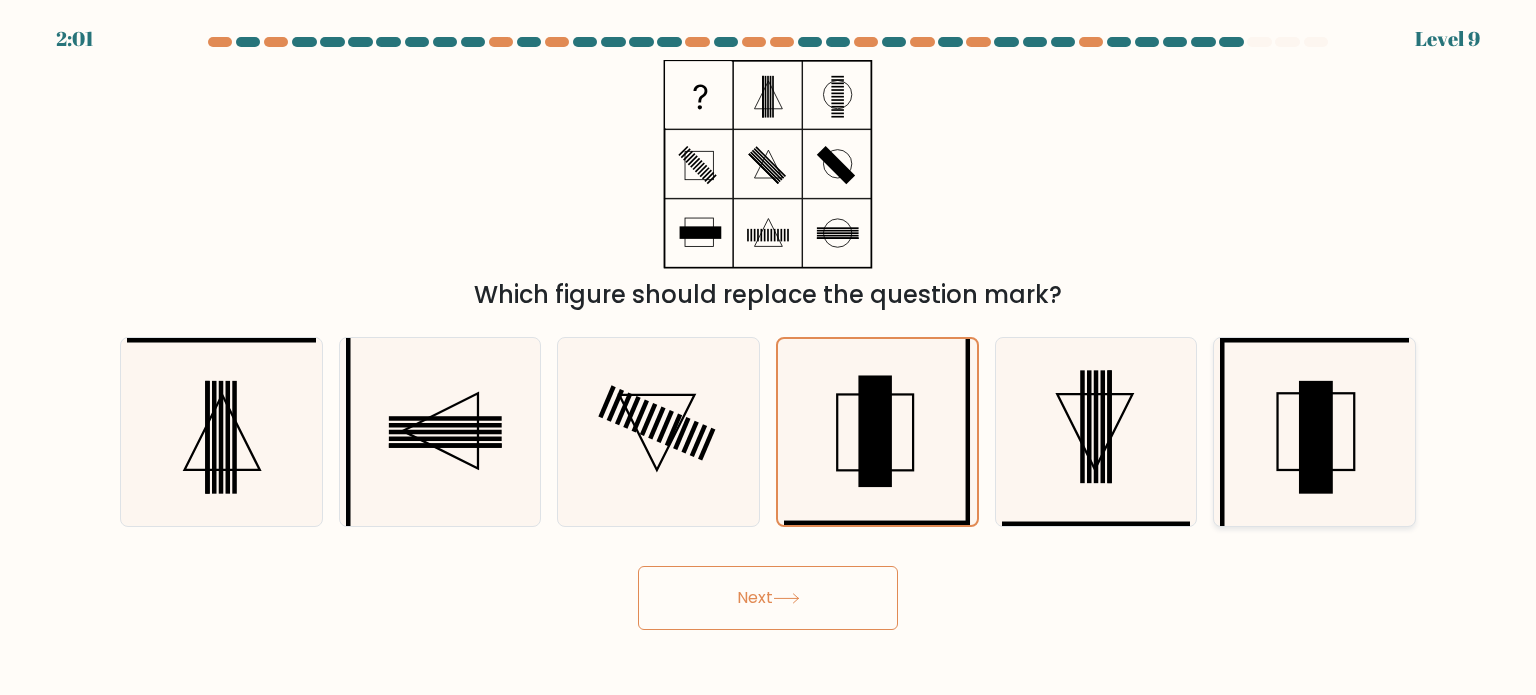 click 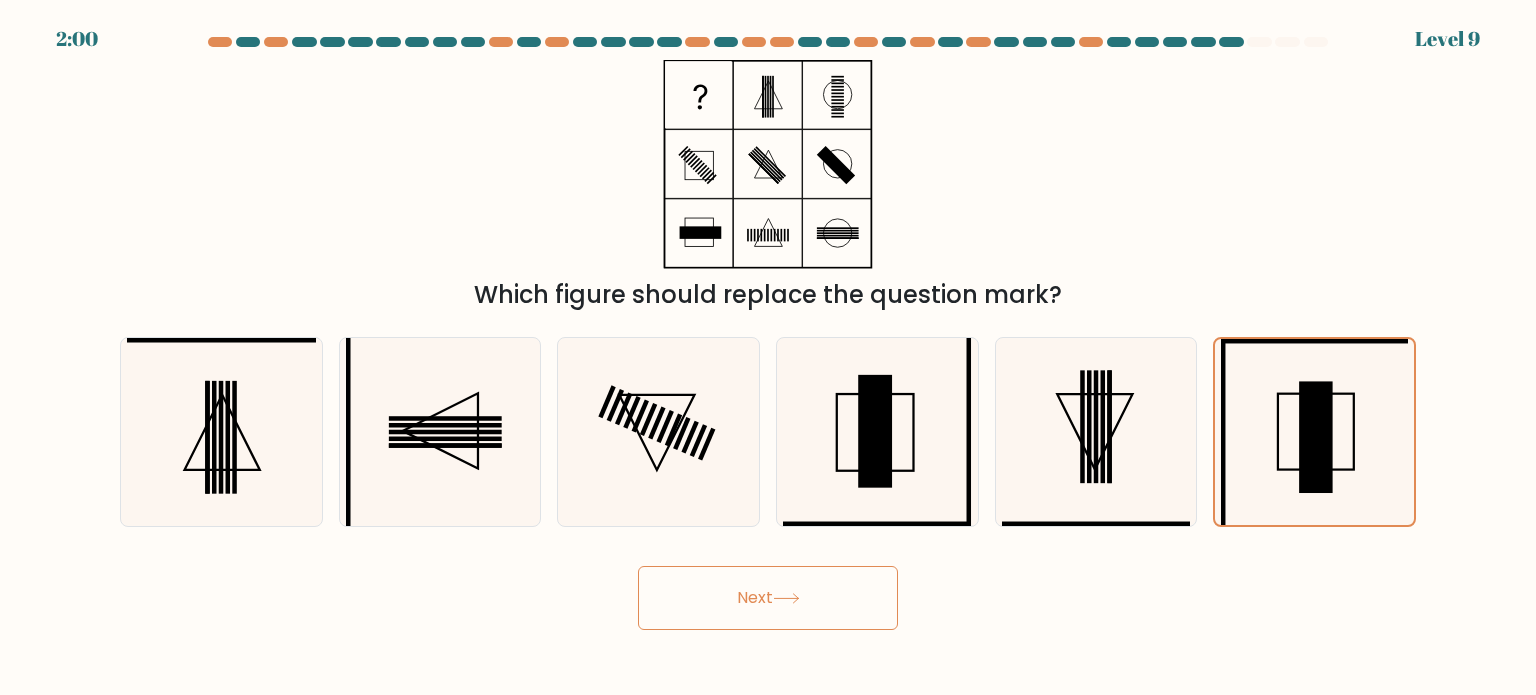 click on "Next" at bounding box center [768, 598] 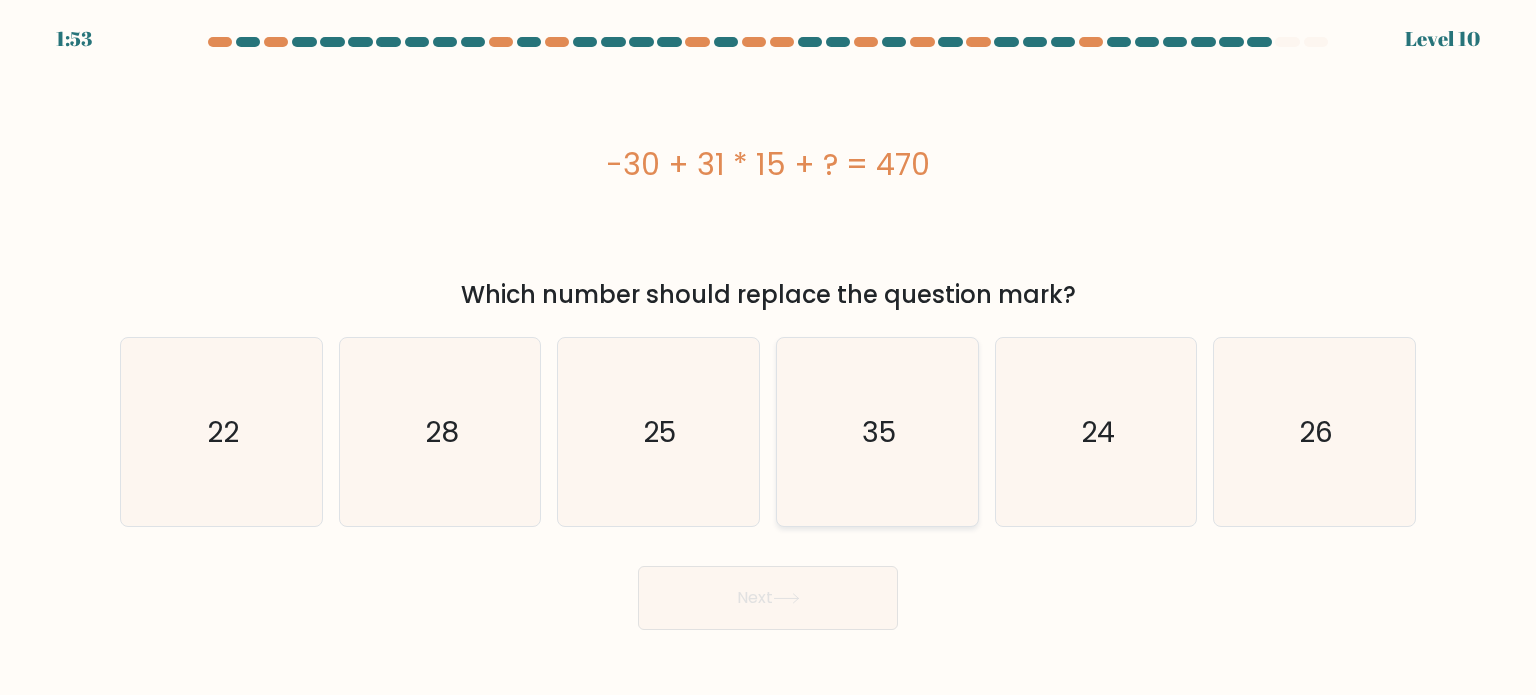 click on "35" 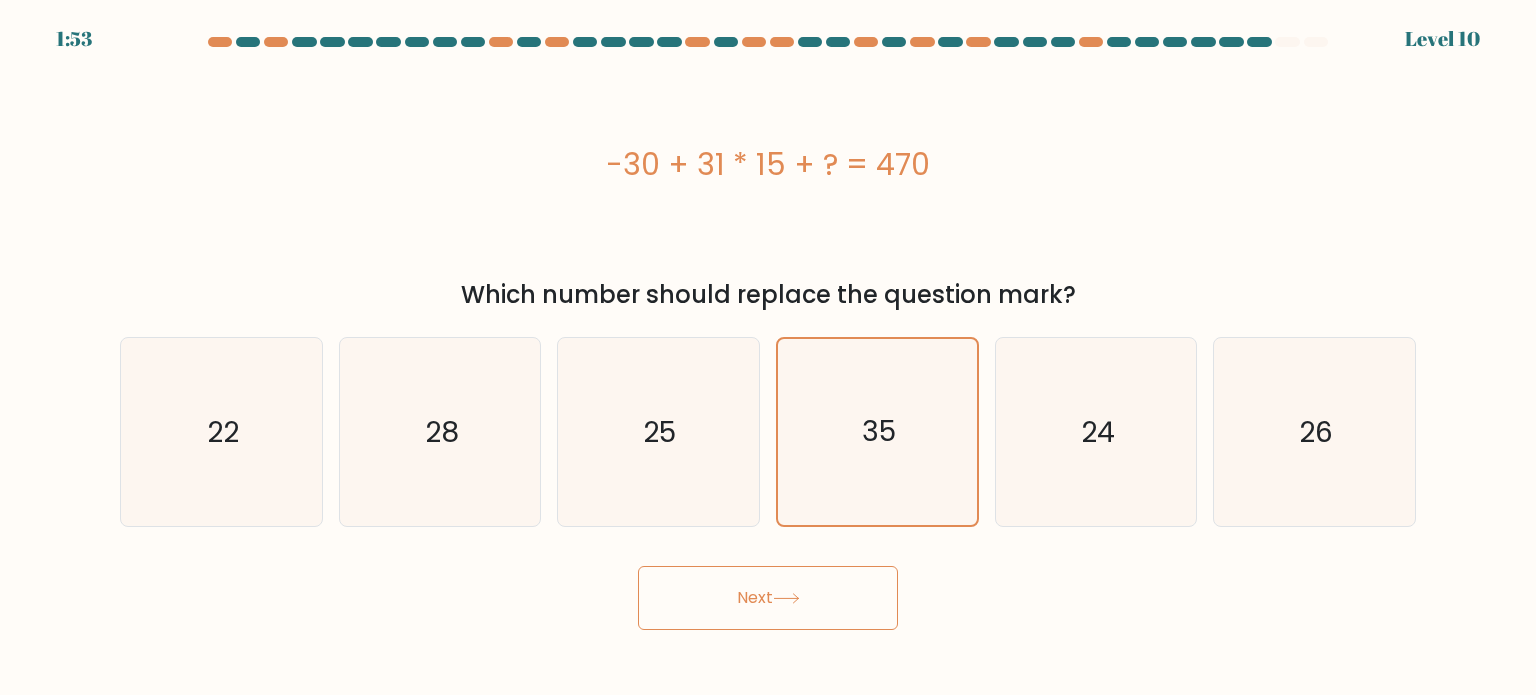 click on "Next" at bounding box center (768, 598) 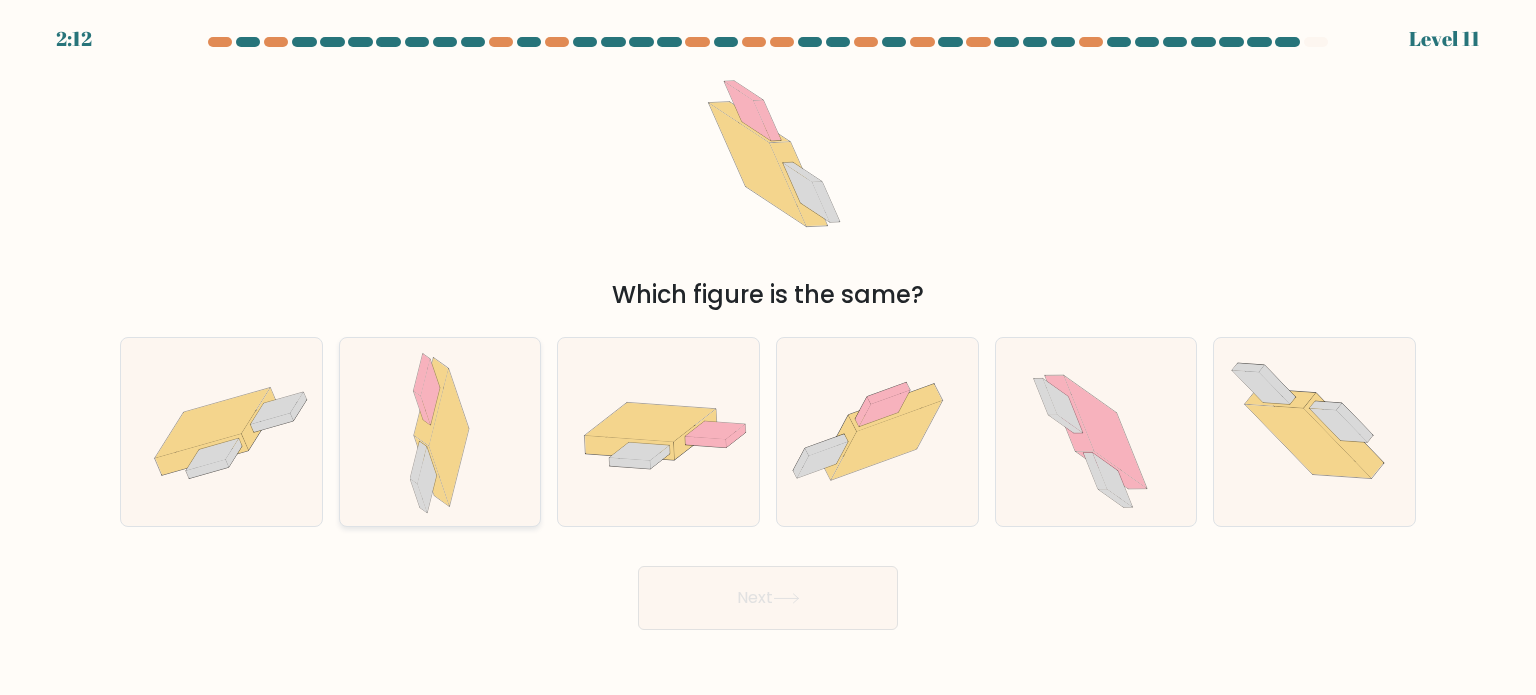 click at bounding box center [440, 432] 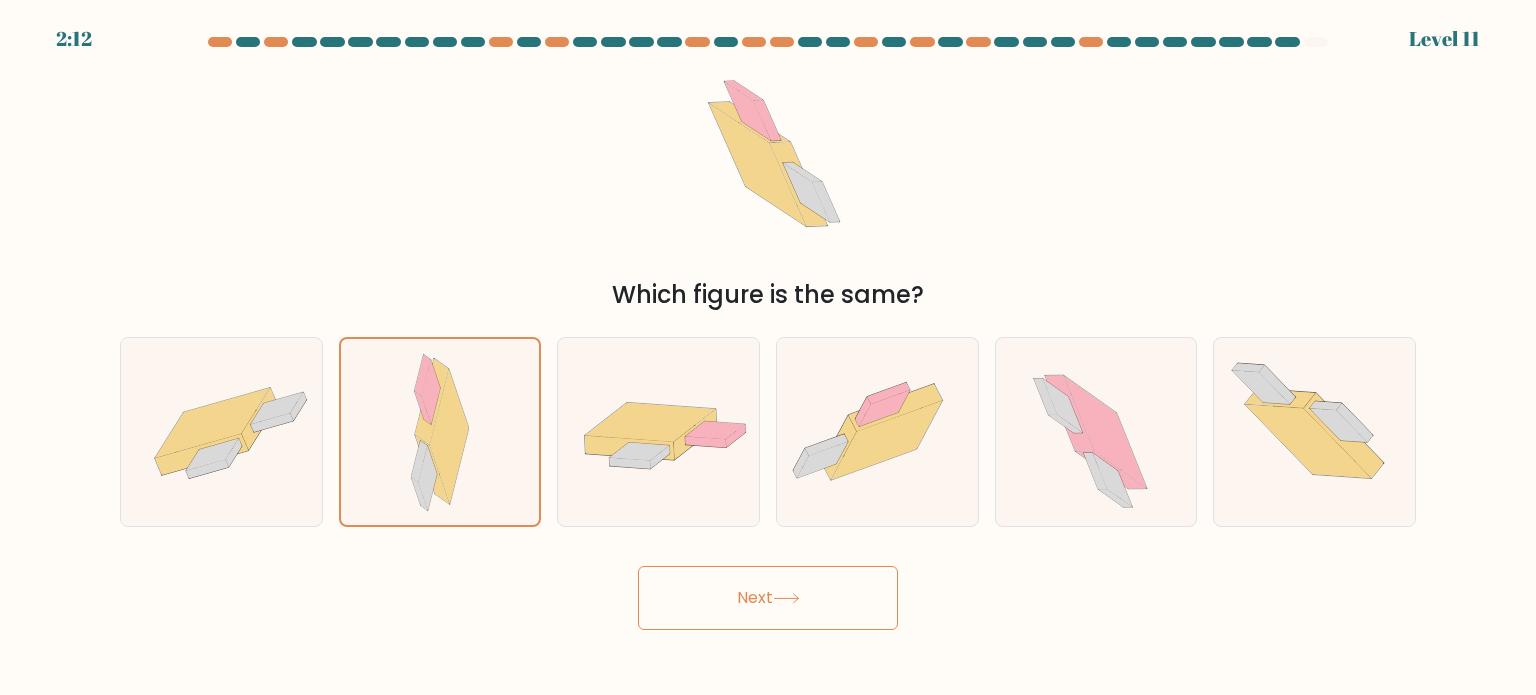click on "Next" at bounding box center (768, 598) 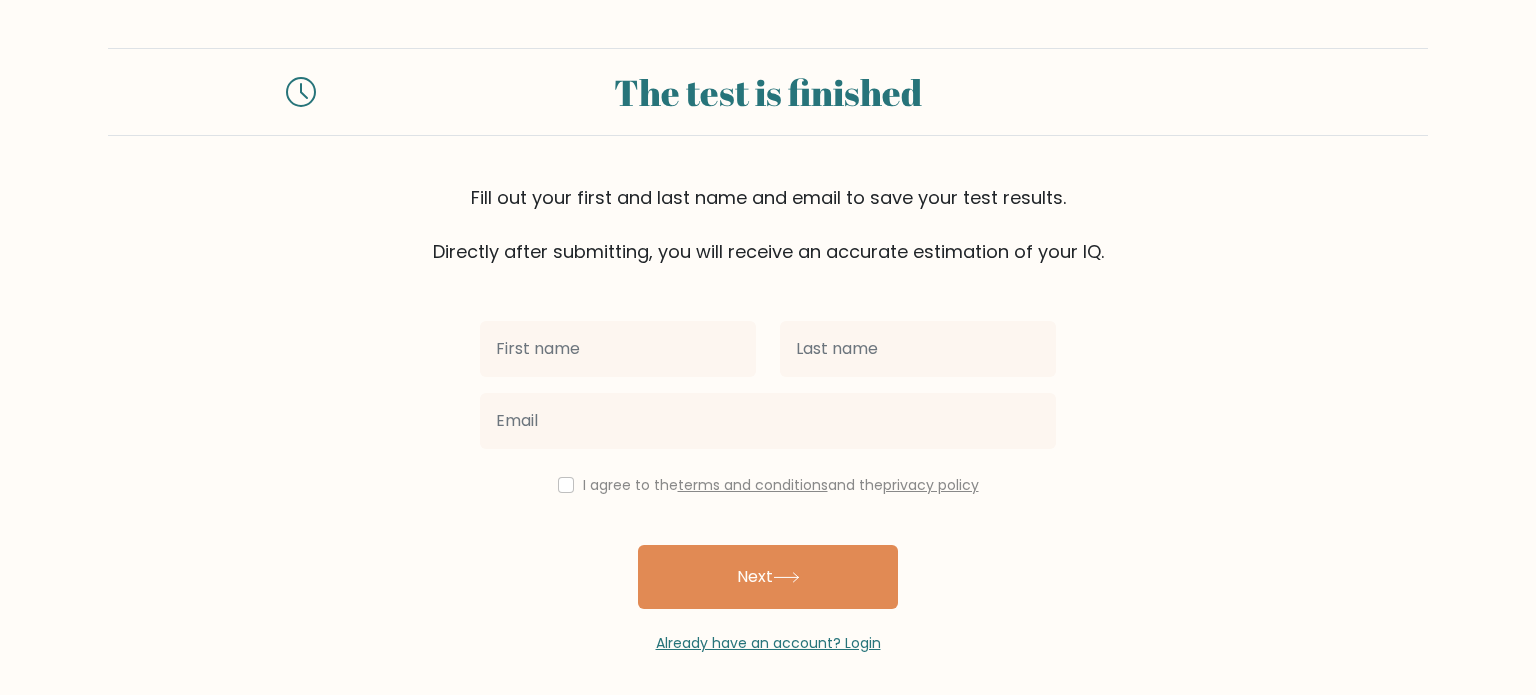 scroll, scrollTop: 0, scrollLeft: 0, axis: both 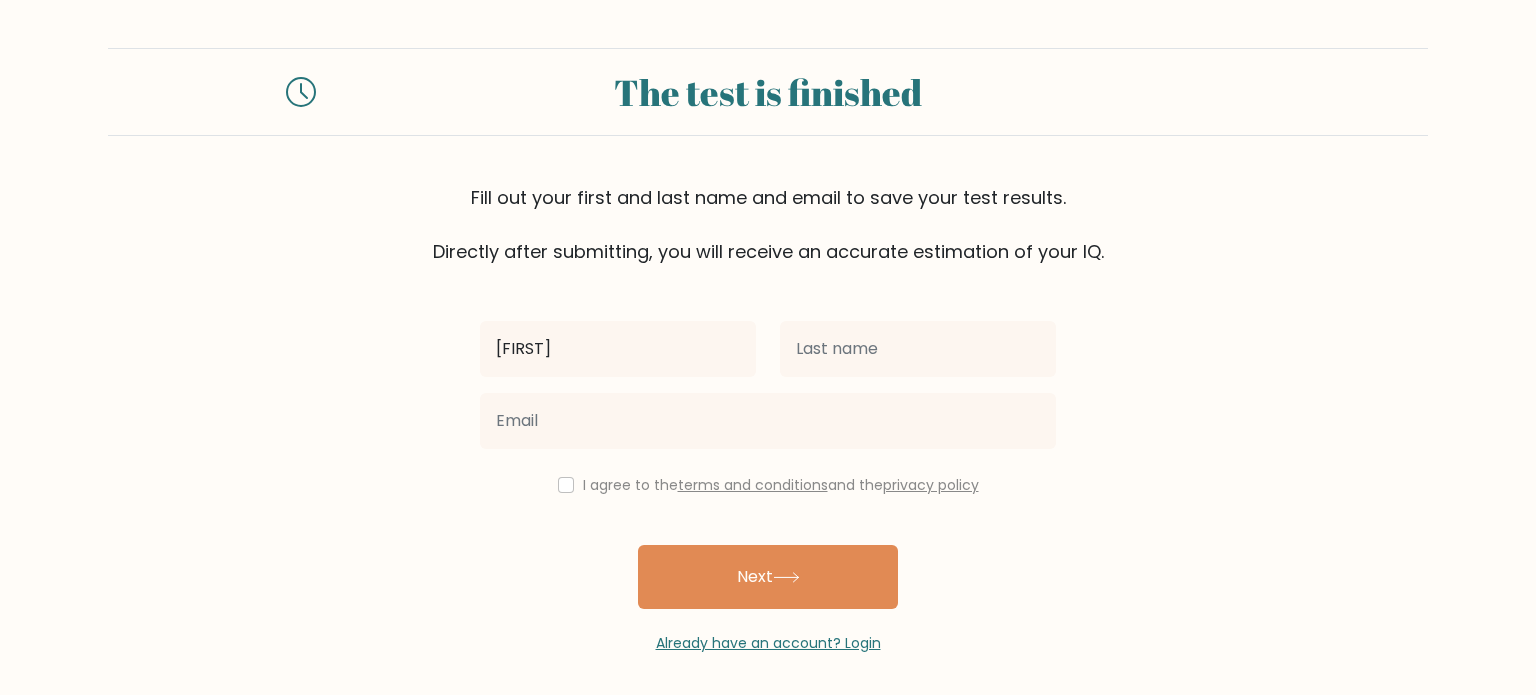 type on "[FIRST]" 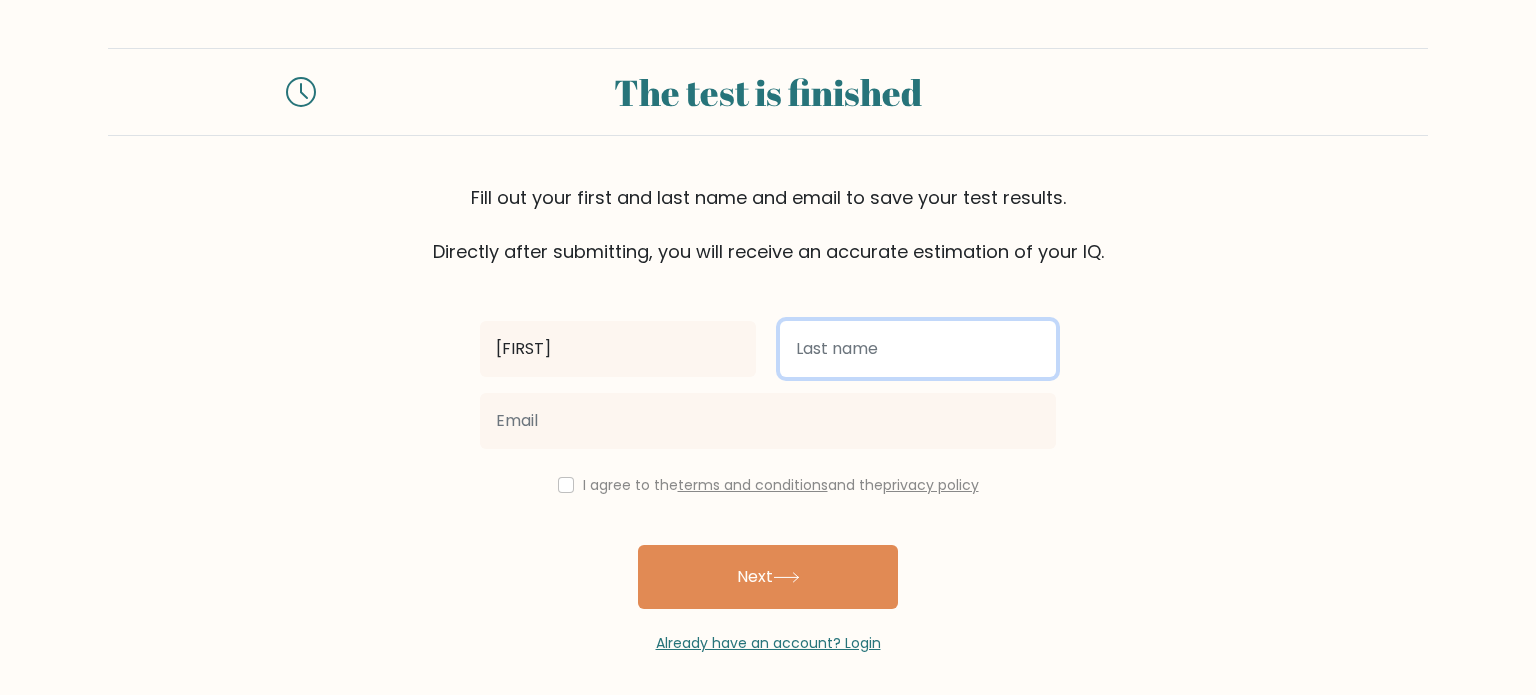 click at bounding box center (918, 349) 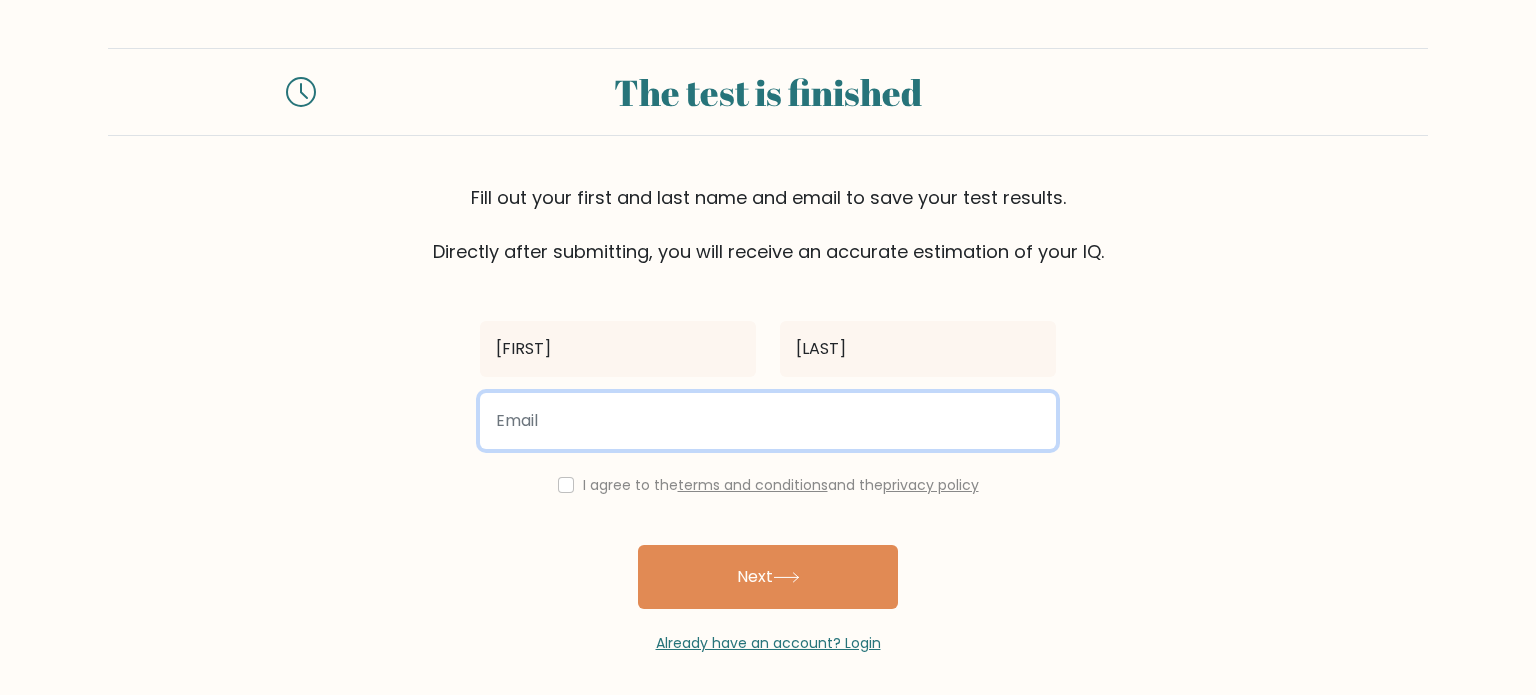 click at bounding box center [768, 421] 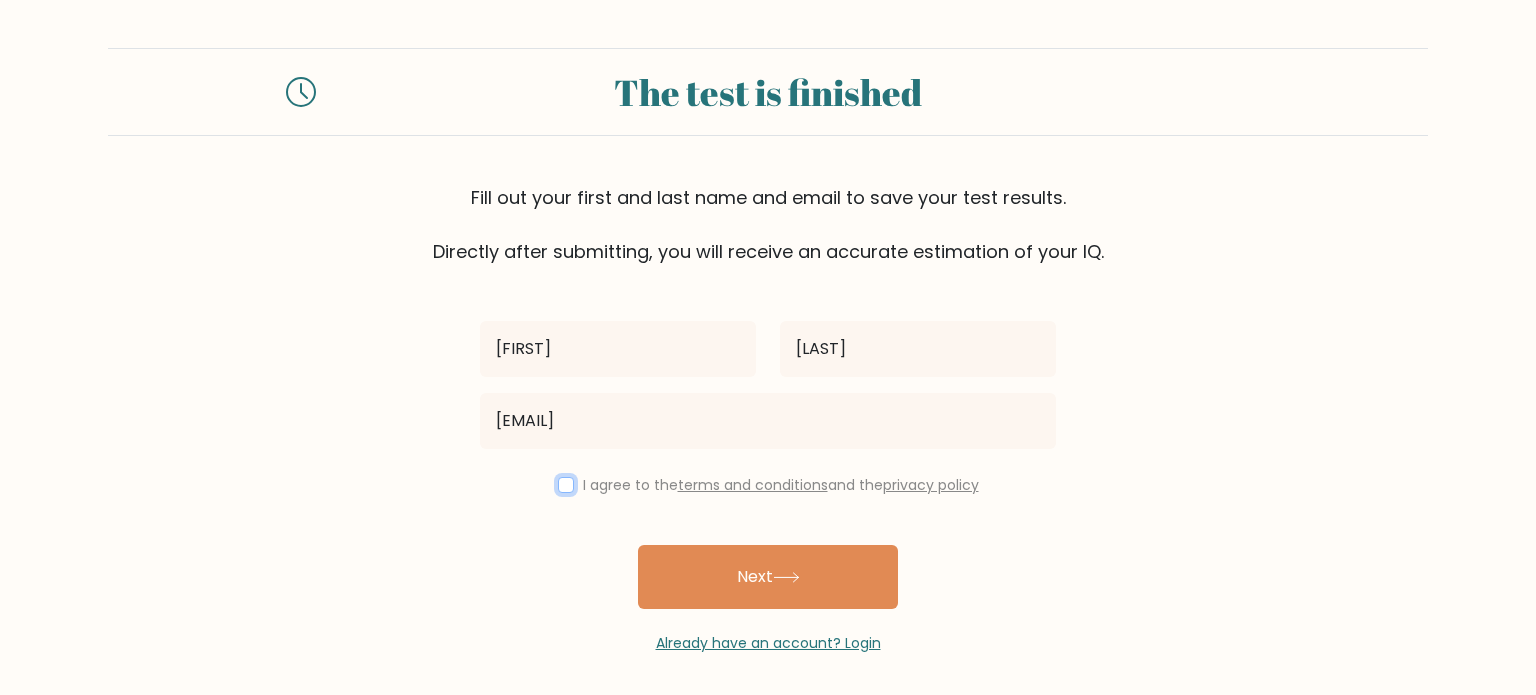 click at bounding box center (566, 485) 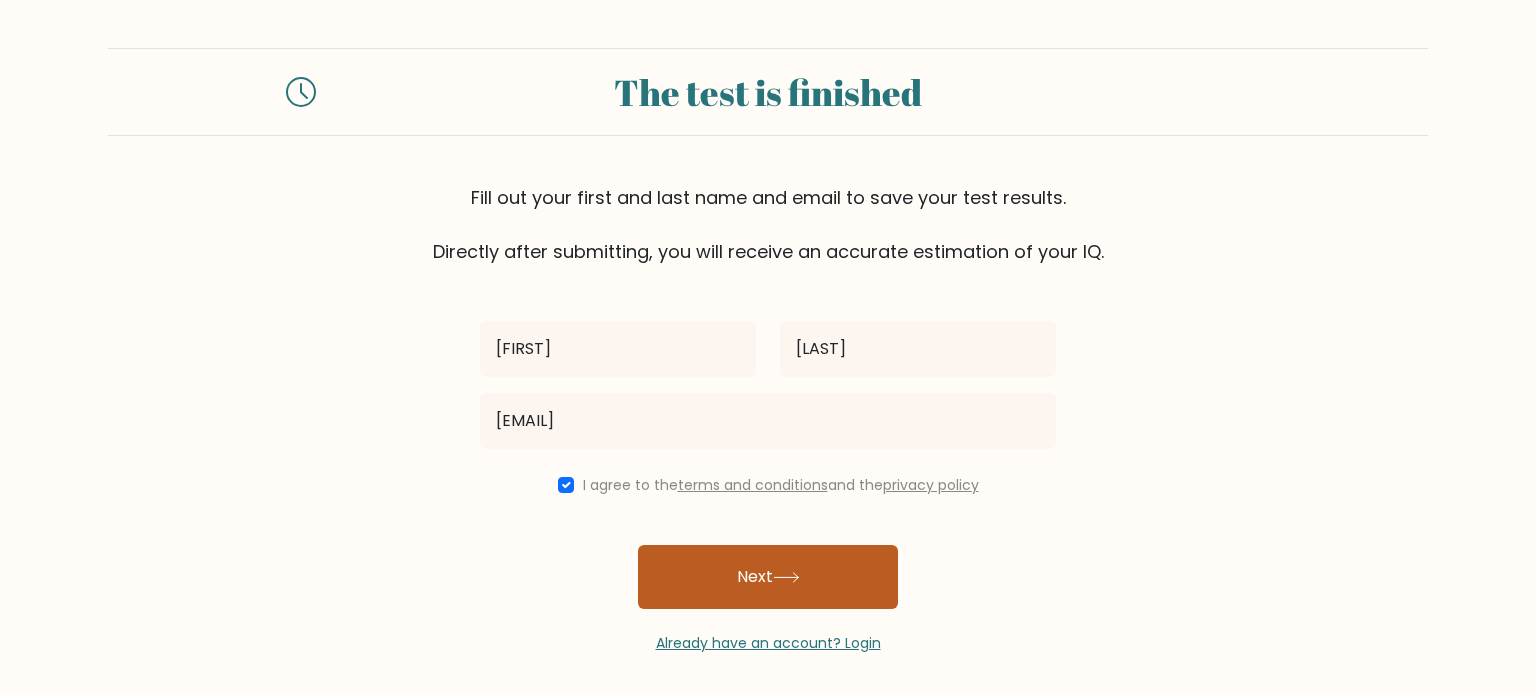 click on "Next" at bounding box center [768, 577] 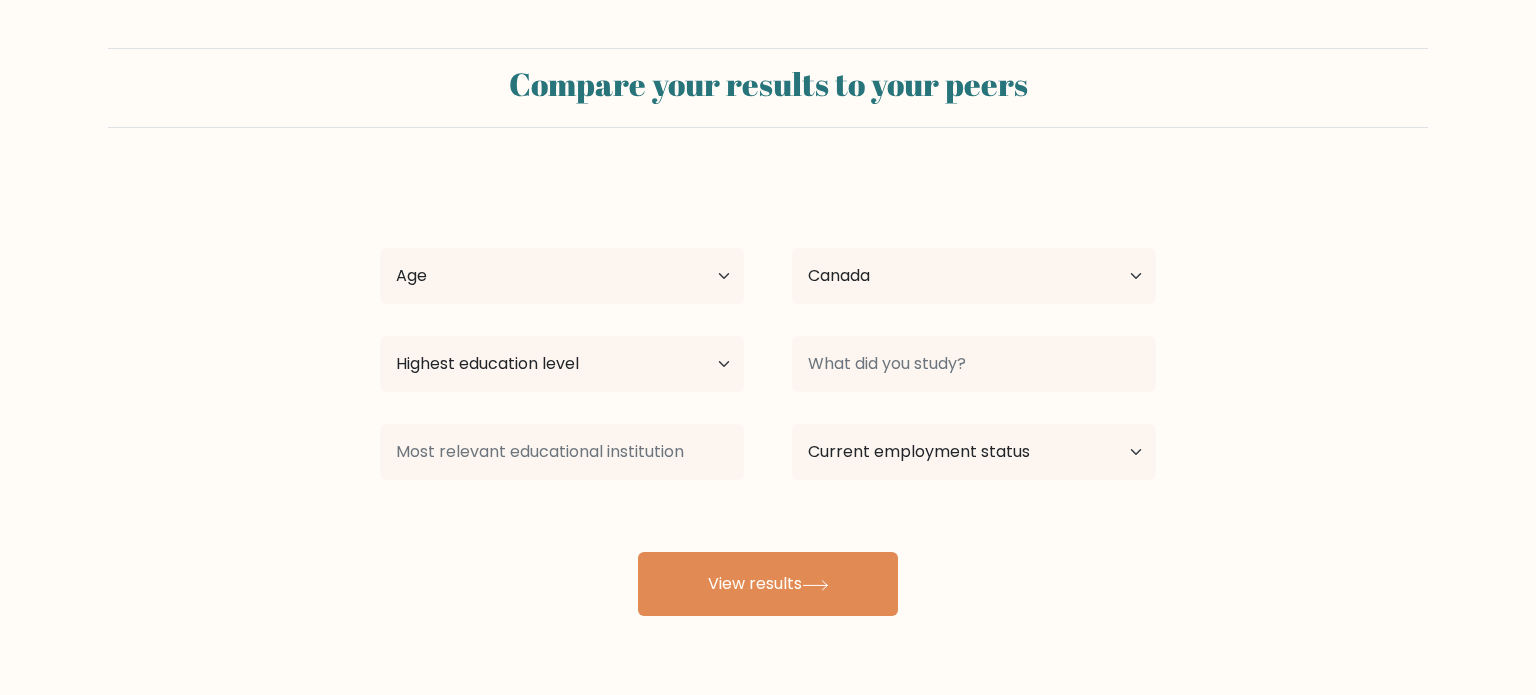 select on "CA" 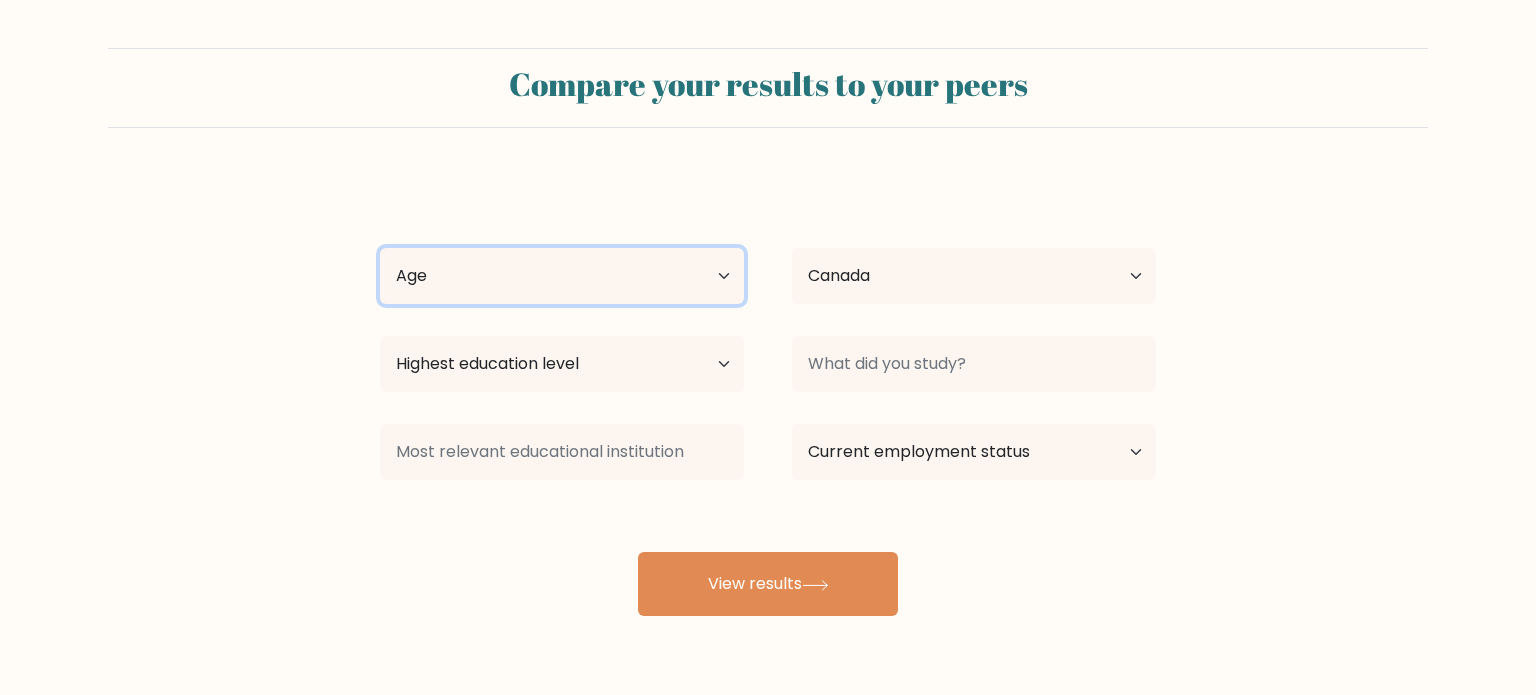 click on "Age
Under 18 years old
18-24 years old
25-34 years old
35-44 years old
45-54 years old
55-64 years old
65 years old and above" at bounding box center [562, 276] 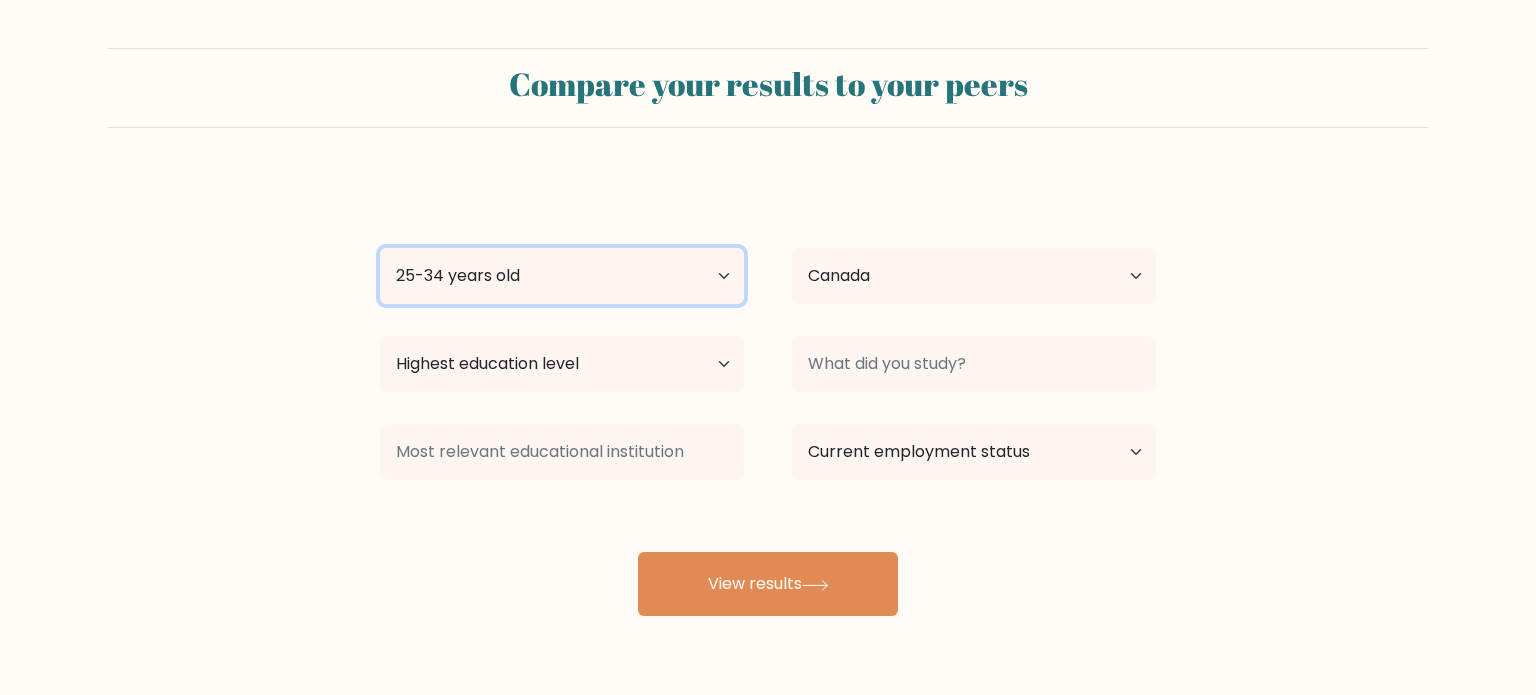 click on "Age
Under 18 years old
18-24 years old
25-34 years old
35-44 years old
45-54 years old
55-64 years old
65 years old and above" at bounding box center [562, 276] 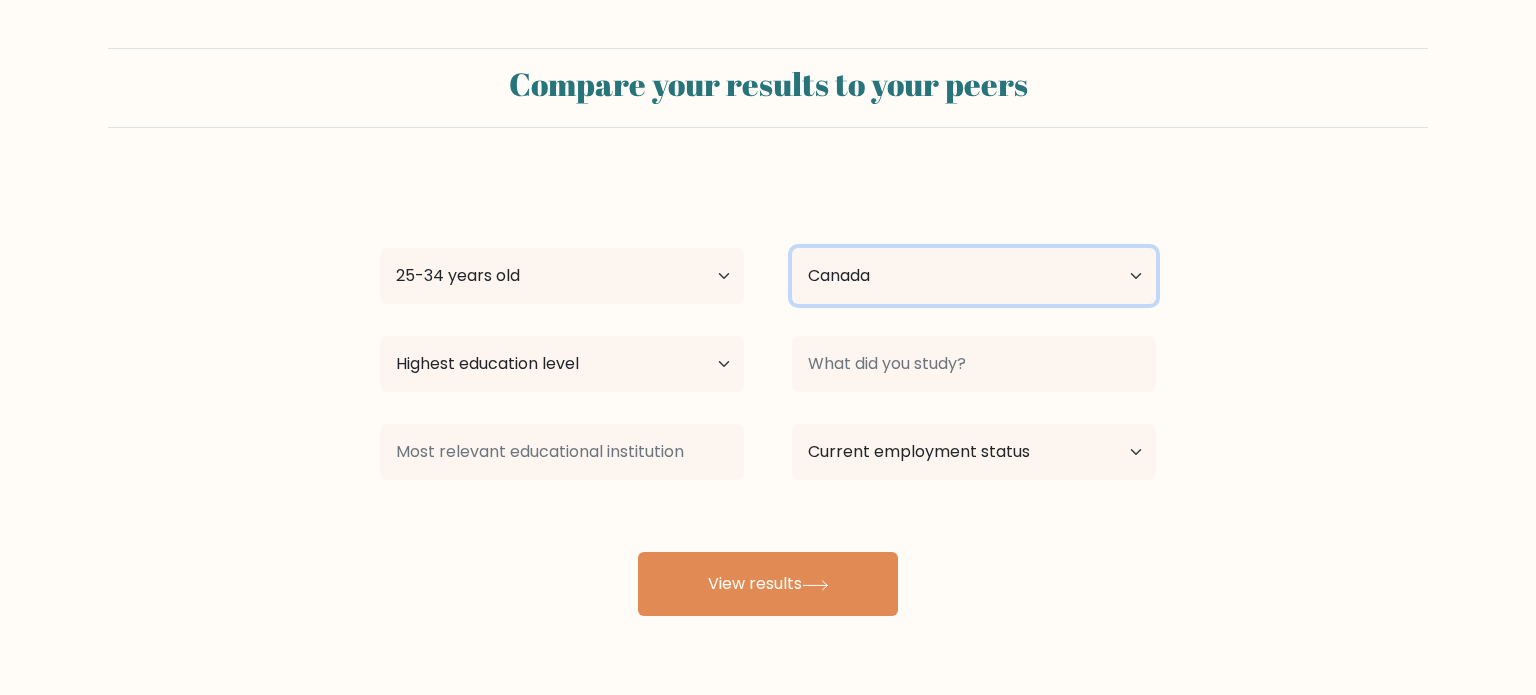 click on "Country
Afghanistan
Albania
Algeria
American Samoa
Andorra
Angola
Anguilla
Antarctica
Antigua and Barbuda
Argentina
Armenia
Aruba
Australia
Austria
Azerbaijan
Bahamas
Bahrain
Bangladesh
Barbados
Belarus
Belgium
Belize
Benin
Bermuda
Bhutan
Bolivia
Bonaire, Sint Eustatius and Saba
Bosnia and Herzegovina
Botswana
Bouvet Island
Brazil
British Indian Ocean Territory
Brunei
Bulgaria
Burkina Faso
Burundi
Cabo Verde
Cambodia
Cameroon
Canada
Cayman Islands
Central African Republic
Chad
Chile
China
Christmas Island
Cocos (Keeling) Islands
Colombia
Comoros
Congo
Congo (the Democratic Republic of the)
Cook Islands
Costa Rica
Côte d'Ivoire
Croatia
Cuba" at bounding box center (974, 276) 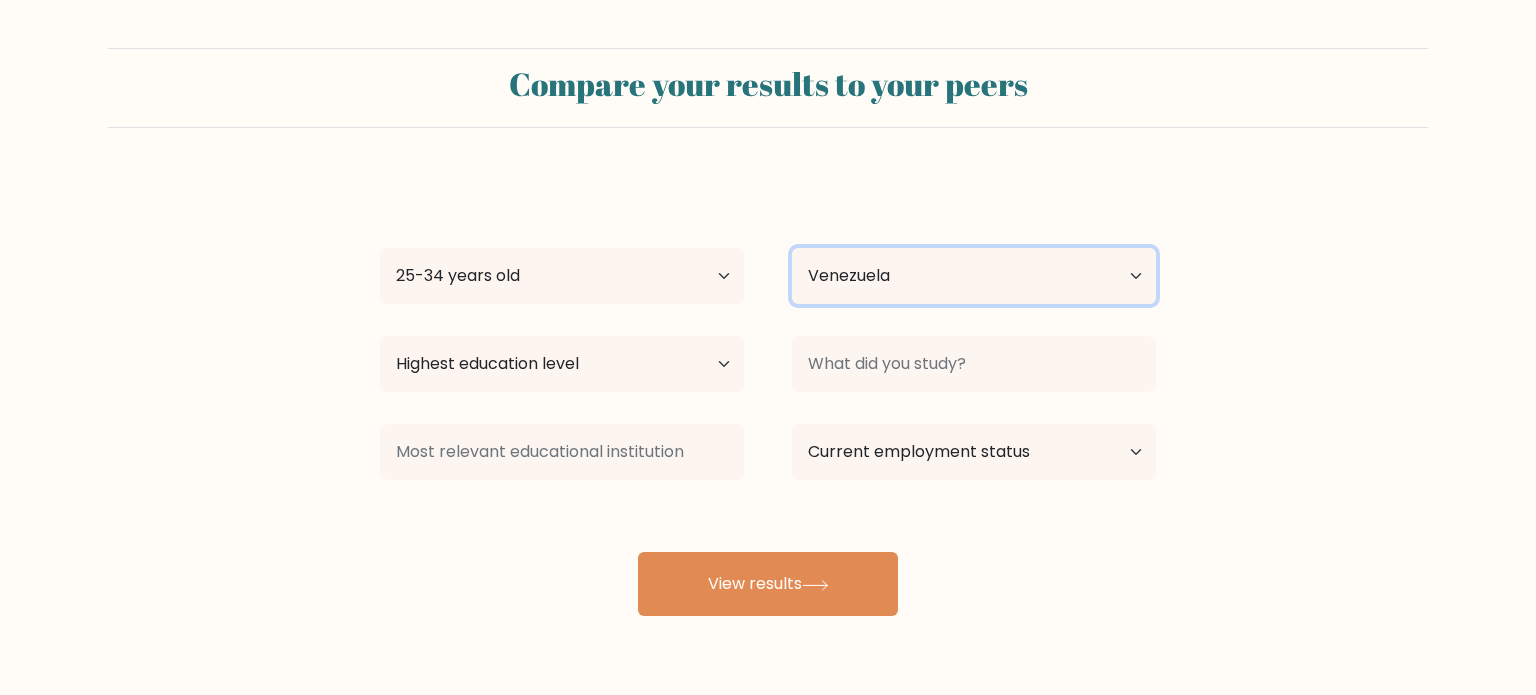 click on "Country
Afghanistan
Albania
Algeria
American Samoa
Andorra
Angola
Anguilla
Antarctica
Antigua and Barbuda
Argentina
Armenia
Aruba
Australia
Austria
Azerbaijan
Bahamas
Bahrain
Bangladesh
Barbados
Belarus
Belgium
Belize
Benin
Bermuda
Bhutan
Bolivia
Bonaire, Sint Eustatius and Saba
Bosnia and Herzegovina
Botswana
Bouvet Island
Brazil
British Indian Ocean Territory
Brunei
Bulgaria
Burkina Faso
Burundi
Cabo Verde
Cambodia
Cameroon
Canada
Cayman Islands
Central African Republic
Chad
Chile
China
Christmas Island
Cocos (Keeling) Islands
Colombia
Comoros
Congo
Congo (the Democratic Republic of the)
Cook Islands
Costa Rica
Côte d'Ivoire
Croatia
Cuba" at bounding box center [974, 276] 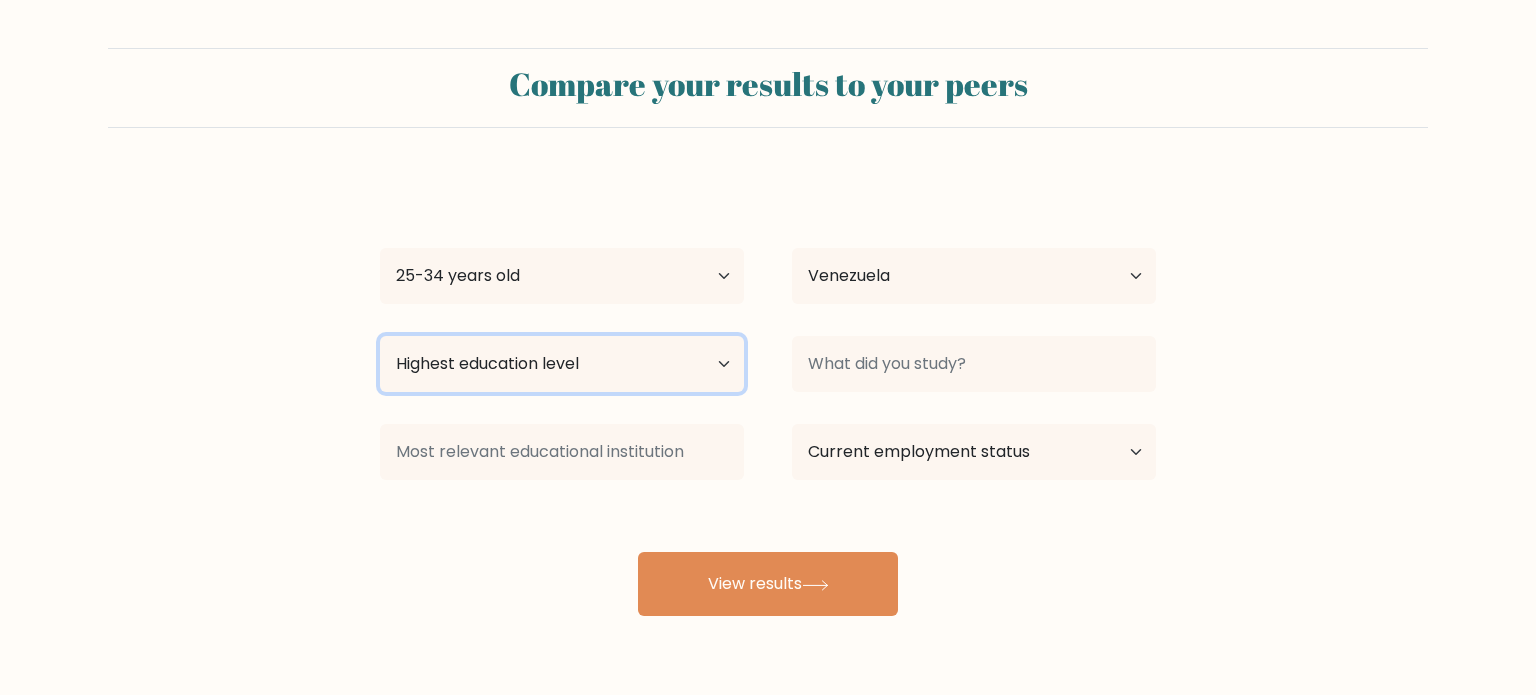 click on "Highest education level
No schooling
Primary
Lower Secondary
Upper Secondary
Occupation Specific
Bachelor's degree
Master's degree
Doctoral degree" at bounding box center (562, 364) 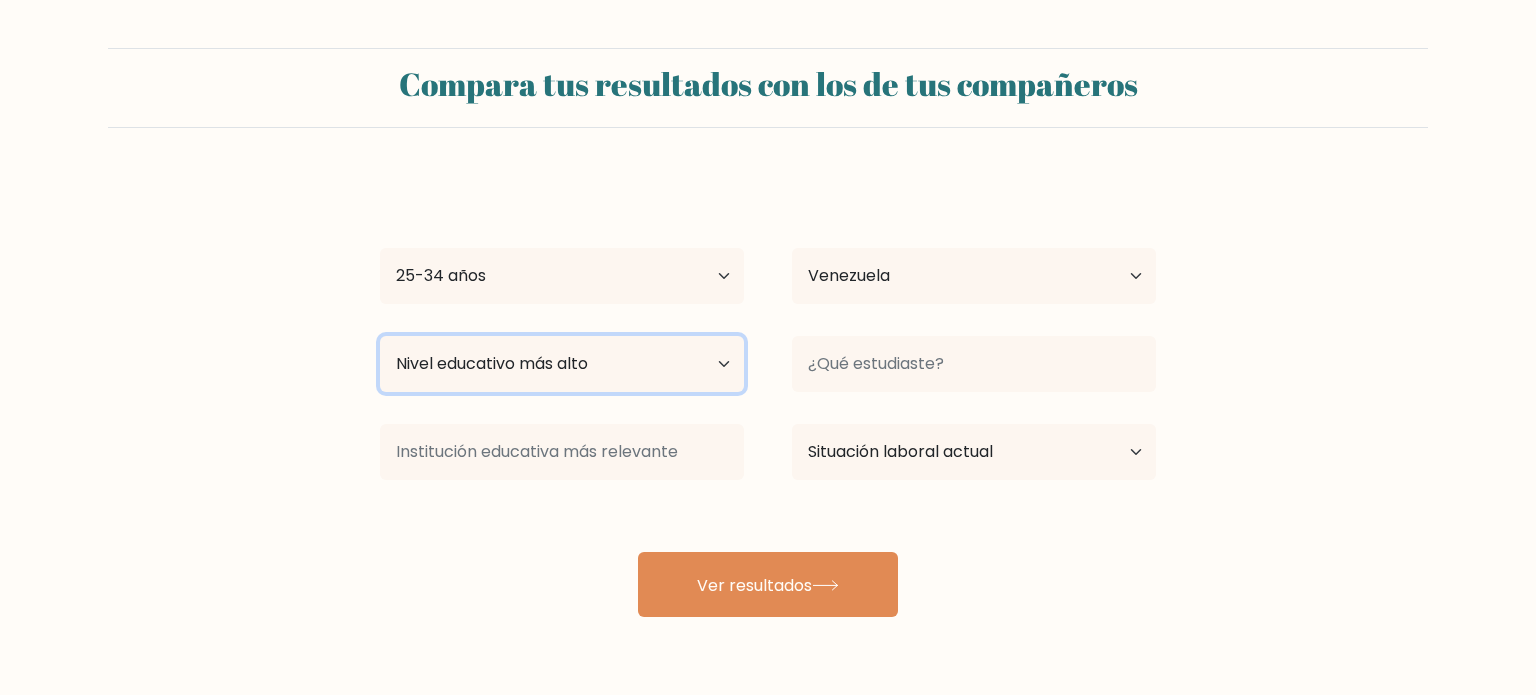 click on "Nivel educativo más alto
Sin escolarización
Primario
Secundaria inferior
Secundaria superior
Ocupación específica
licenciatura
Maestría
Doctorado" at bounding box center [562, 364] 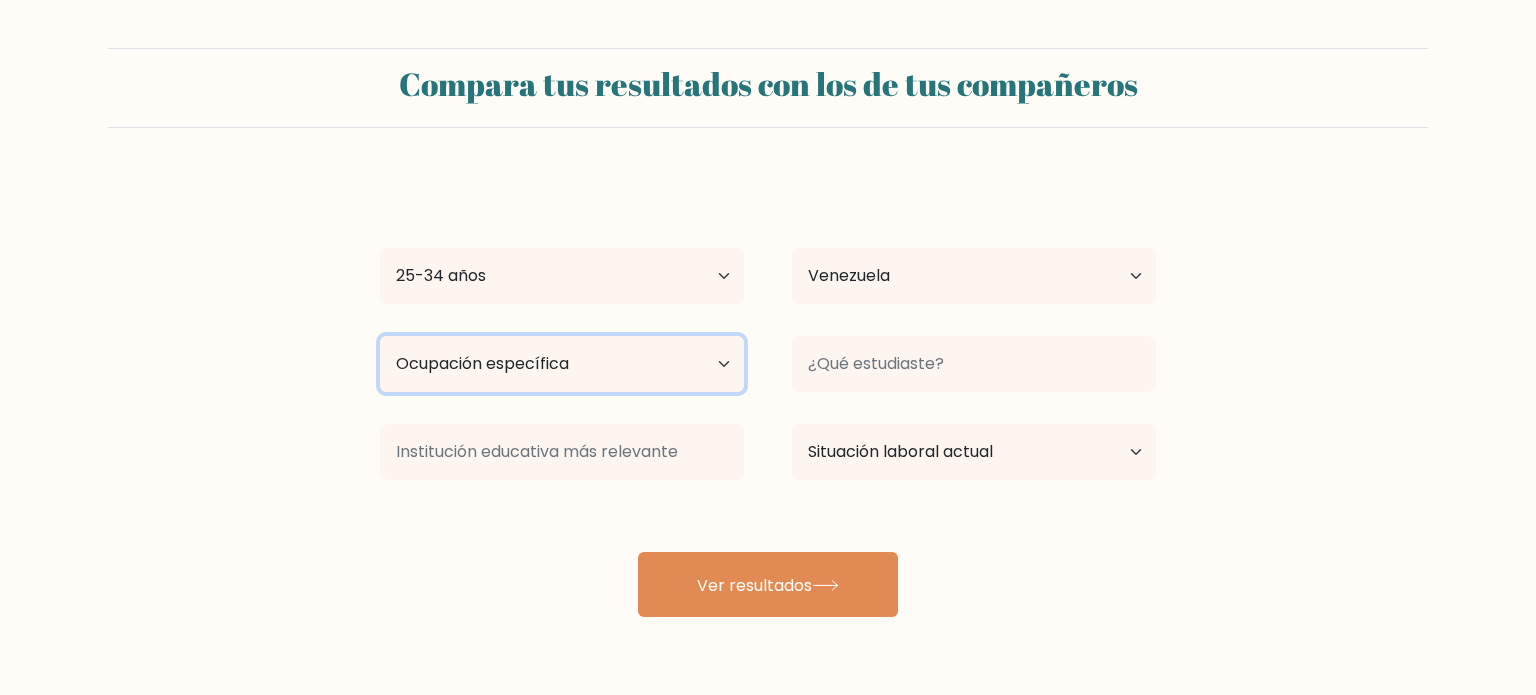 click on "Nivel educativo más alto
Sin escolarización
Primario
Secundaria inferior
Secundaria superior
Ocupación específica
licenciatura
Maestría
Doctorado" at bounding box center [562, 364] 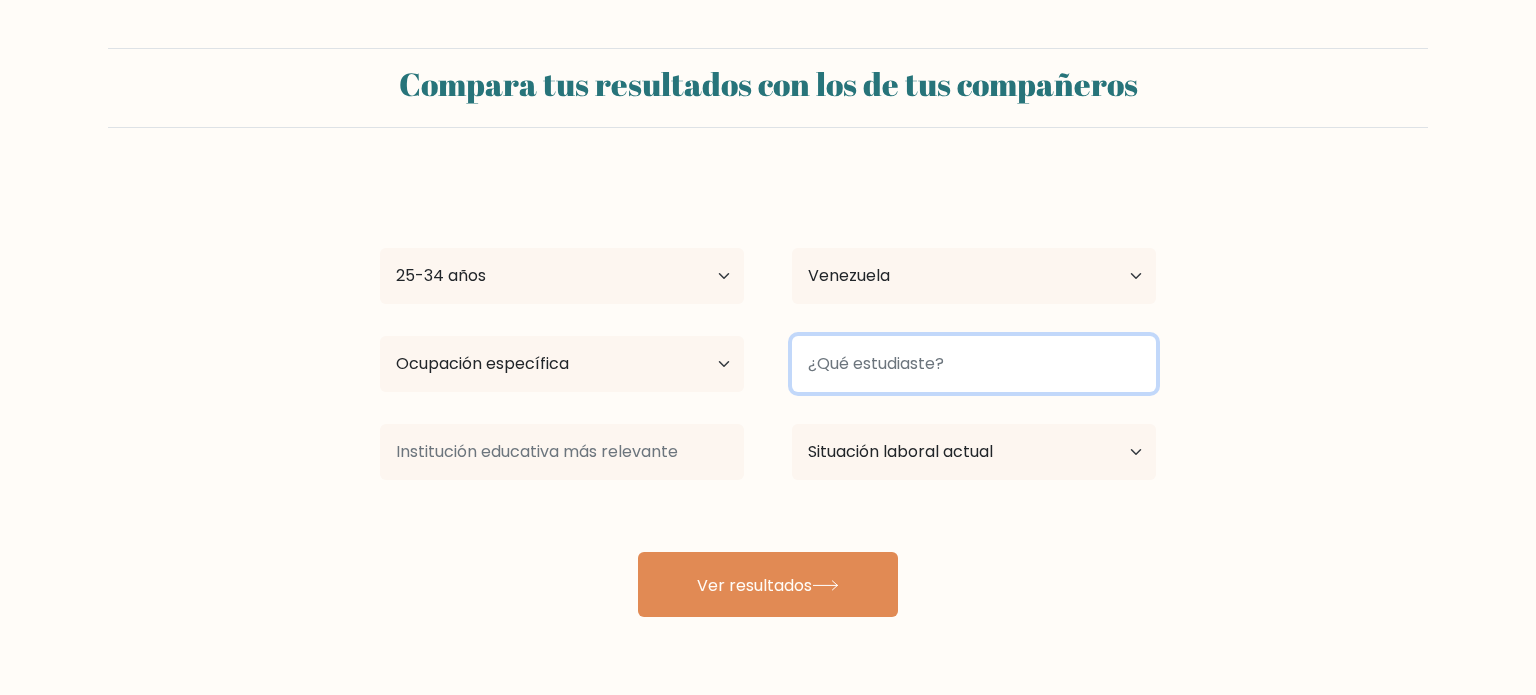 click at bounding box center (974, 364) 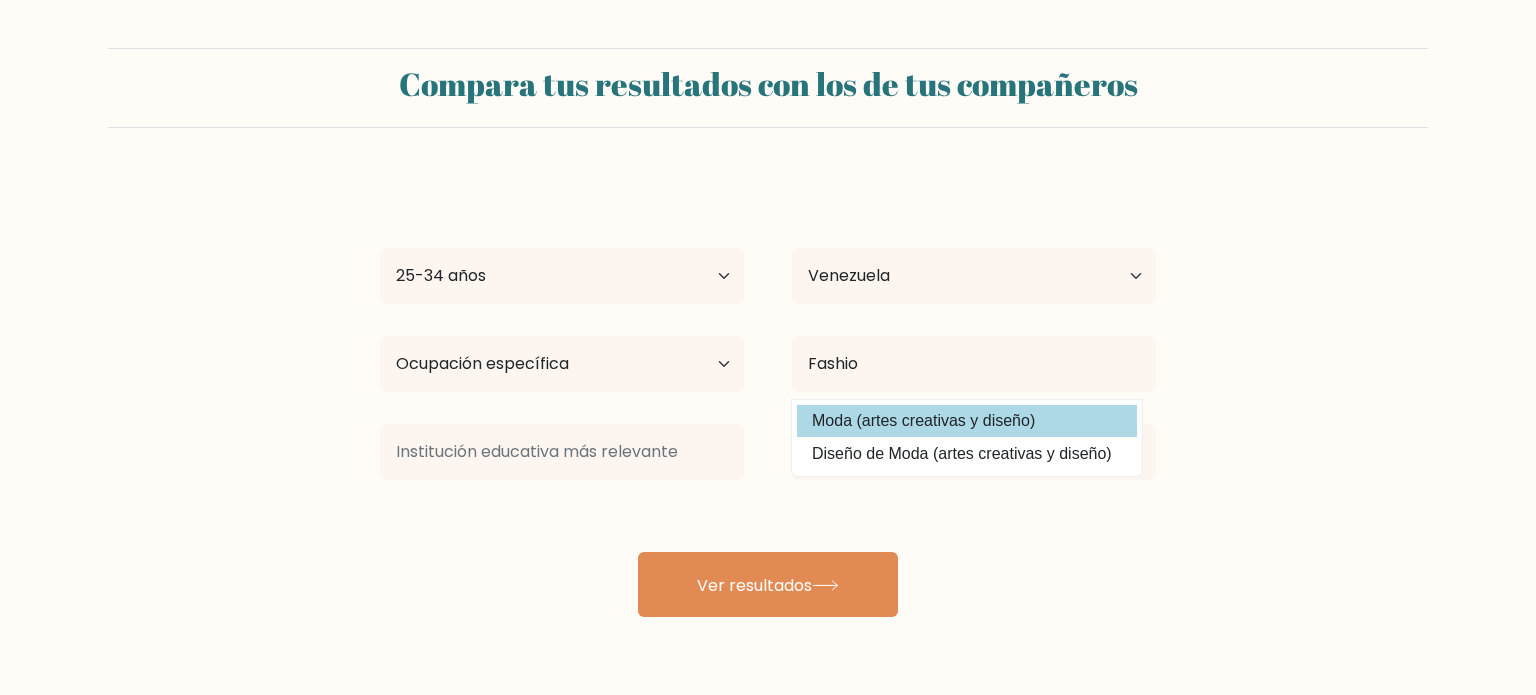 click on "Valeria
solorzano
Edad
menores de 18 años
18-24 años
25-34 años
35-44 años
45-54 años
55-64 años
65 años o más
País
Afganistán
Albania
Argelia
Samoa Americana
Andorra
Angola
Anguila
Antártida
Antigua y Barbuda
Argentina
Armenia
Aruba
Australia
Austria
Azerbaiyán
Bahamas
Baréin
Bangladés
Barbados
Bielorrusia
Bélgica
Belice
Benín
islas Bermudas
Bután
Bolivia
Bonaire, San Eustaquio y Saba
Bosnia y Herzegovina
Botsuana
Isla Bouvet
Brasil
Brunéi
Bulgaria" at bounding box center [768, 396] 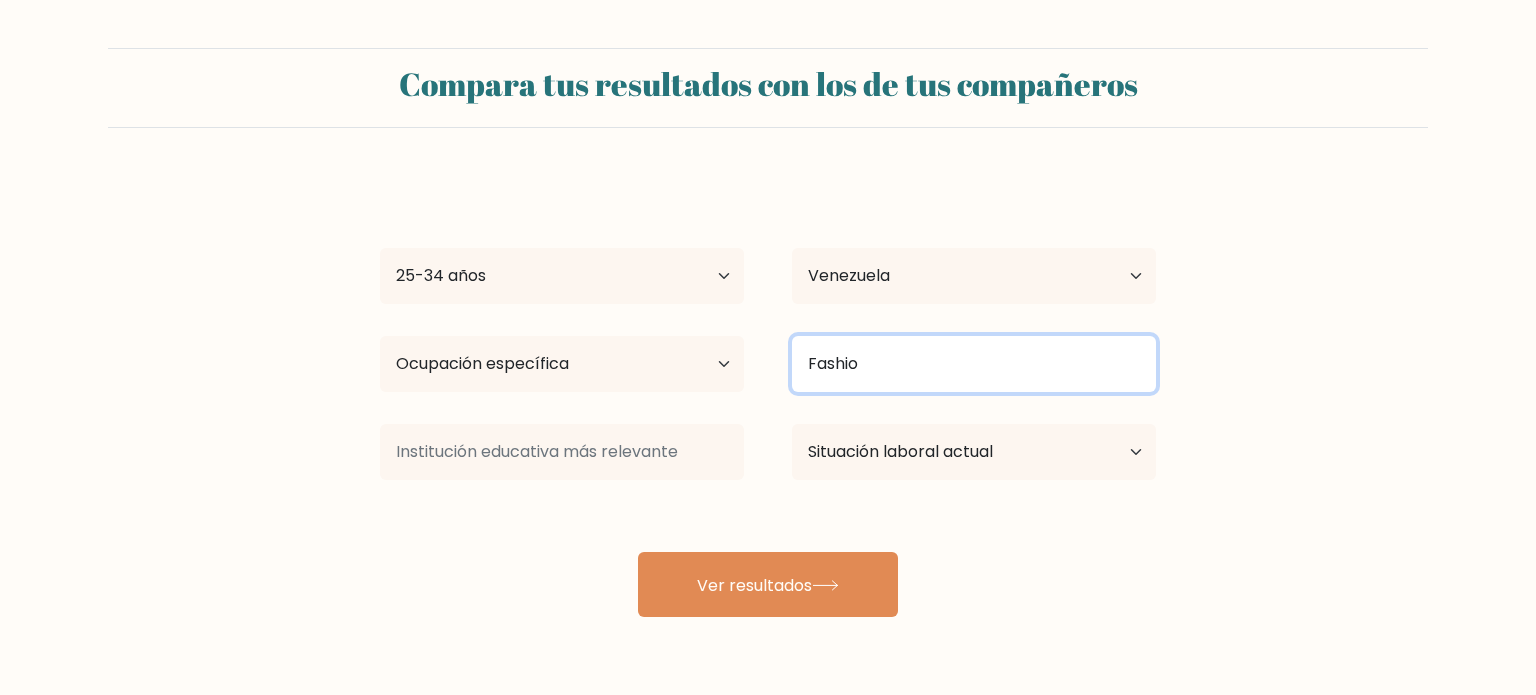 click on "Fashio" at bounding box center [974, 364] 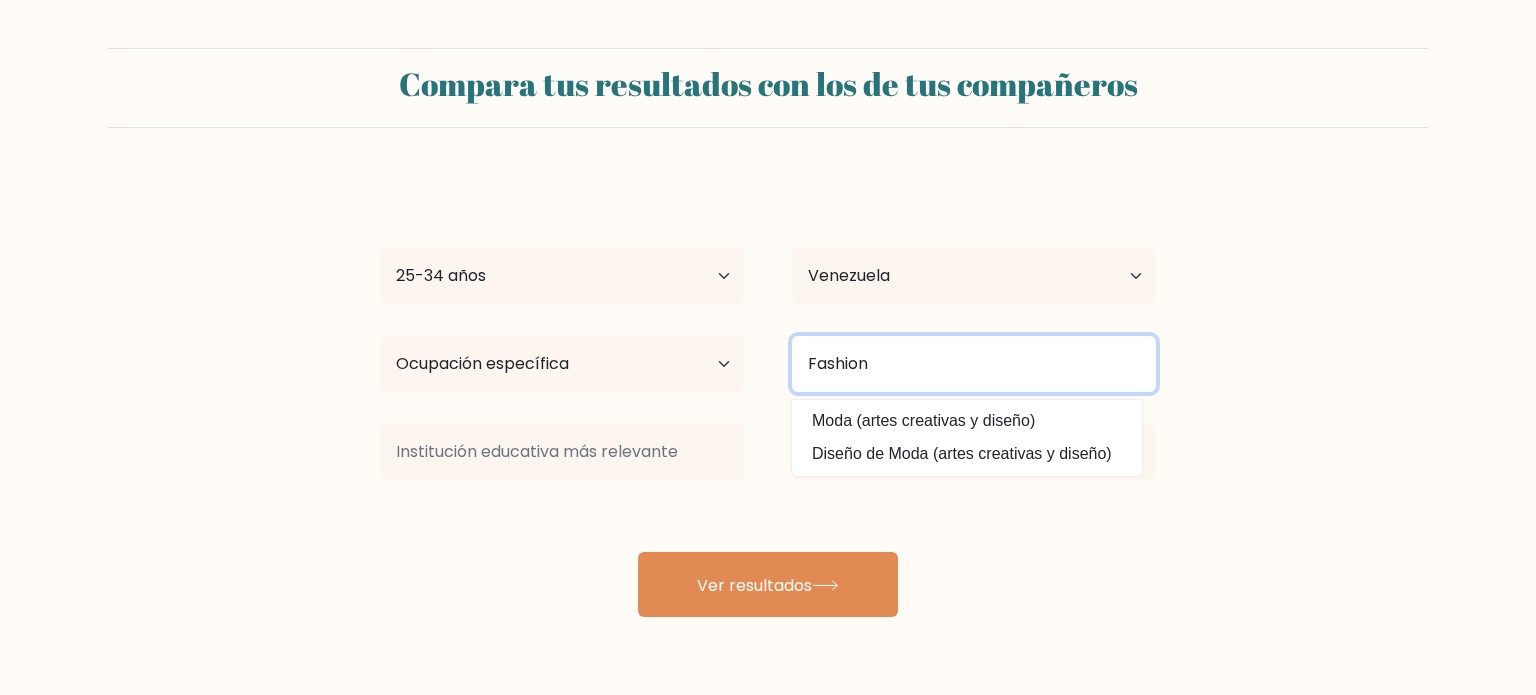 drag, startPoint x: 935, startPoint y: 382, endPoint x: 677, endPoint y: 430, distance: 262.42712 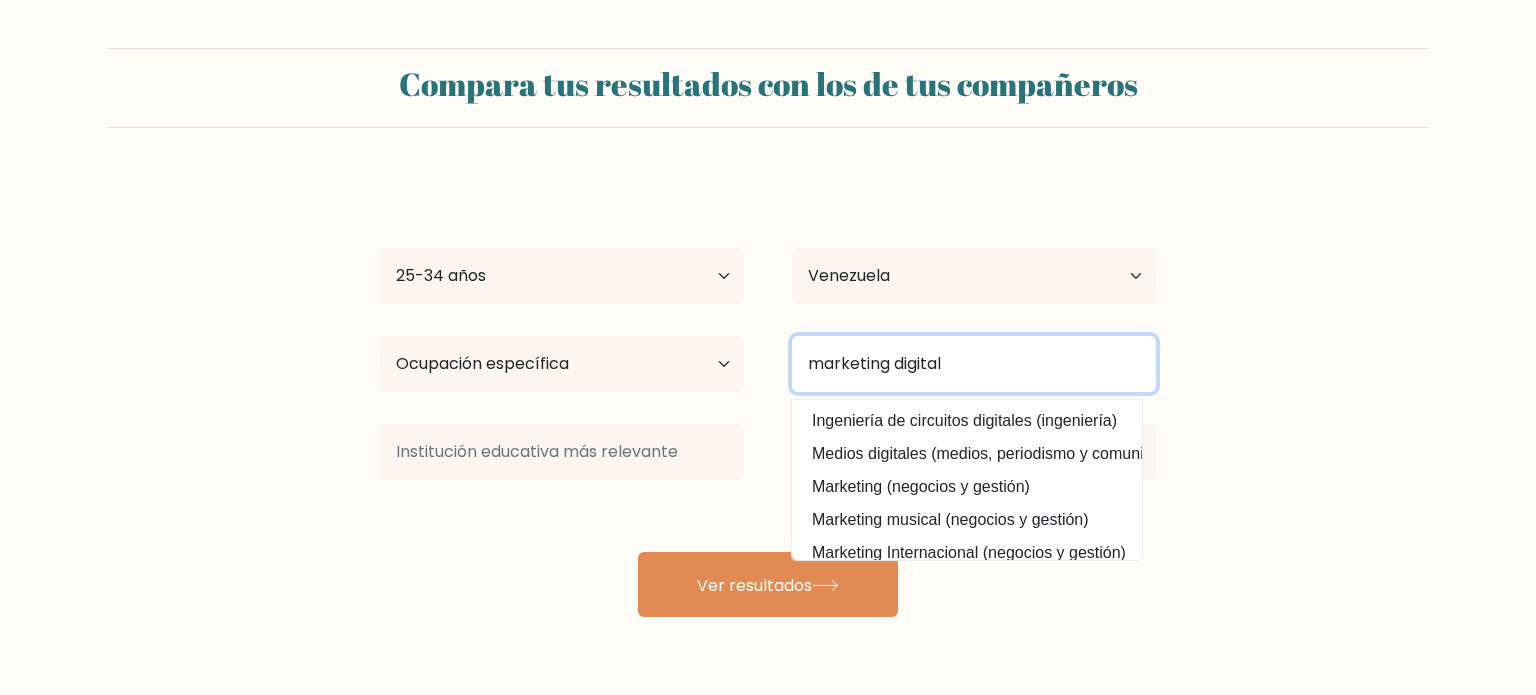 click on "marketing digital" at bounding box center [974, 364] 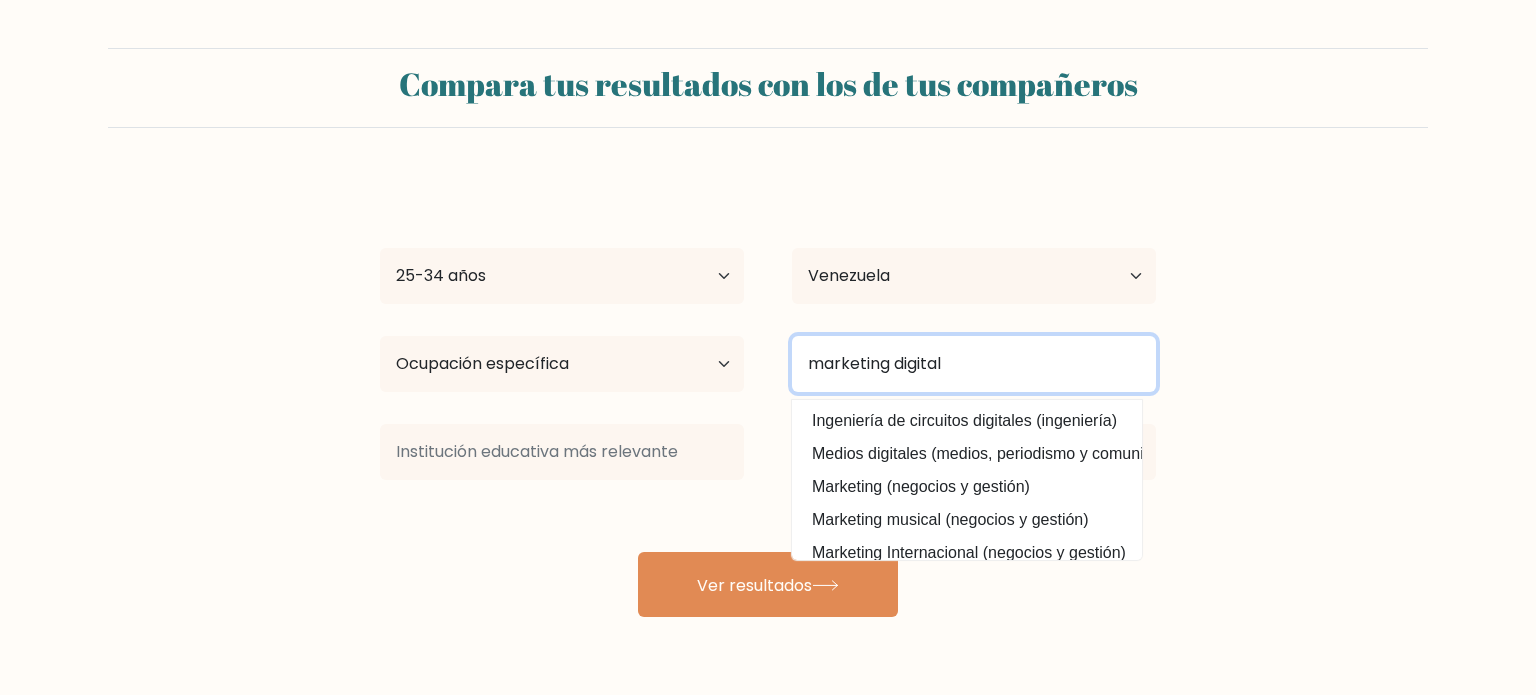 type on "marketing digital" 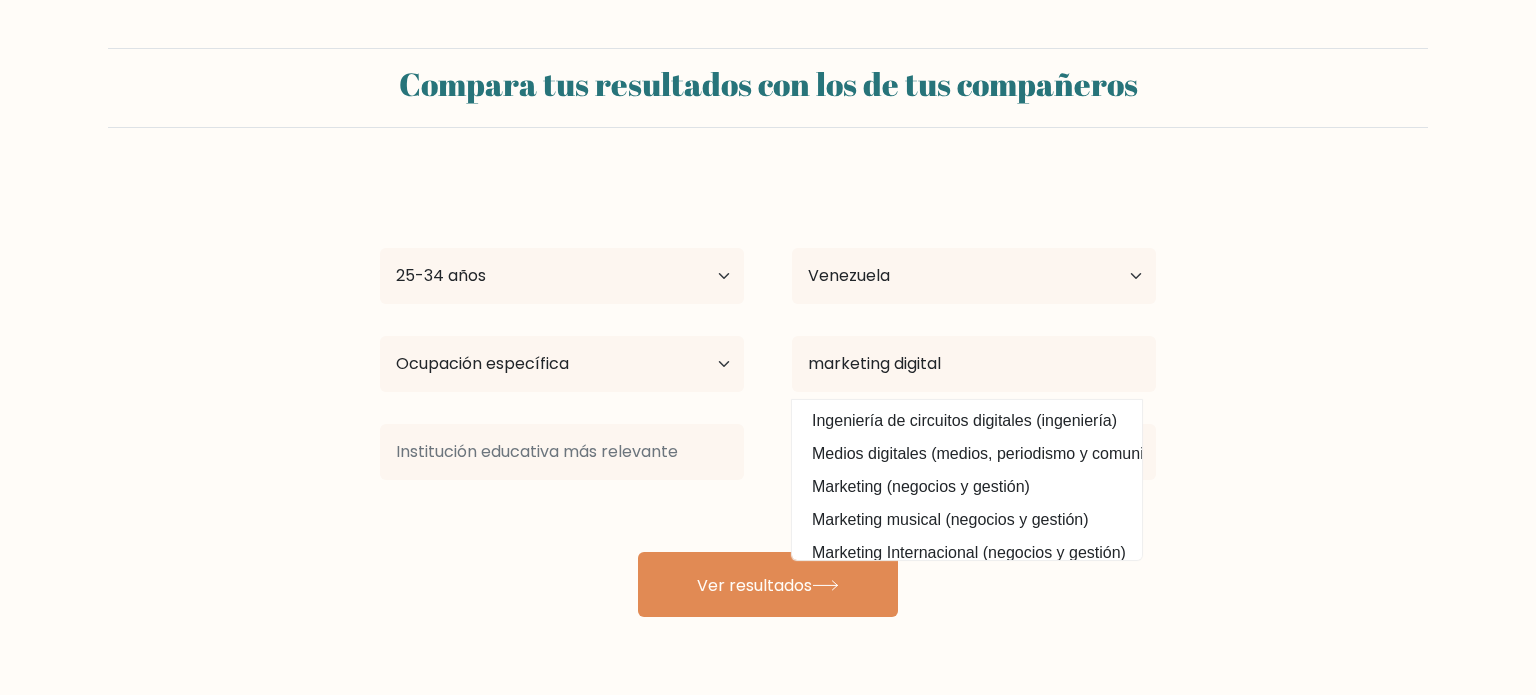 click on "Compara tus resultados con los de tus compañeros
Valeria
solorzano
Edad
menores de 18 años
18-24 años
25-34 años
35-44 años
45-54 años
55-64 años
65 años o más
País
Afganistán
Albania
Argelia
Samoa Americana
Andorra
Angola
Anguila
Antártida
Antigua y Barbuda
Argentina
Armenia
Aruba
Australia
Austria" at bounding box center (768, 332) 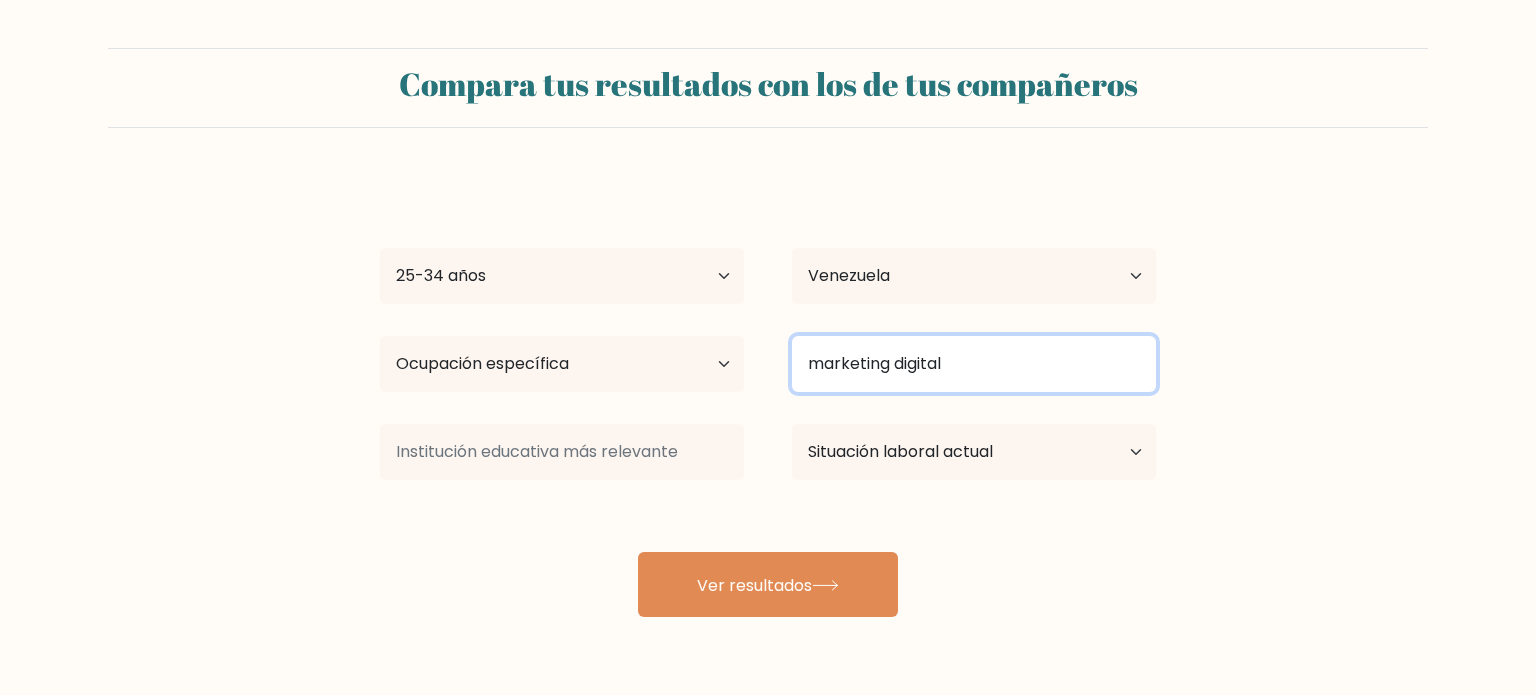 click on "marketing digital" at bounding box center (974, 364) 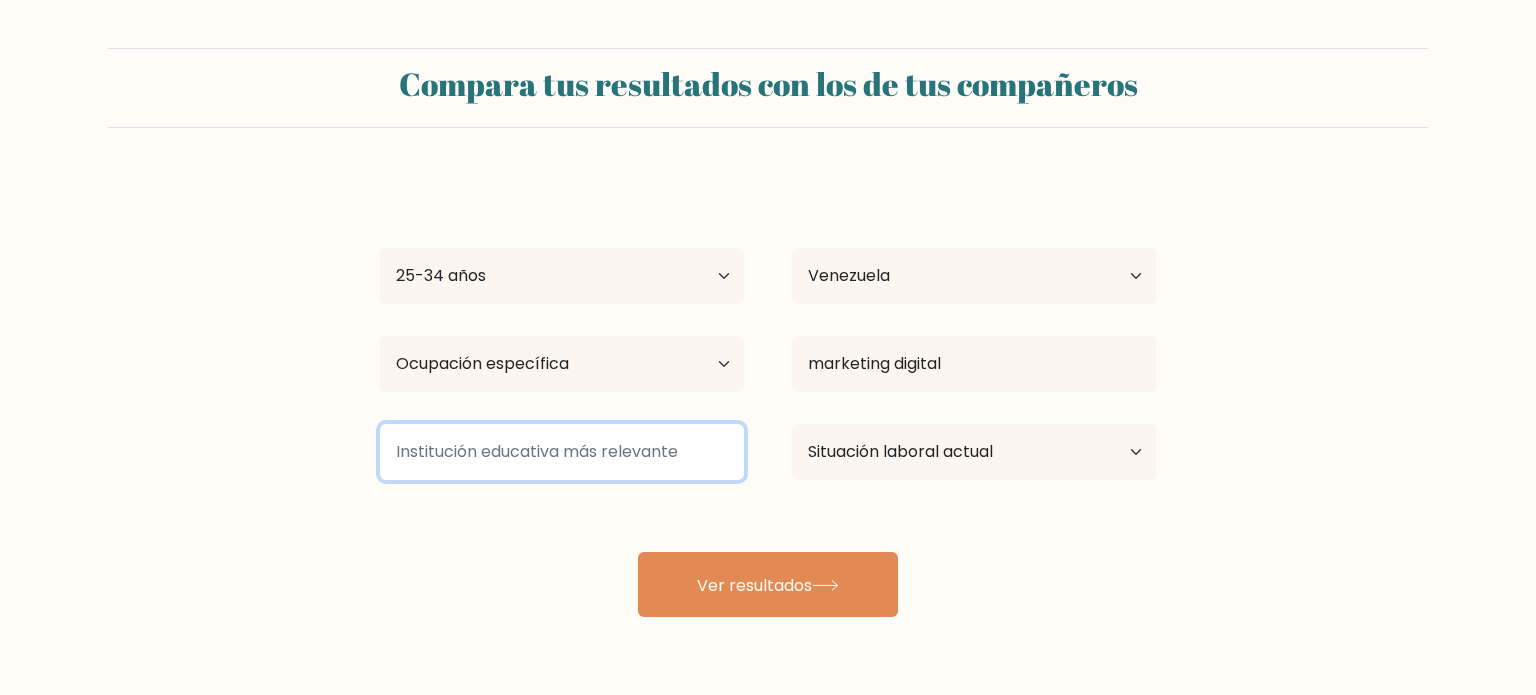 click at bounding box center (562, 452) 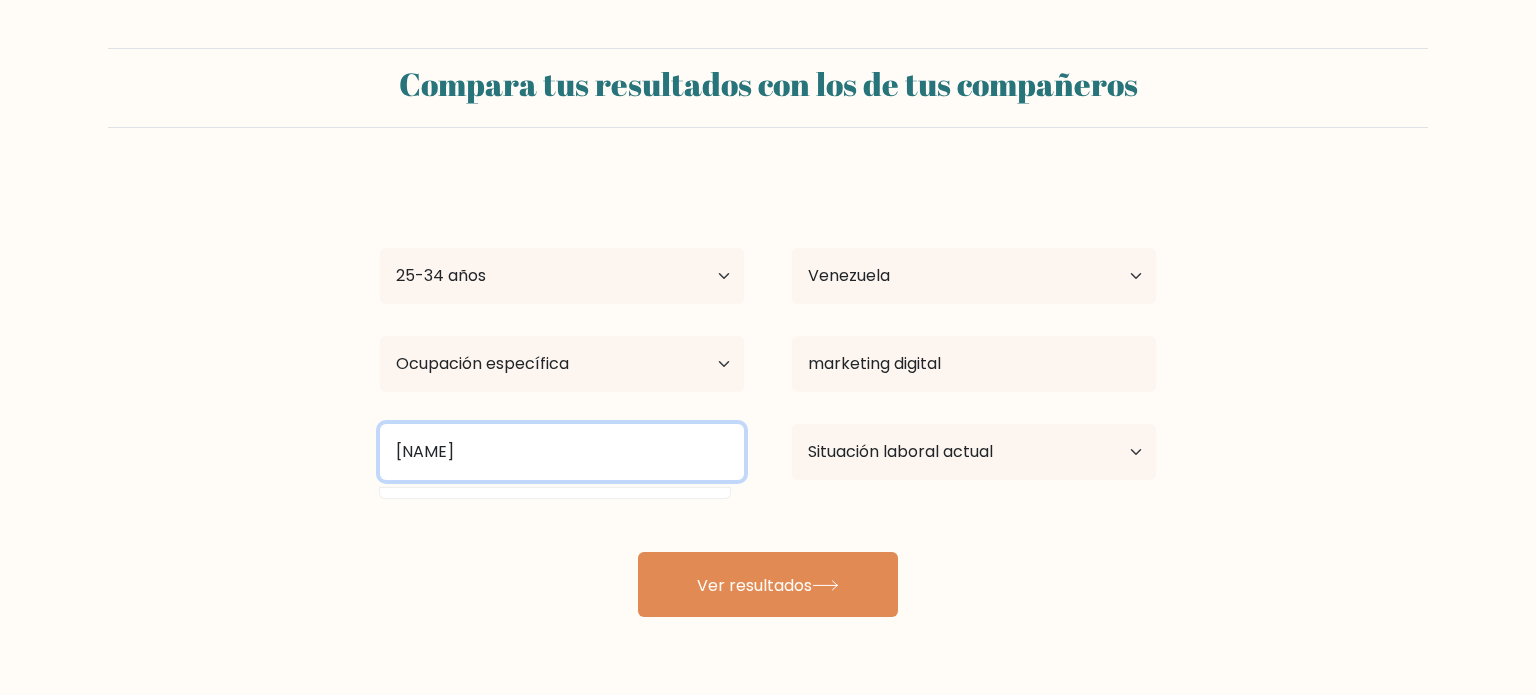 type on "coder house" 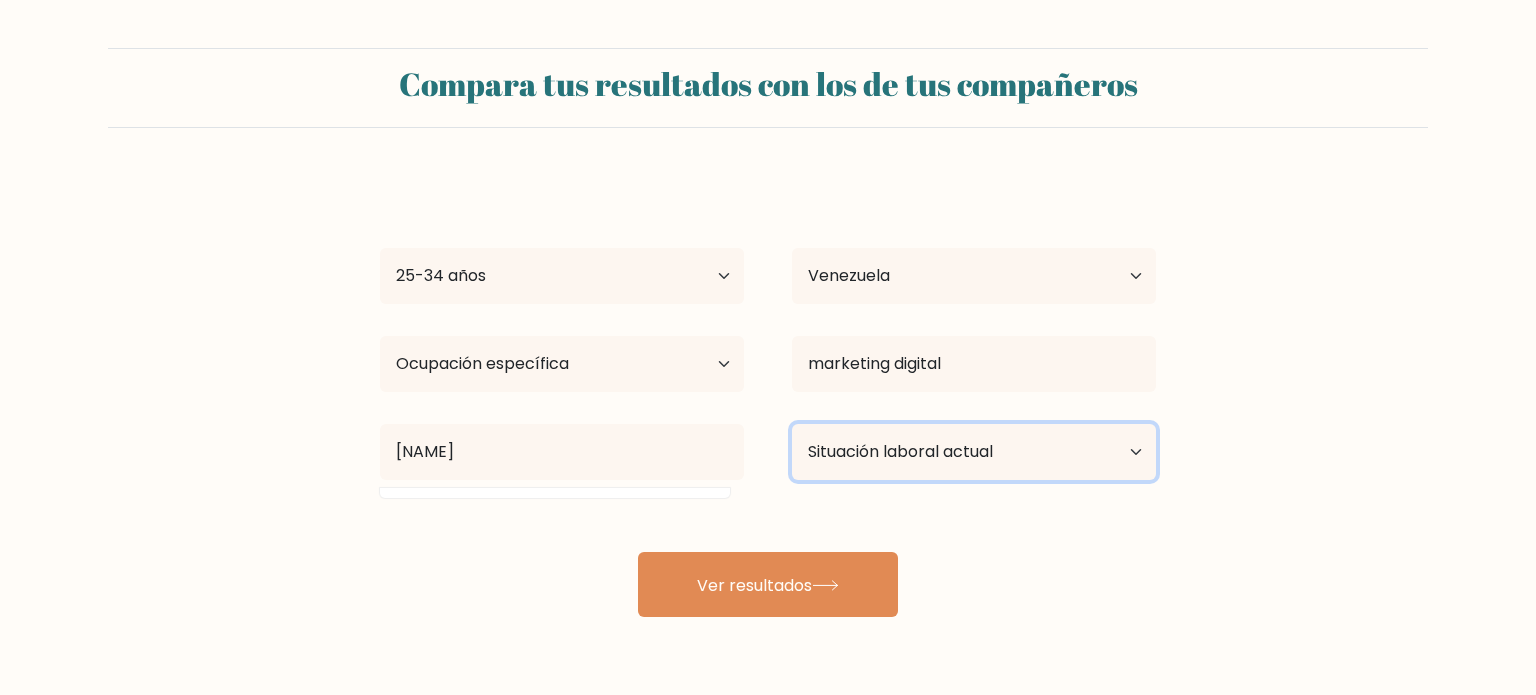 click on "Situación laboral actual
Empleado
Alumno
Jubilado
Otro/prefiero no responder" at bounding box center [974, 452] 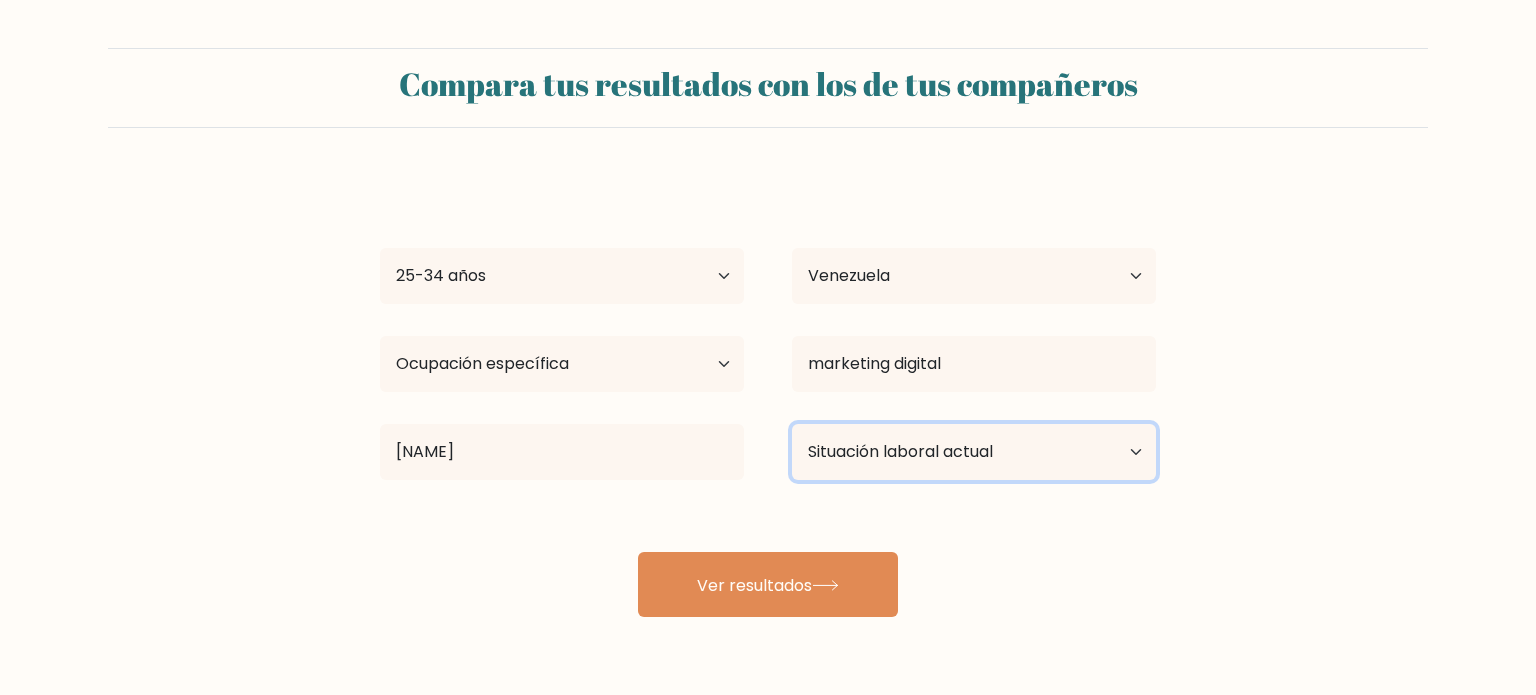 select on "other" 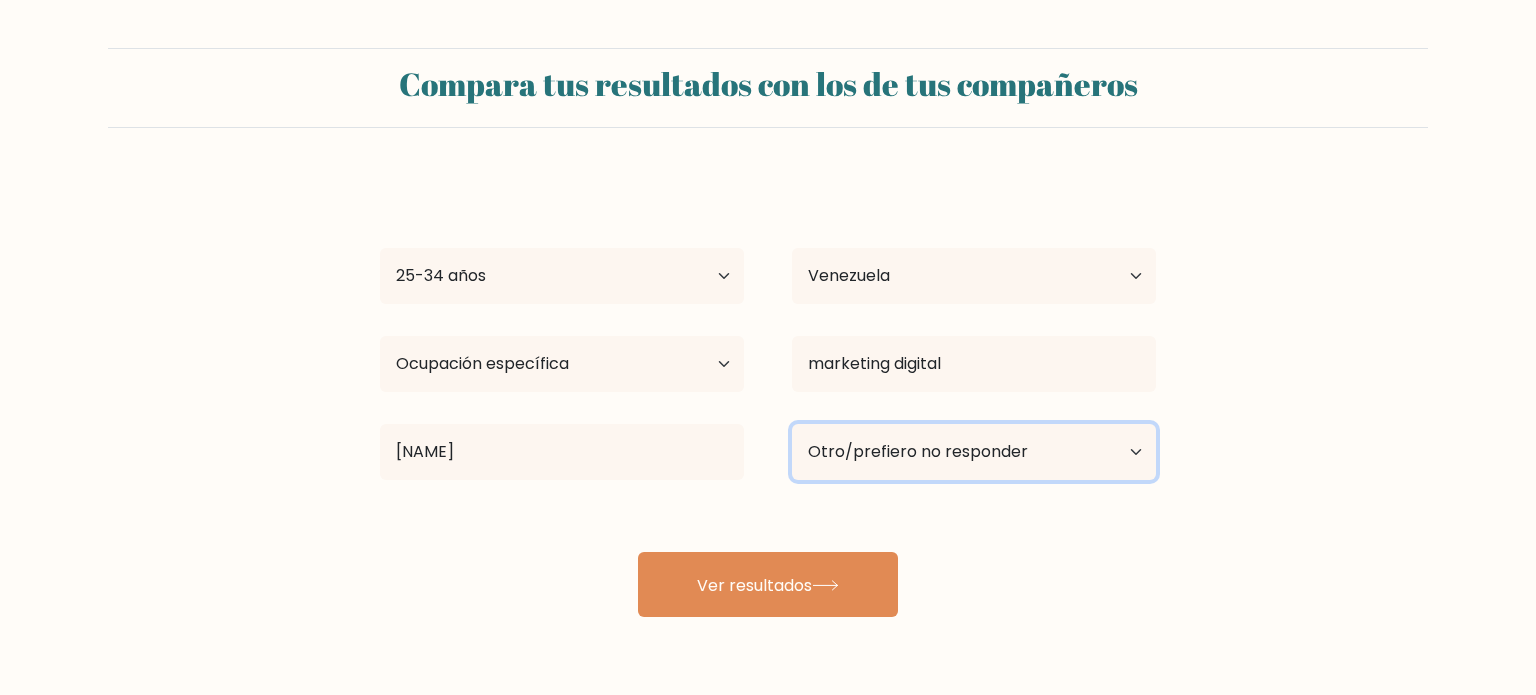 click on "Situación laboral actual
Empleado
Alumno
Jubilado
Otro/prefiero no responder" at bounding box center [974, 452] 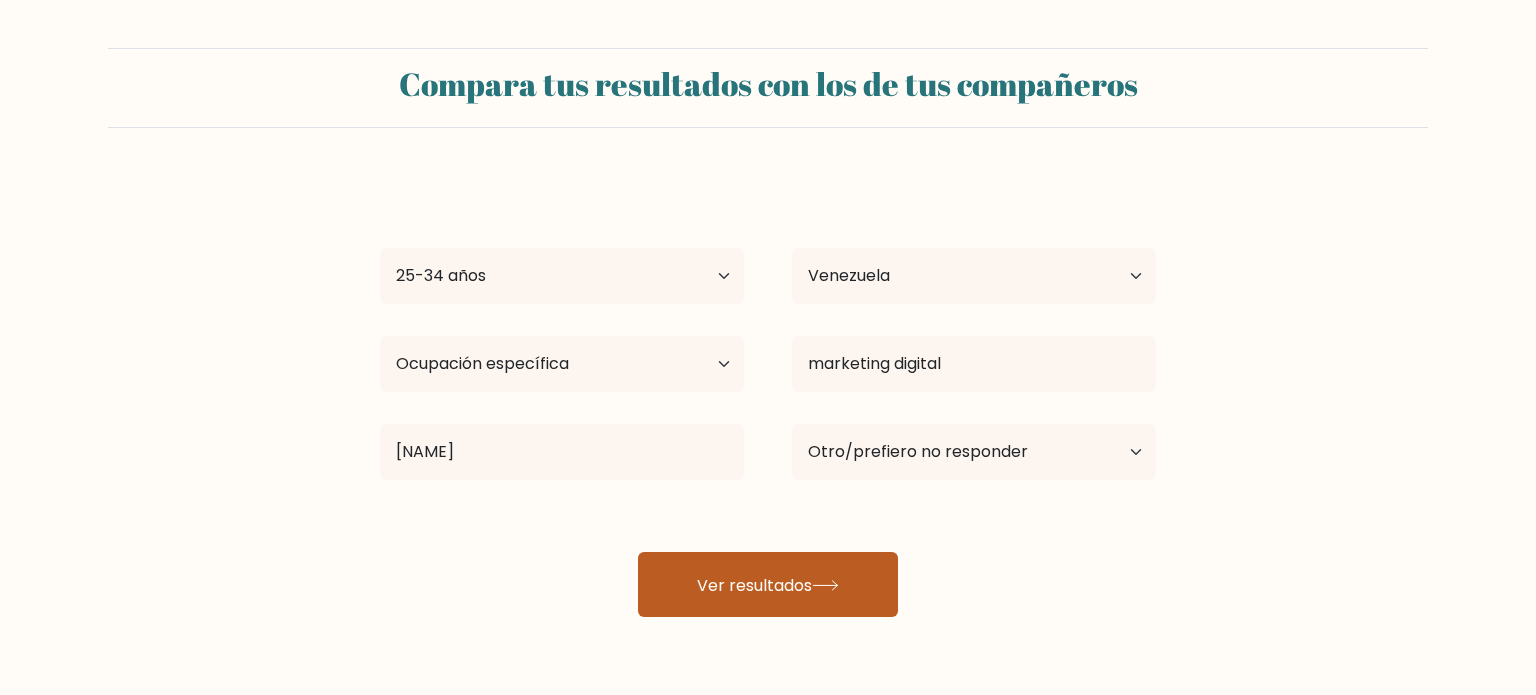 click on "Ver resultados" at bounding box center (754, 584) 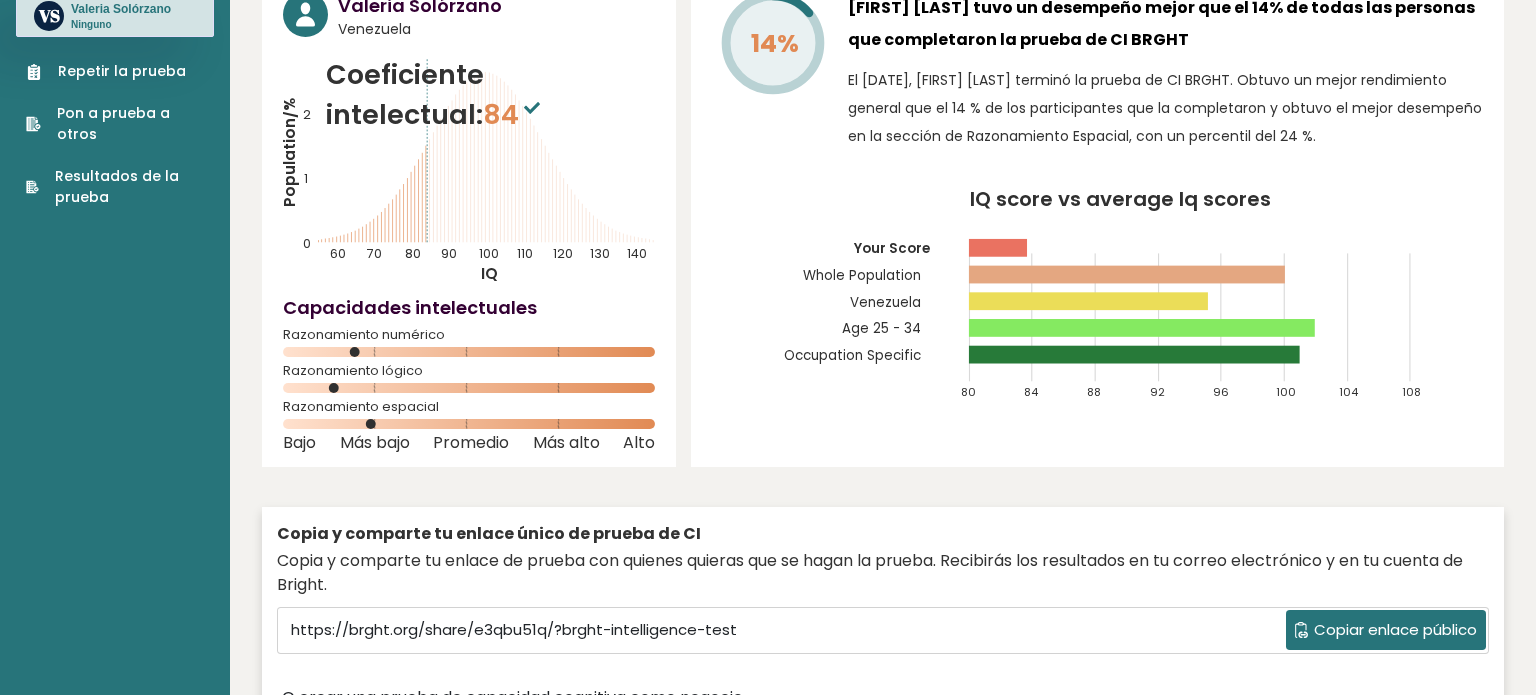 scroll, scrollTop: 80, scrollLeft: 0, axis: vertical 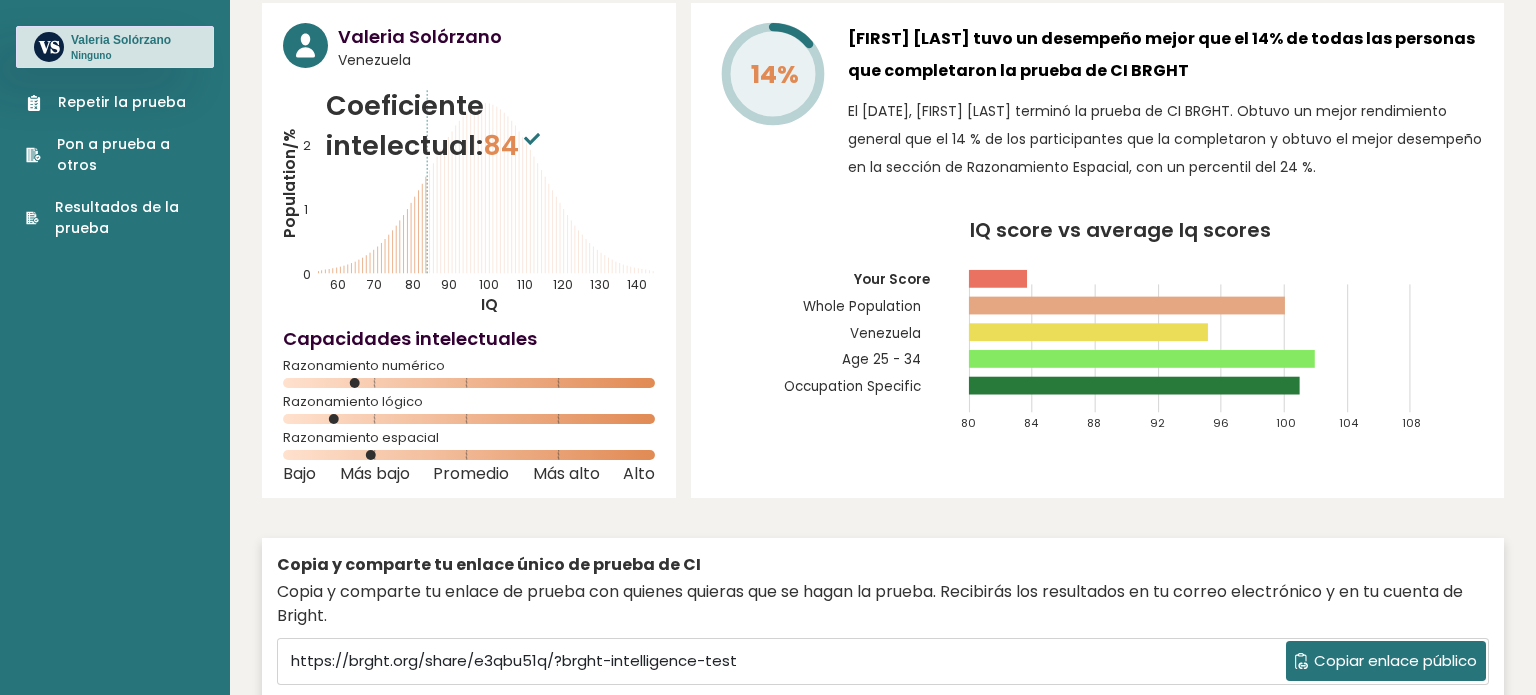 click on "Repetir la prueba" at bounding box center (122, 102) 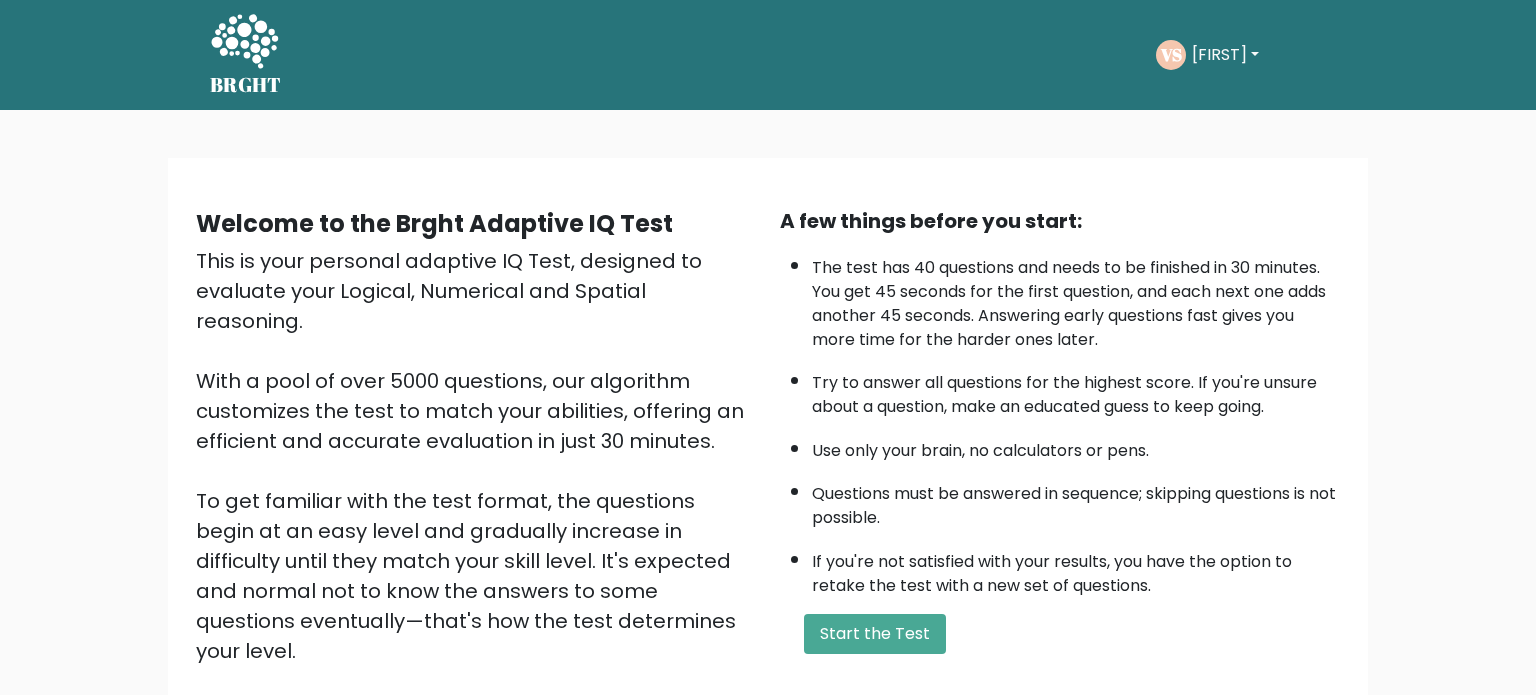 scroll, scrollTop: 0, scrollLeft: 0, axis: both 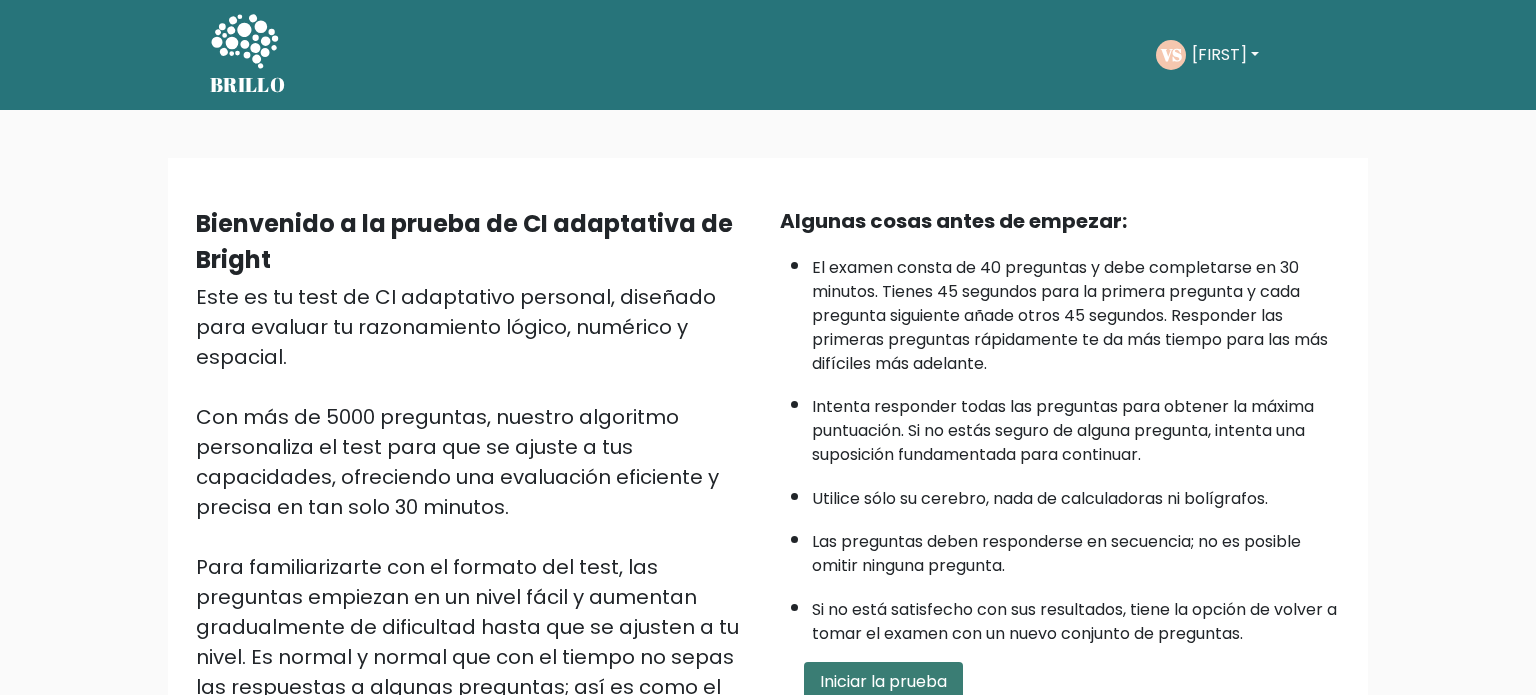 click on "Iniciar la prueba" at bounding box center [883, 681] 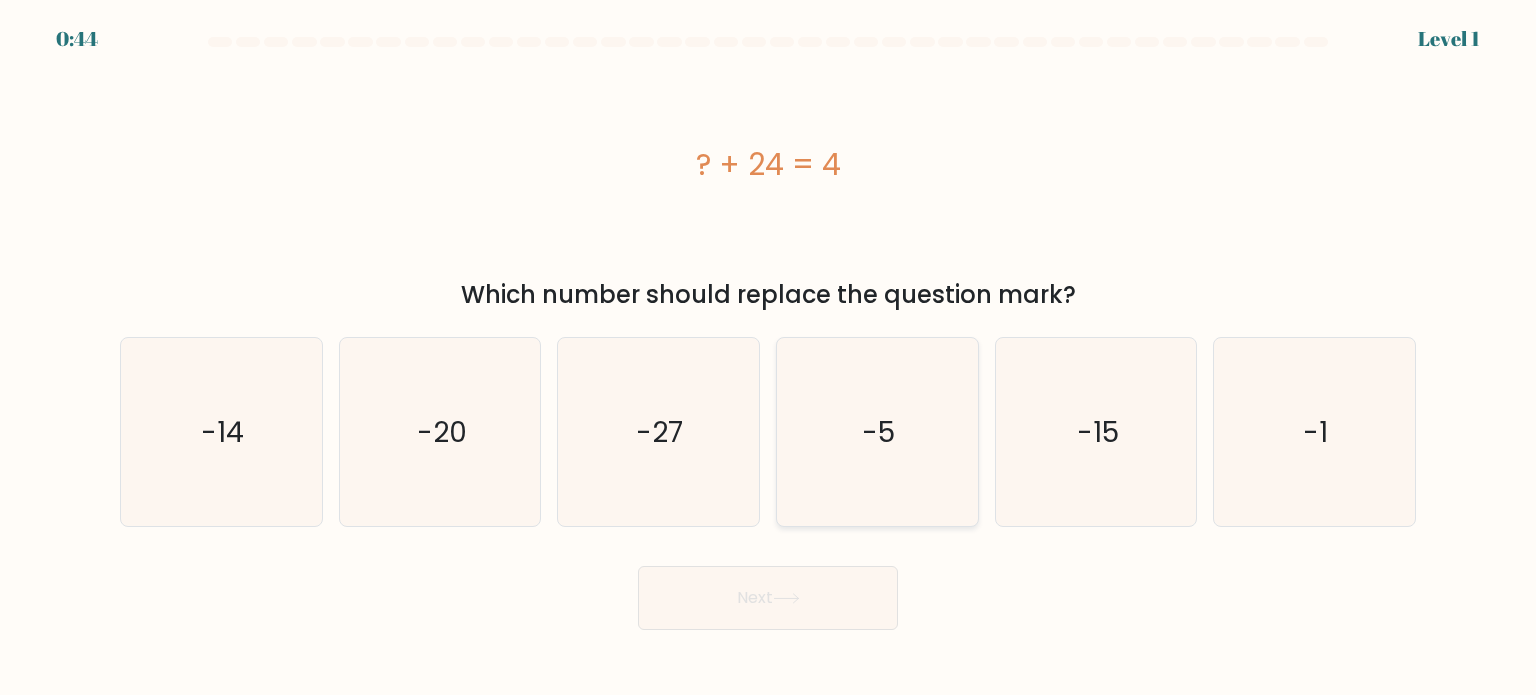 scroll, scrollTop: 0, scrollLeft: 0, axis: both 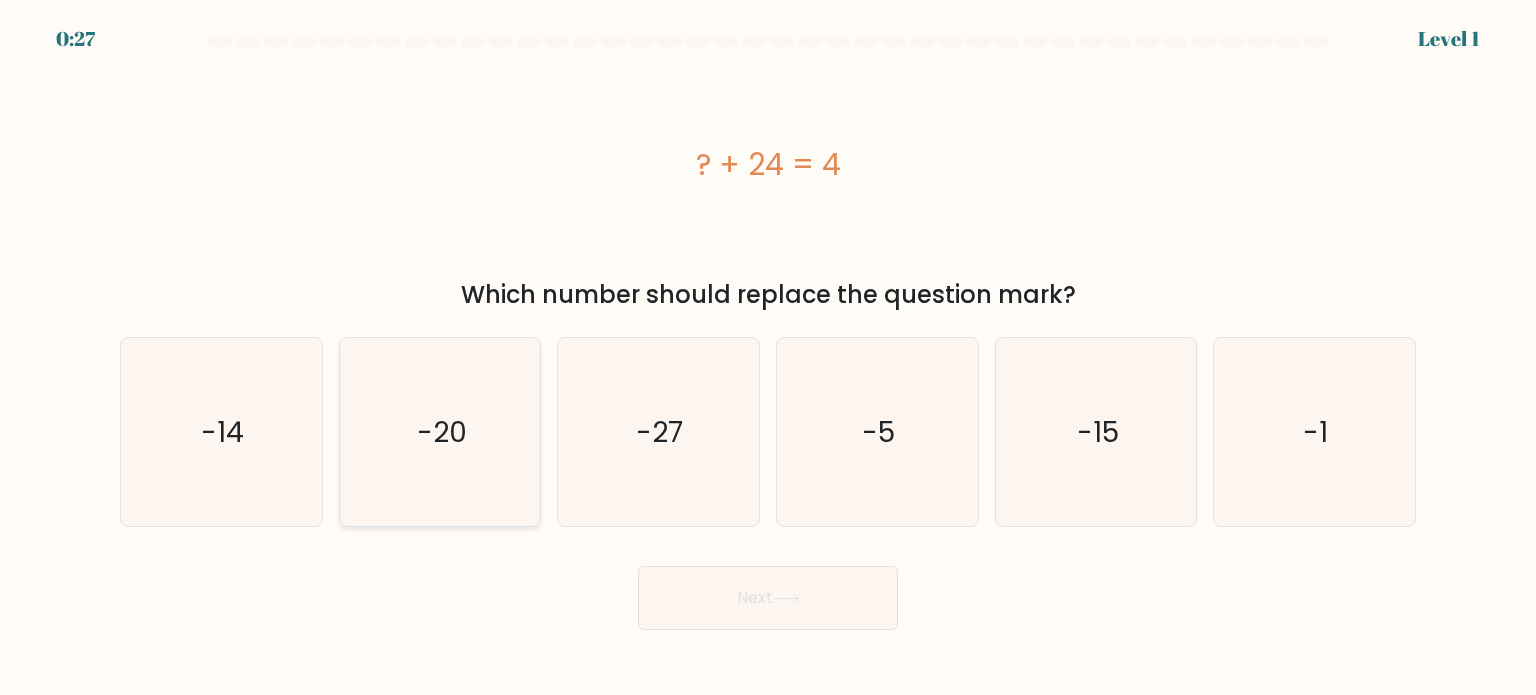 click on "-20" 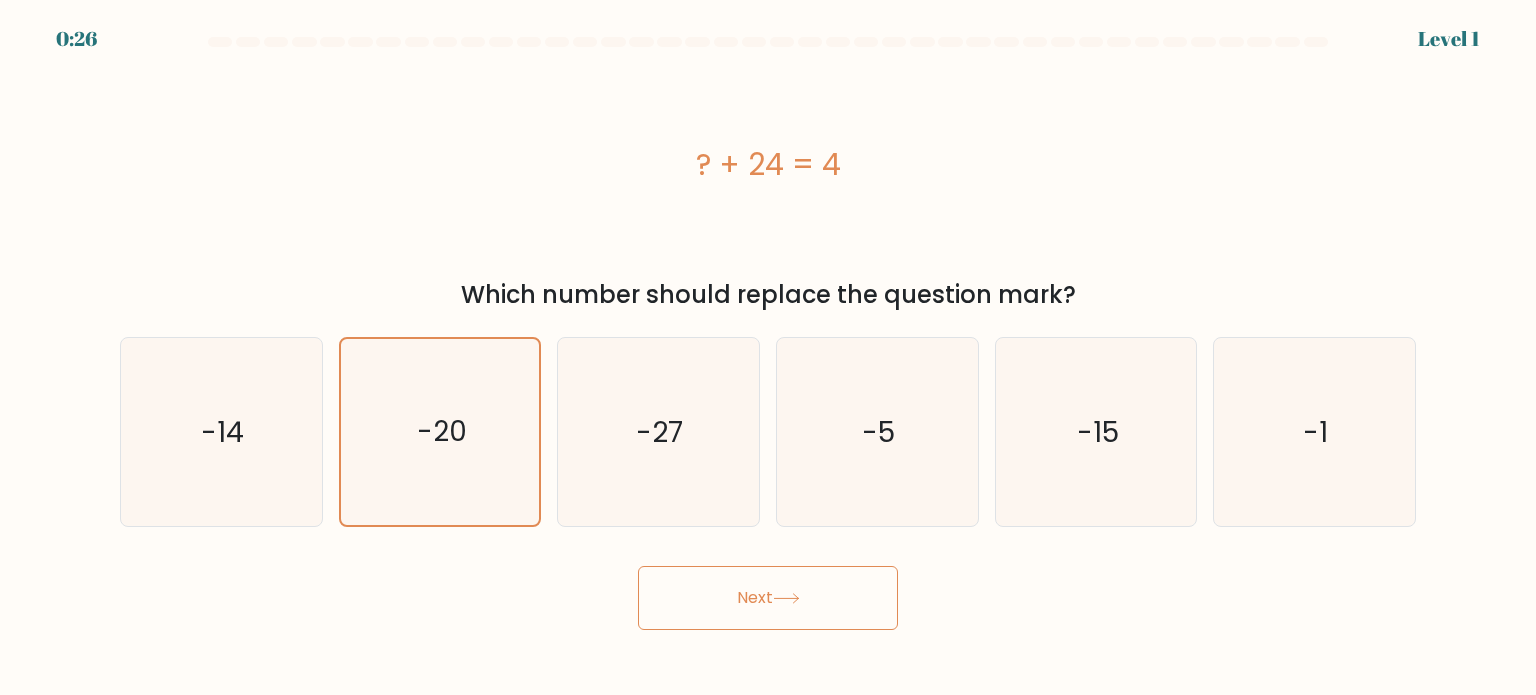 click on "Next" at bounding box center [768, 598] 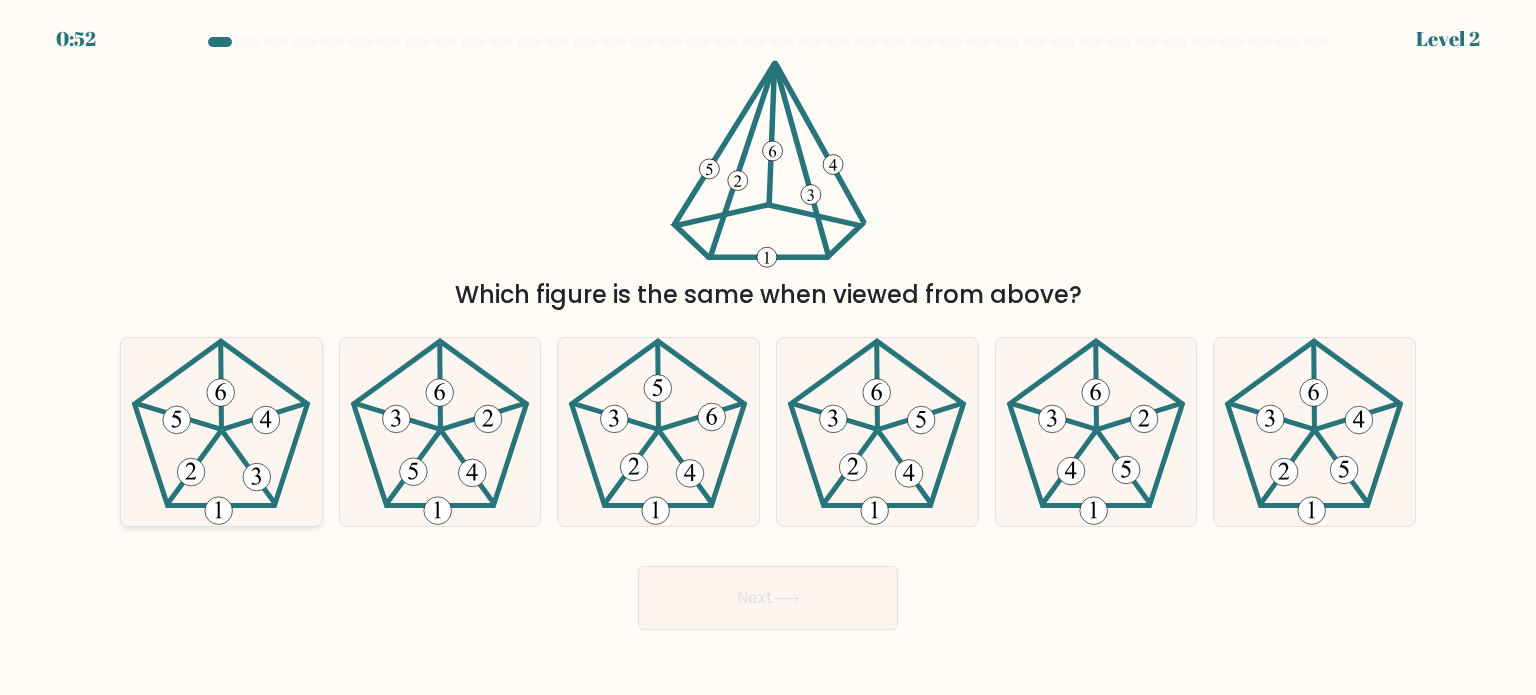 click 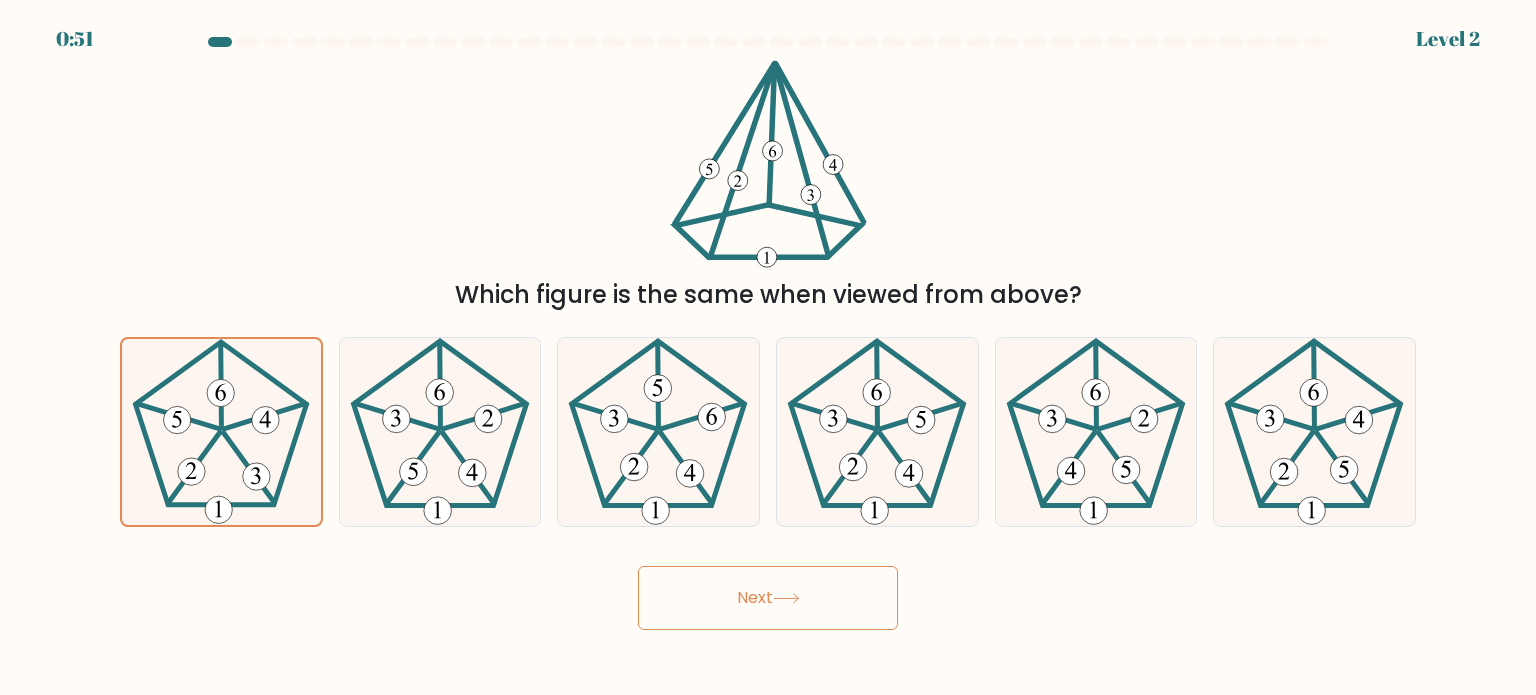 click on "Next" at bounding box center [768, 598] 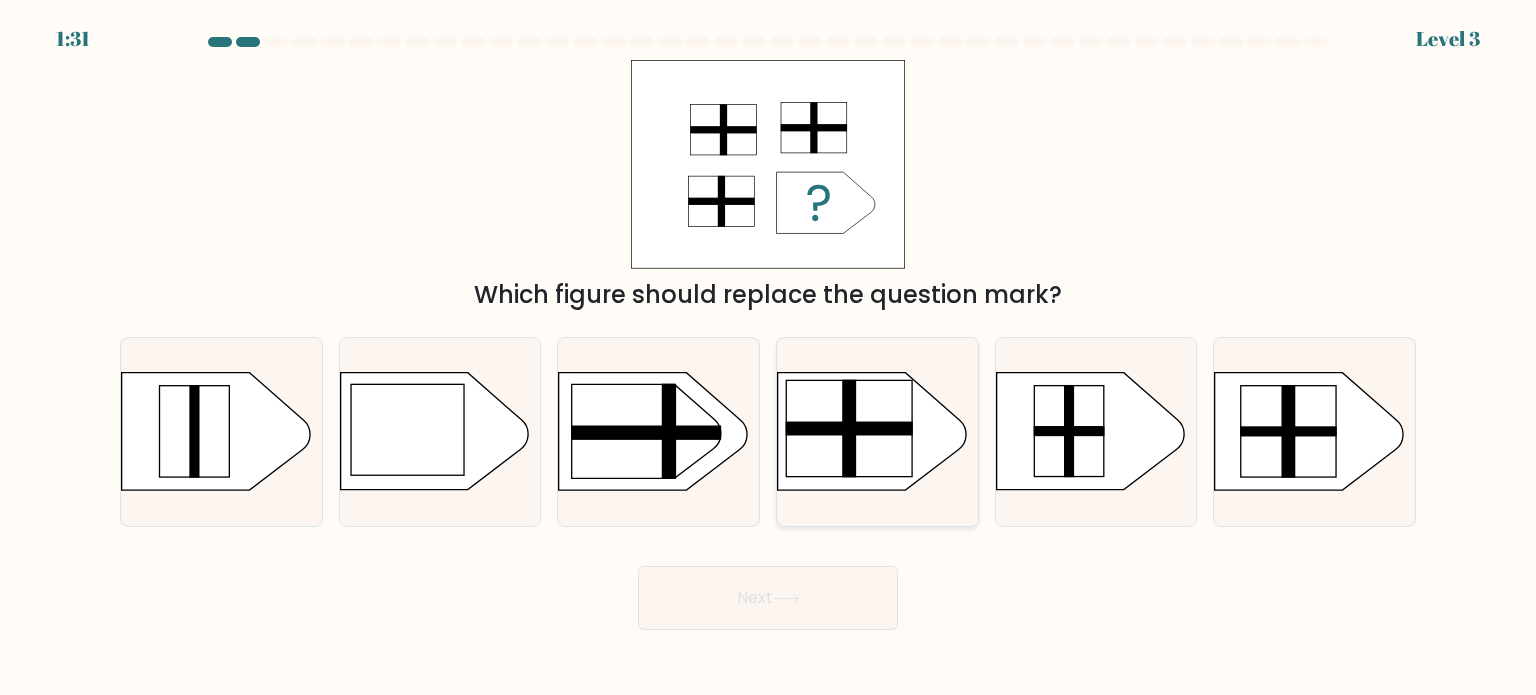 click 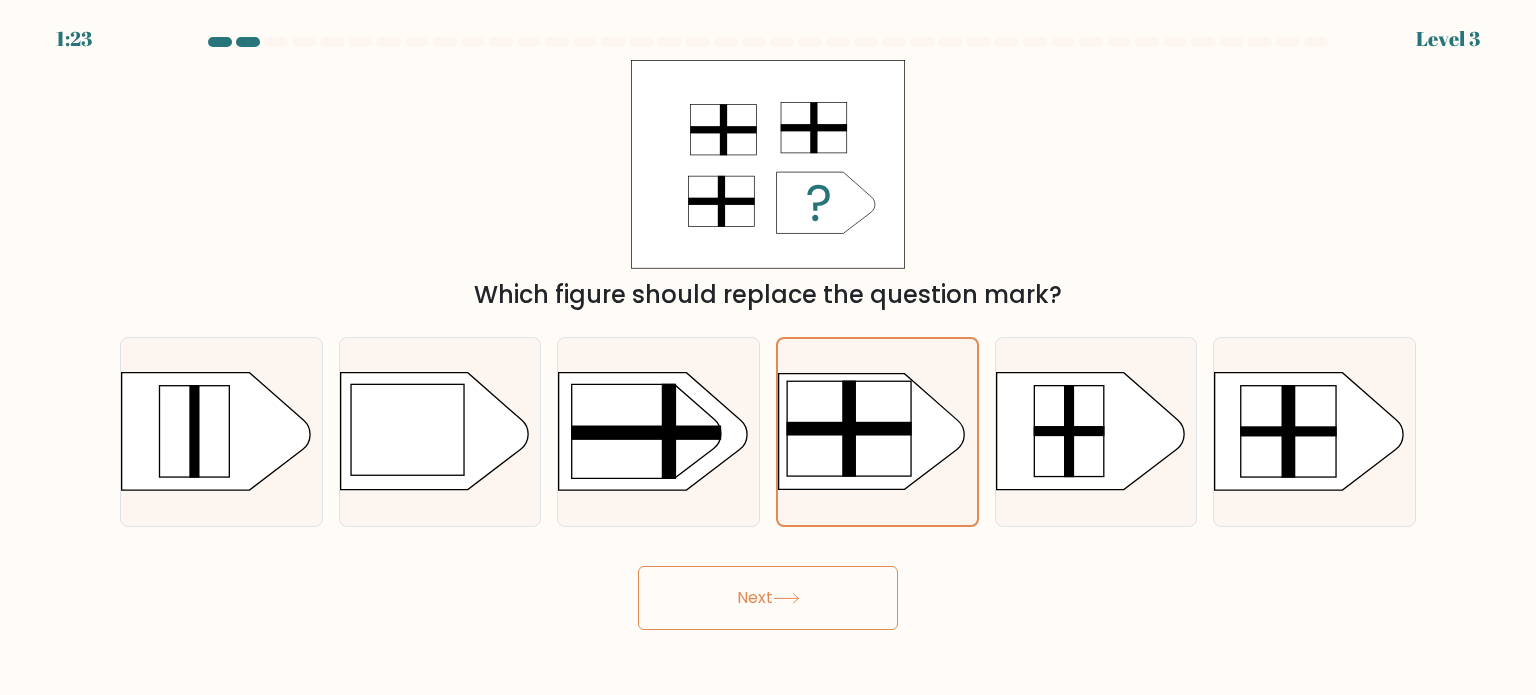 click on "Next" at bounding box center [768, 598] 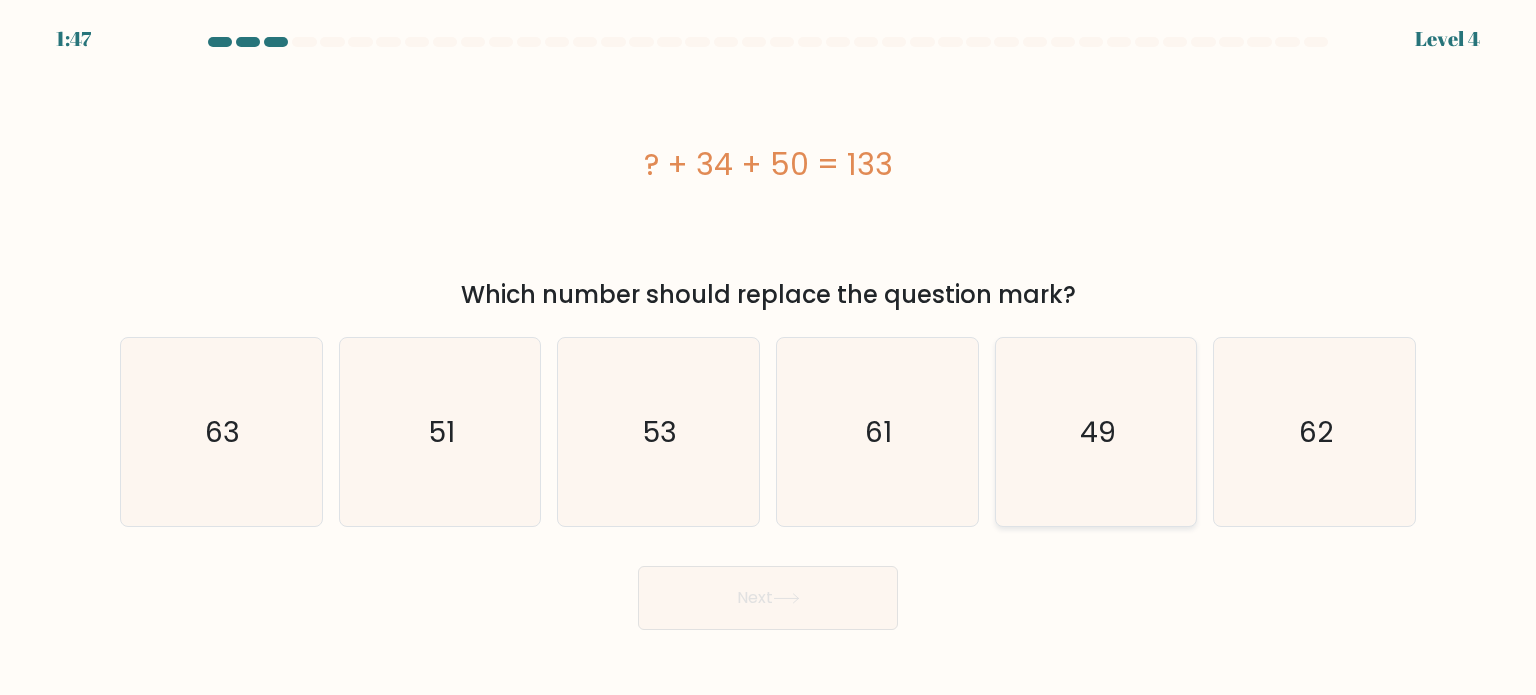 click on "49" 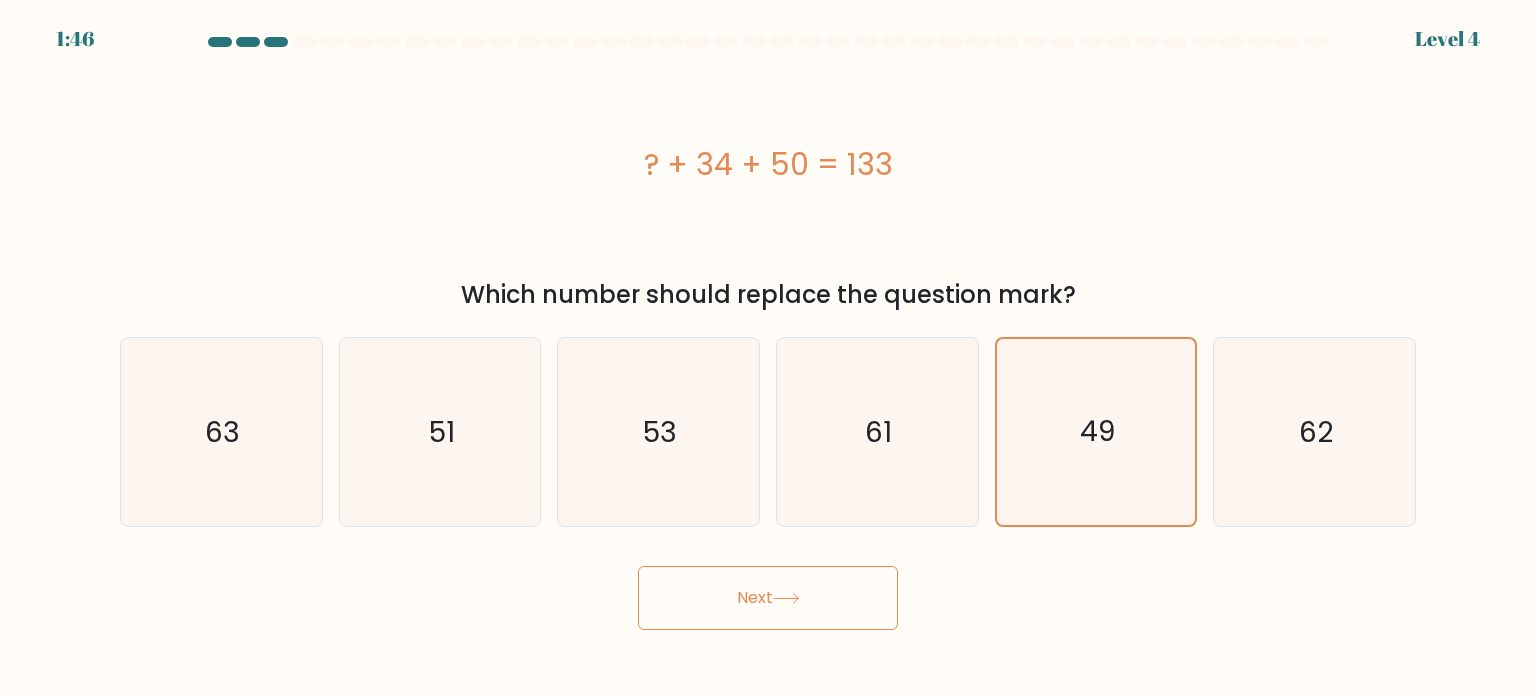 click on "Next" at bounding box center (768, 598) 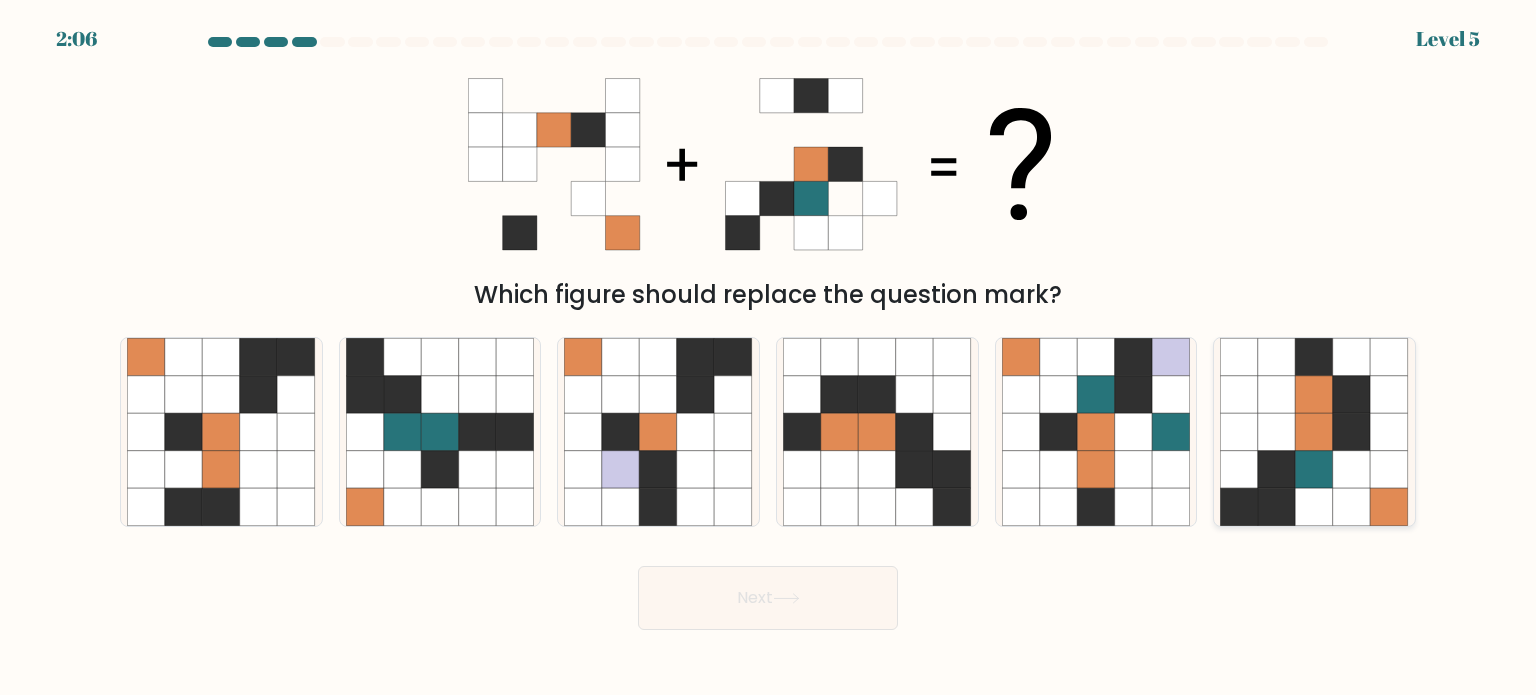 click 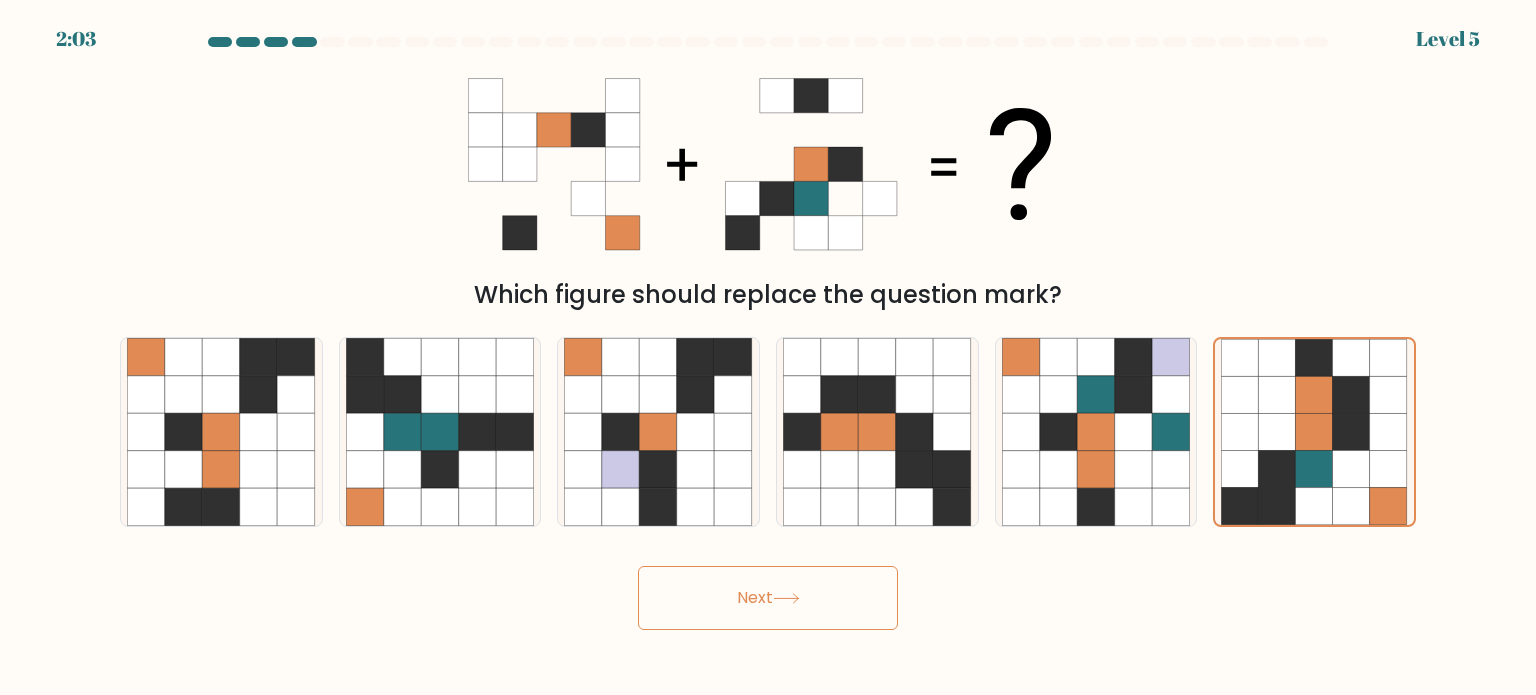click on "Next" at bounding box center [768, 598] 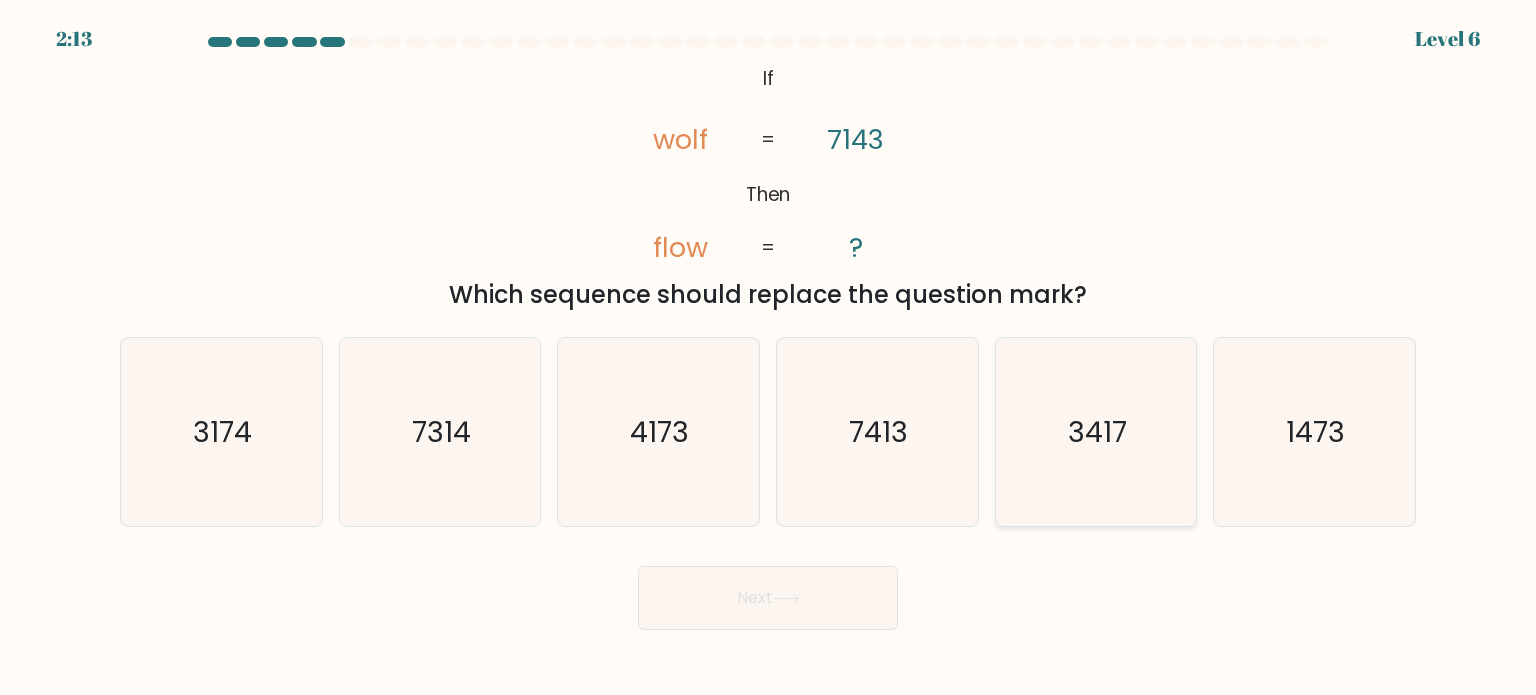 click on "3417" 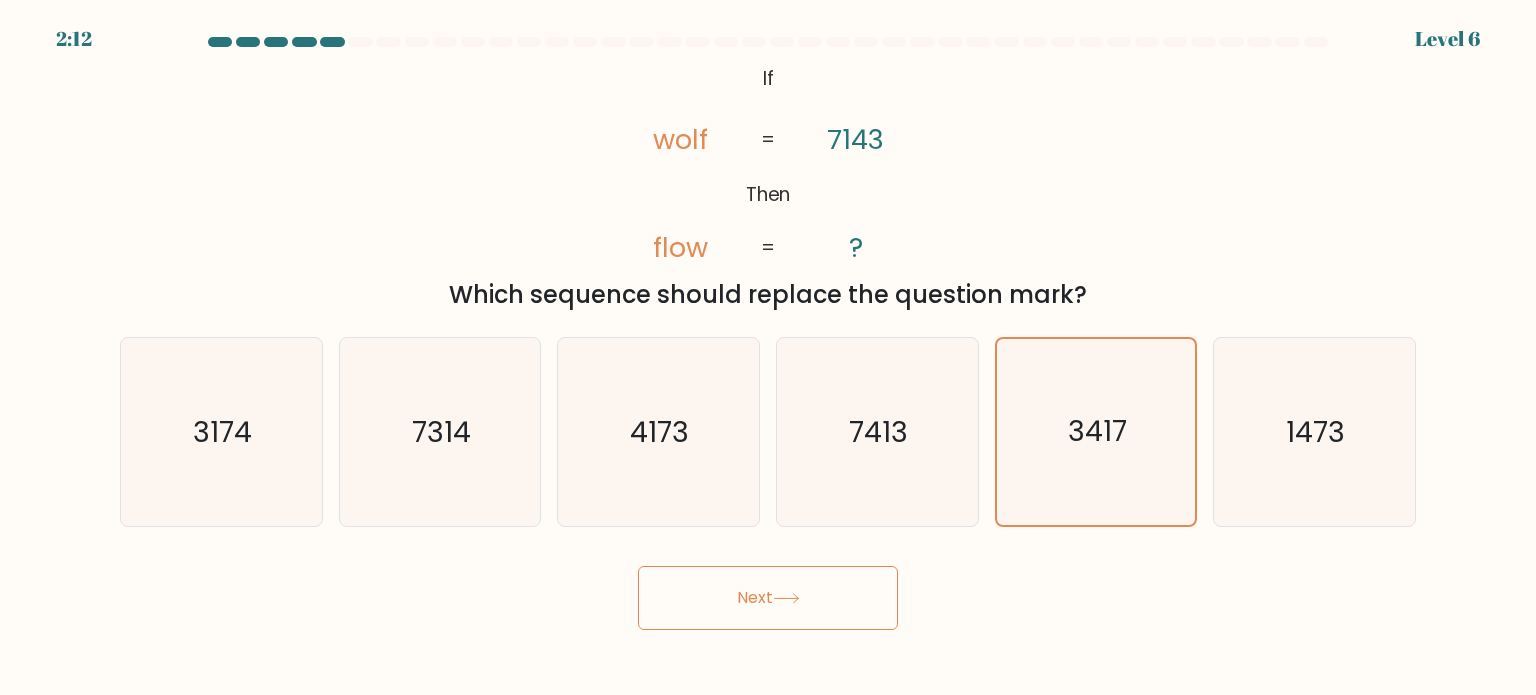 click on "Next" at bounding box center [768, 598] 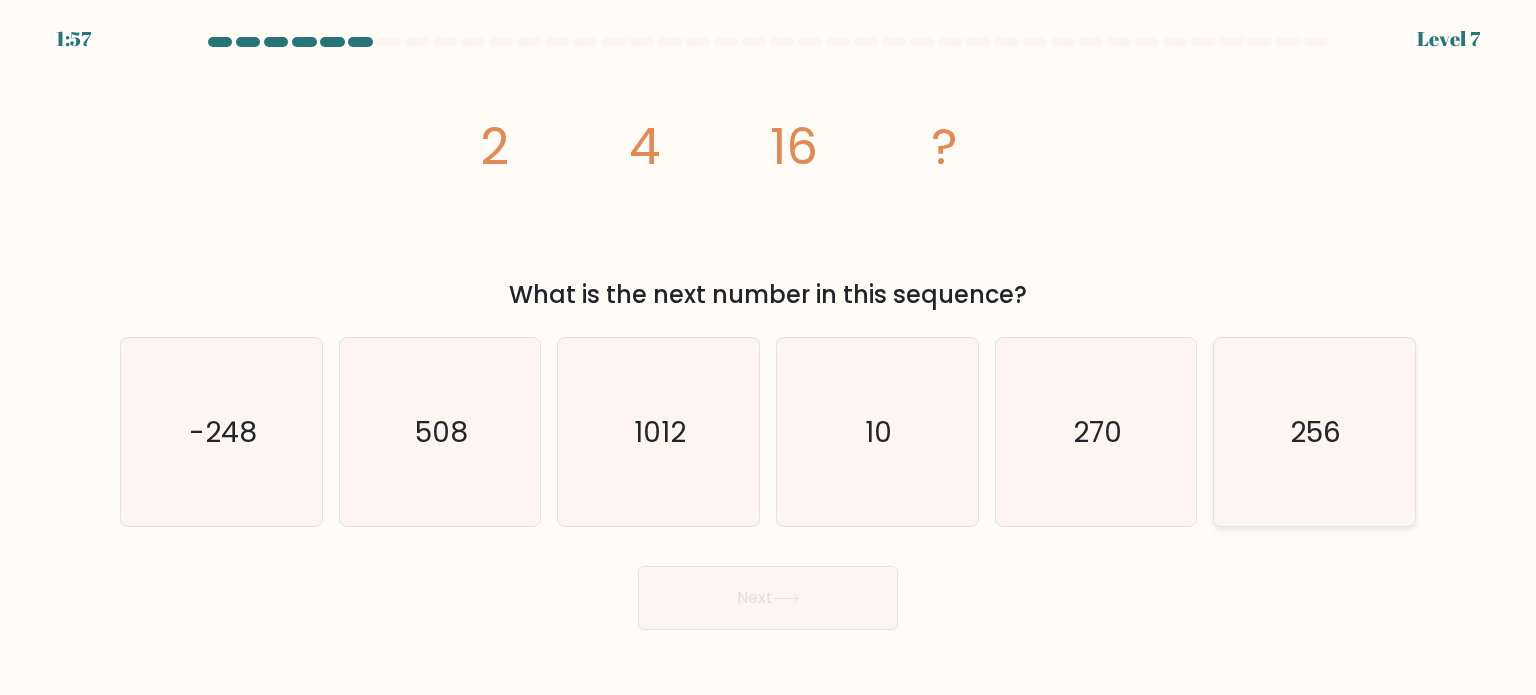 drag, startPoint x: 1340, startPoint y: 444, endPoint x: 1246, endPoint y: 514, distance: 117.20068 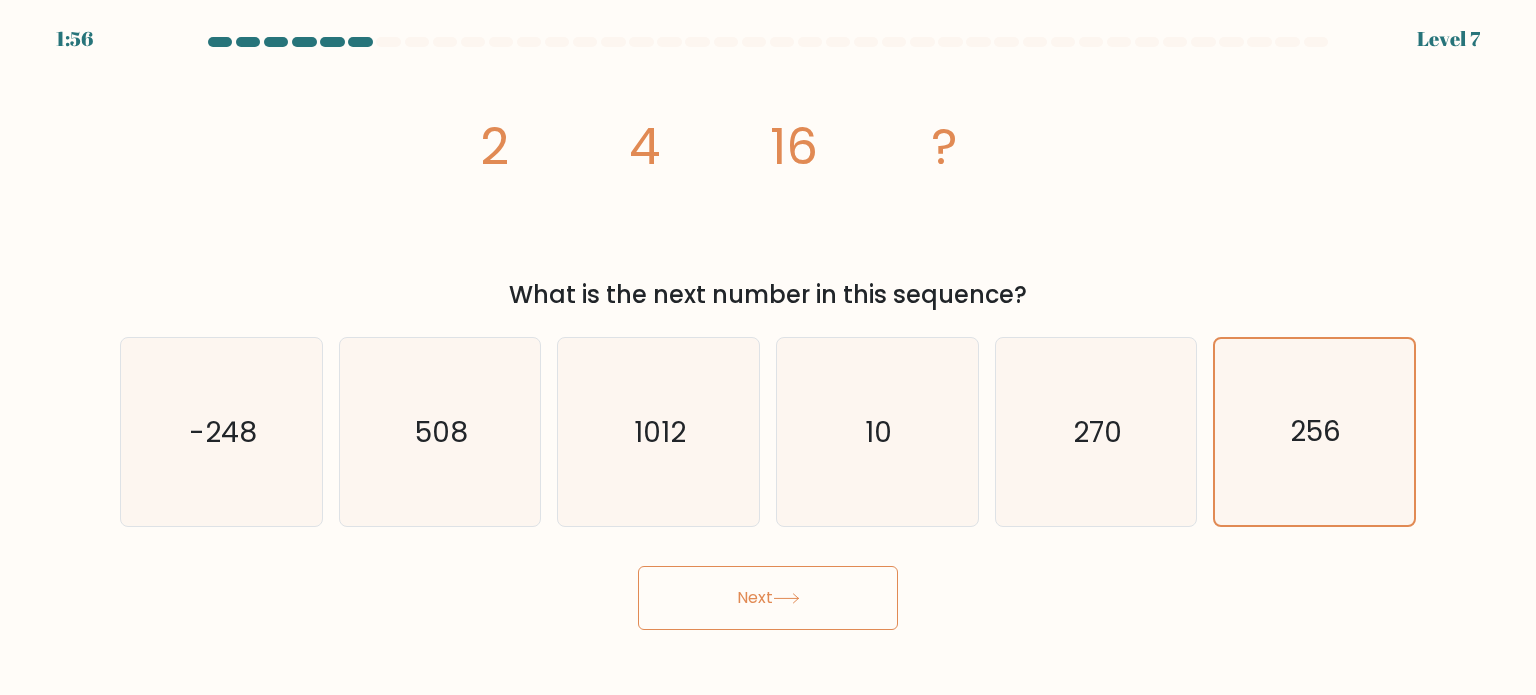 click on "Next" at bounding box center [768, 598] 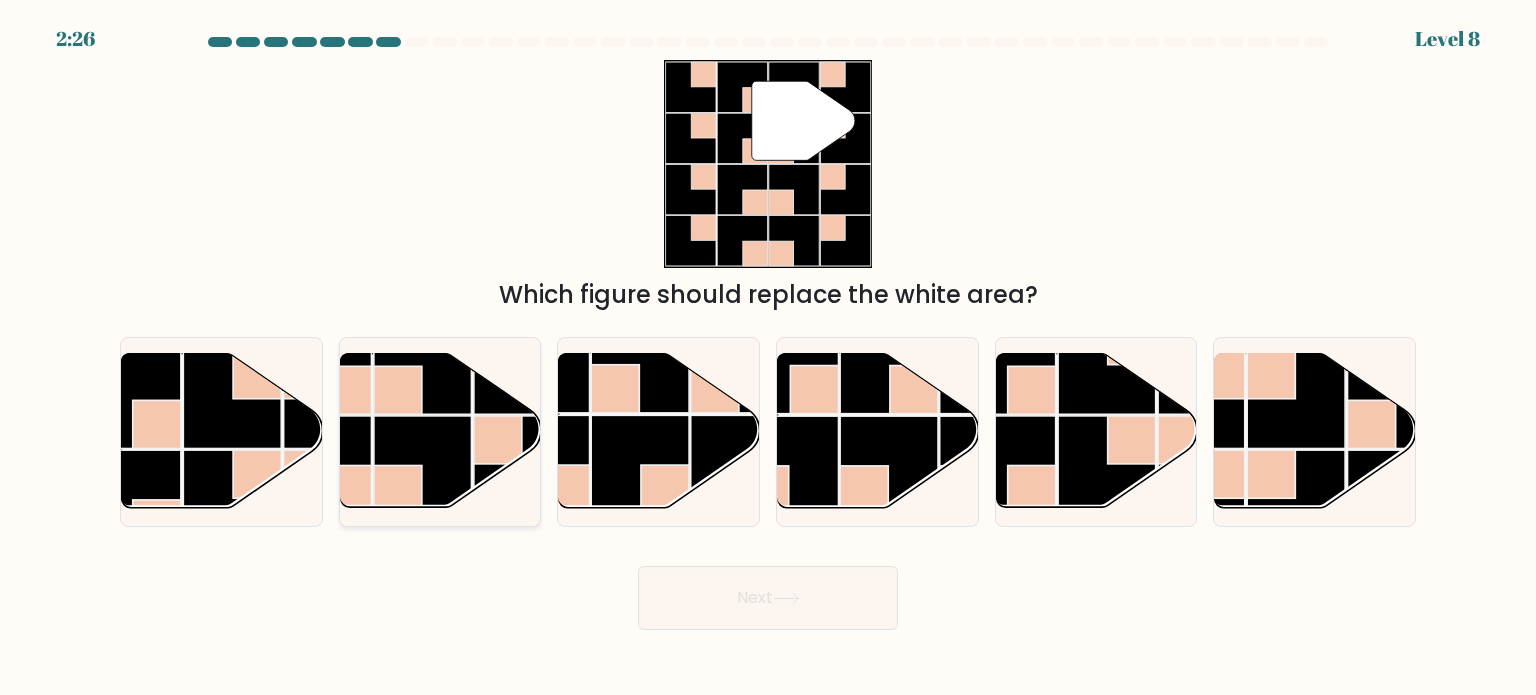 drag, startPoint x: 426, startPoint y: 425, endPoint x: 515, endPoint y: 462, distance: 96.38464 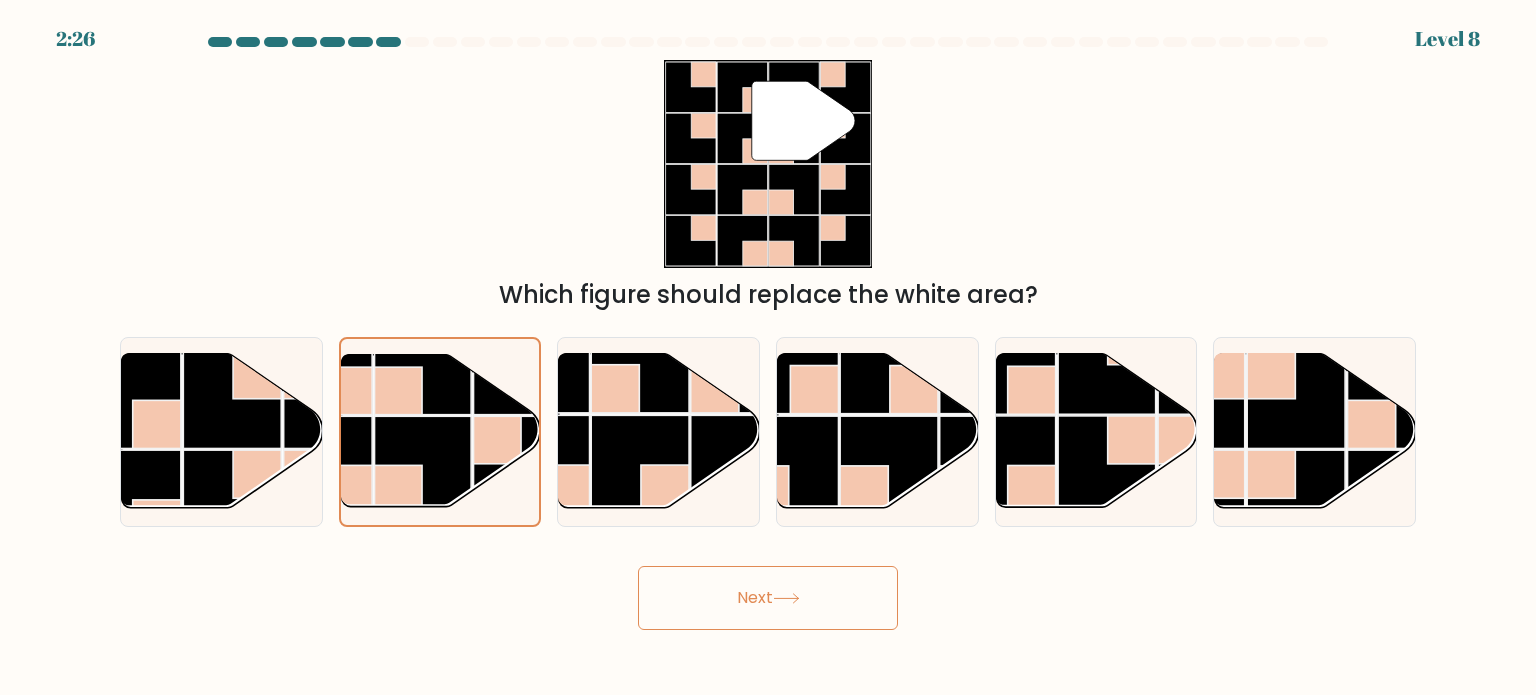 click on "Next" at bounding box center (768, 598) 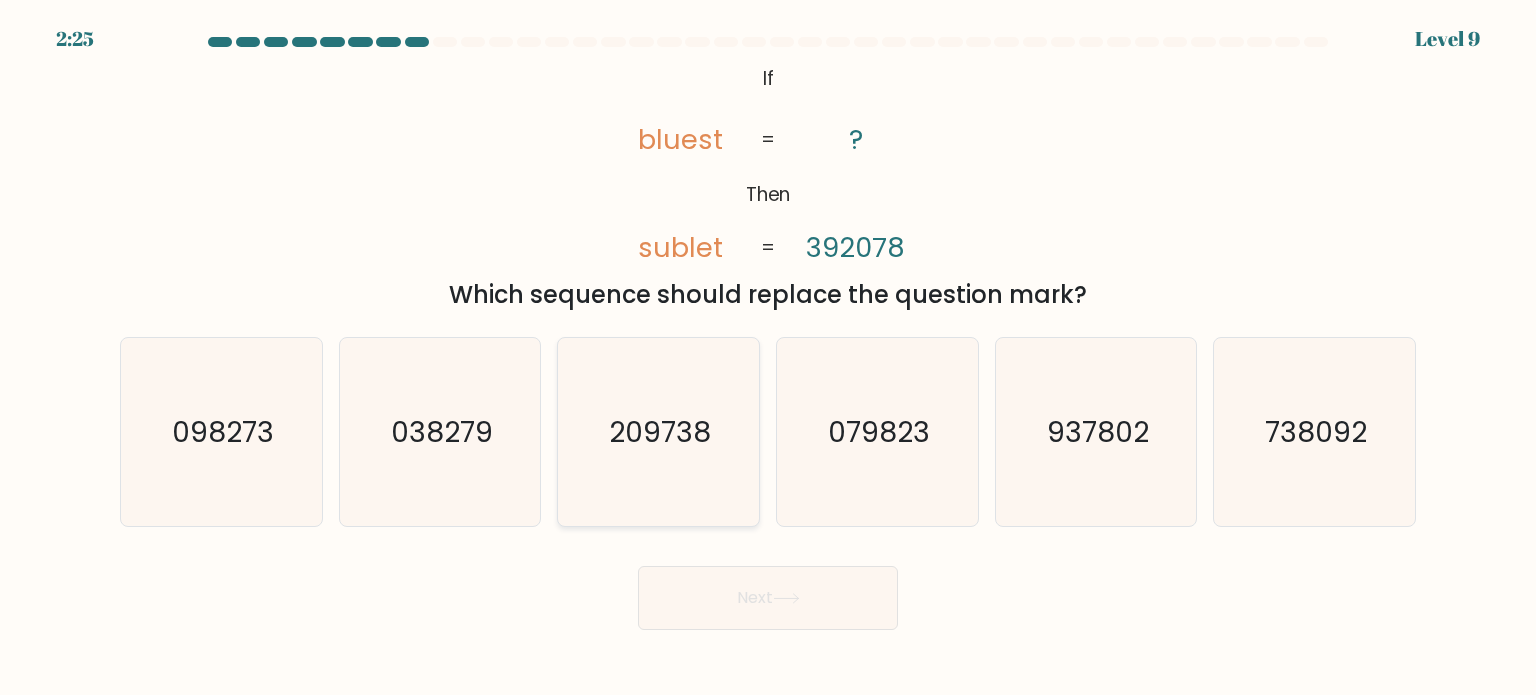 click on "209738" 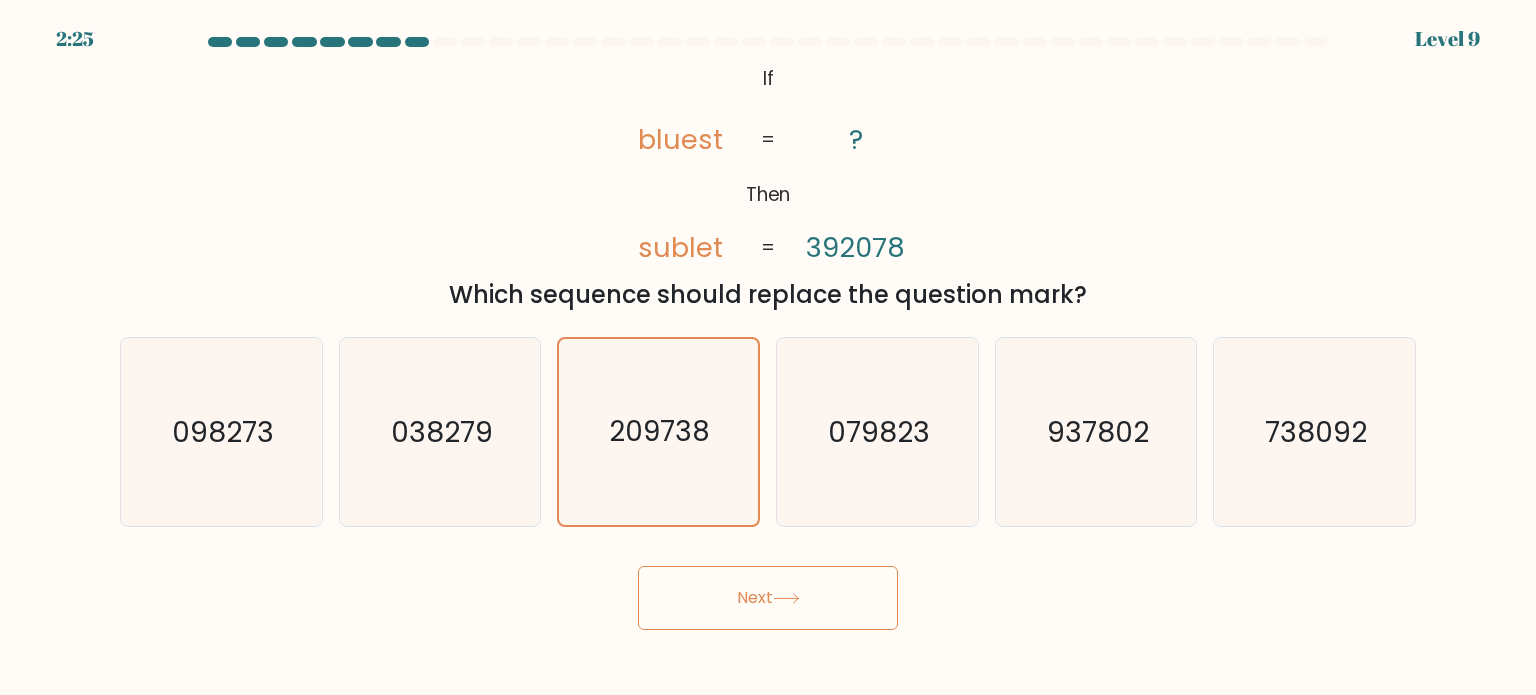 click on "Next" at bounding box center (768, 598) 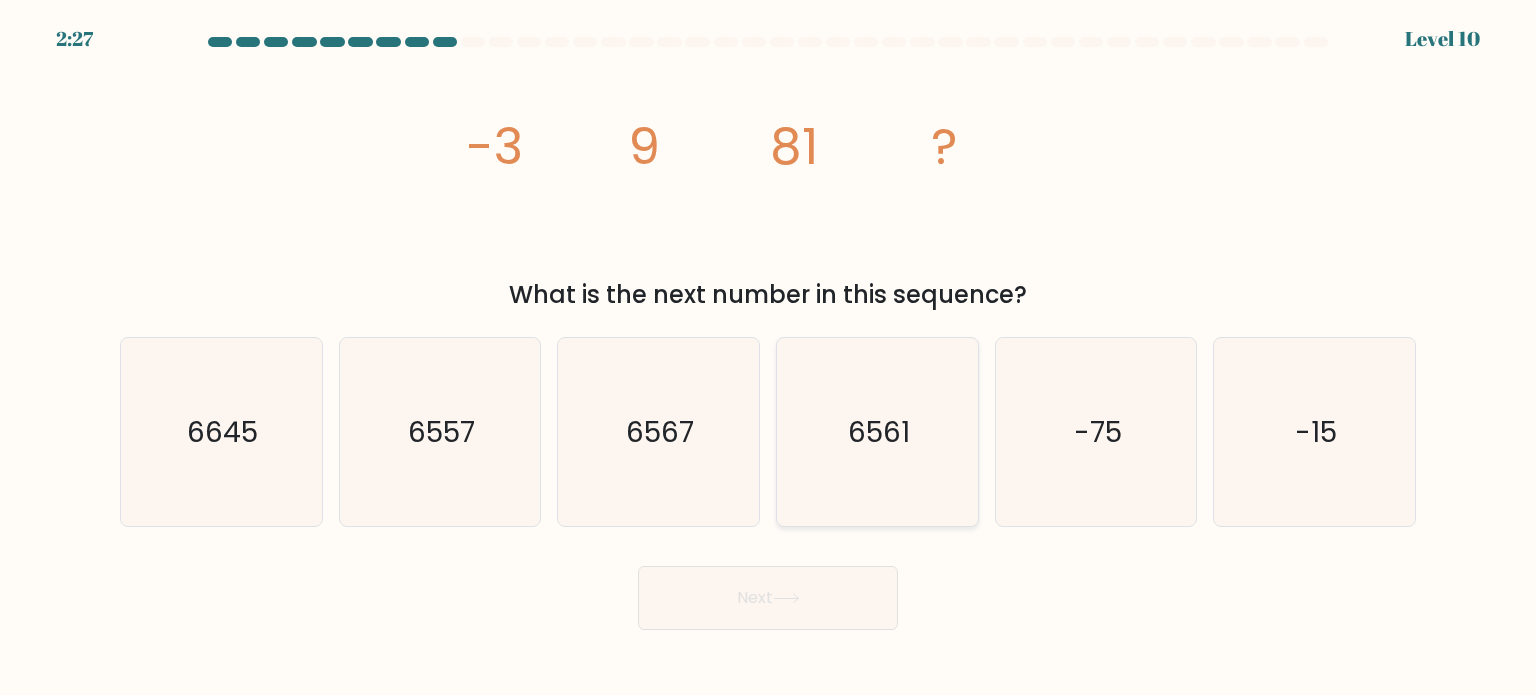 drag, startPoint x: 872, startPoint y: 464, endPoint x: 851, endPoint y: 459, distance: 21.587032 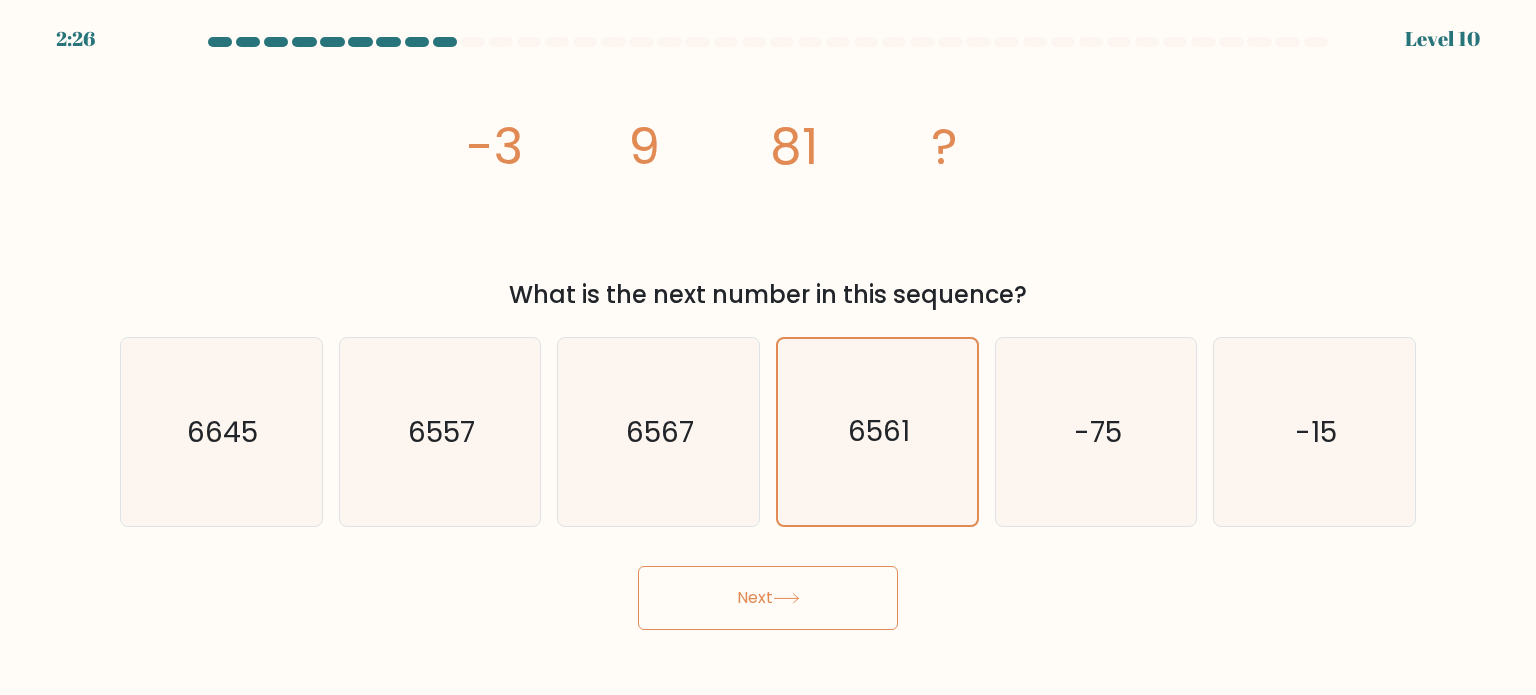 click on "Next" at bounding box center [768, 598] 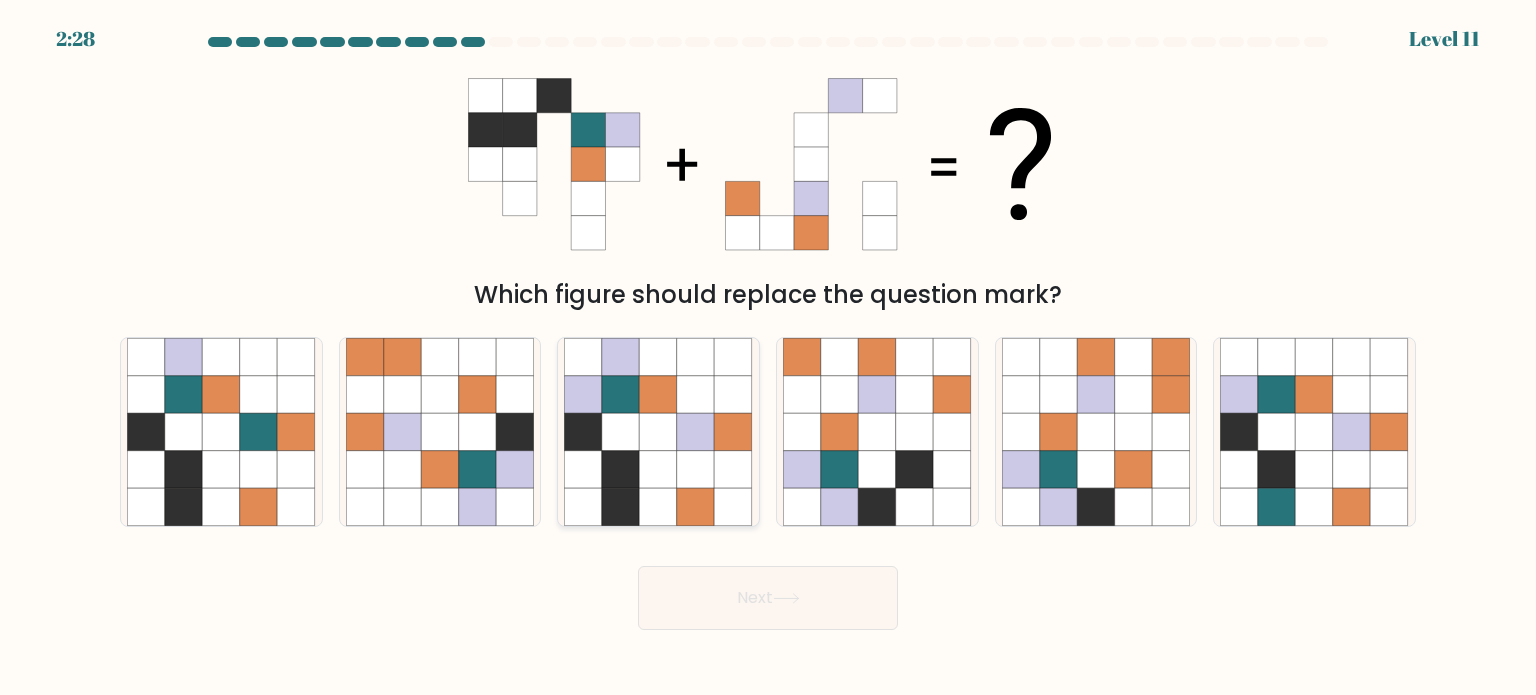 click 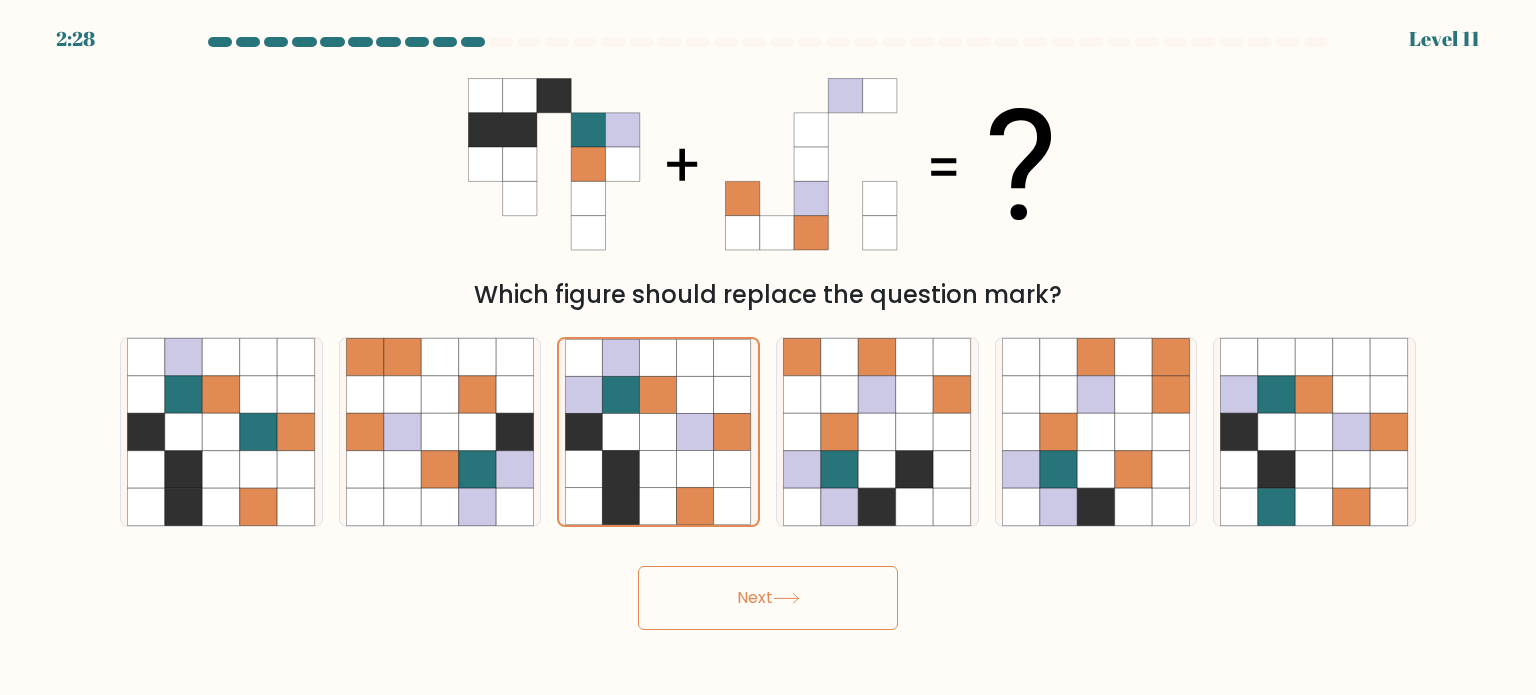 click on "Next" at bounding box center (768, 598) 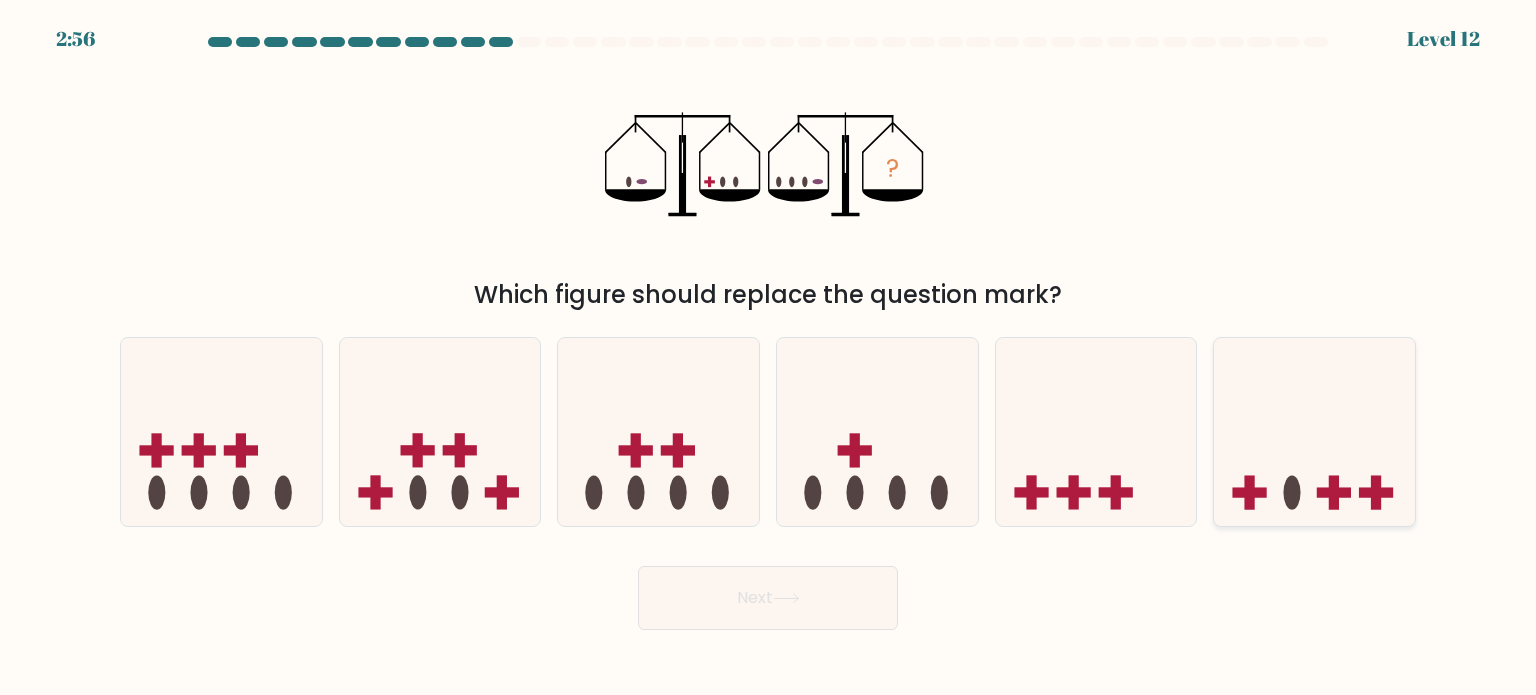 click 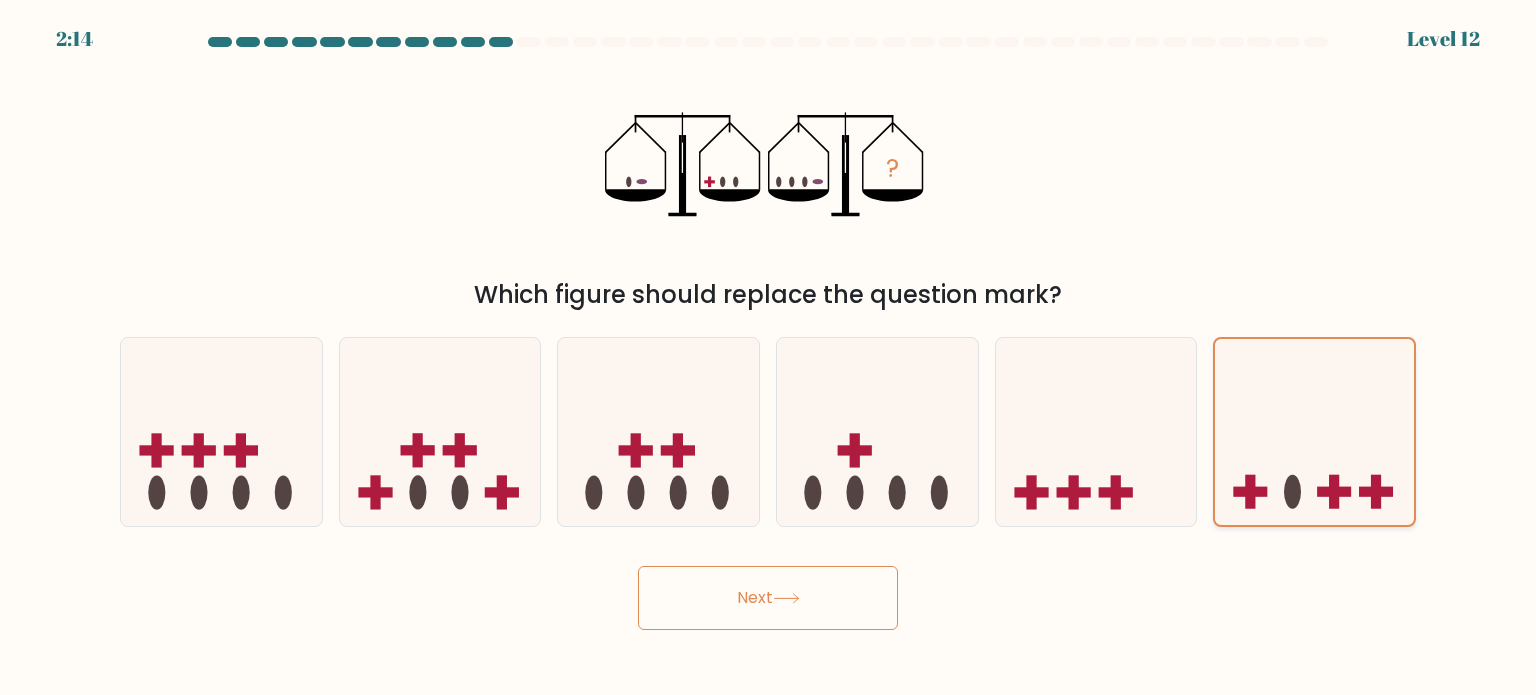 click 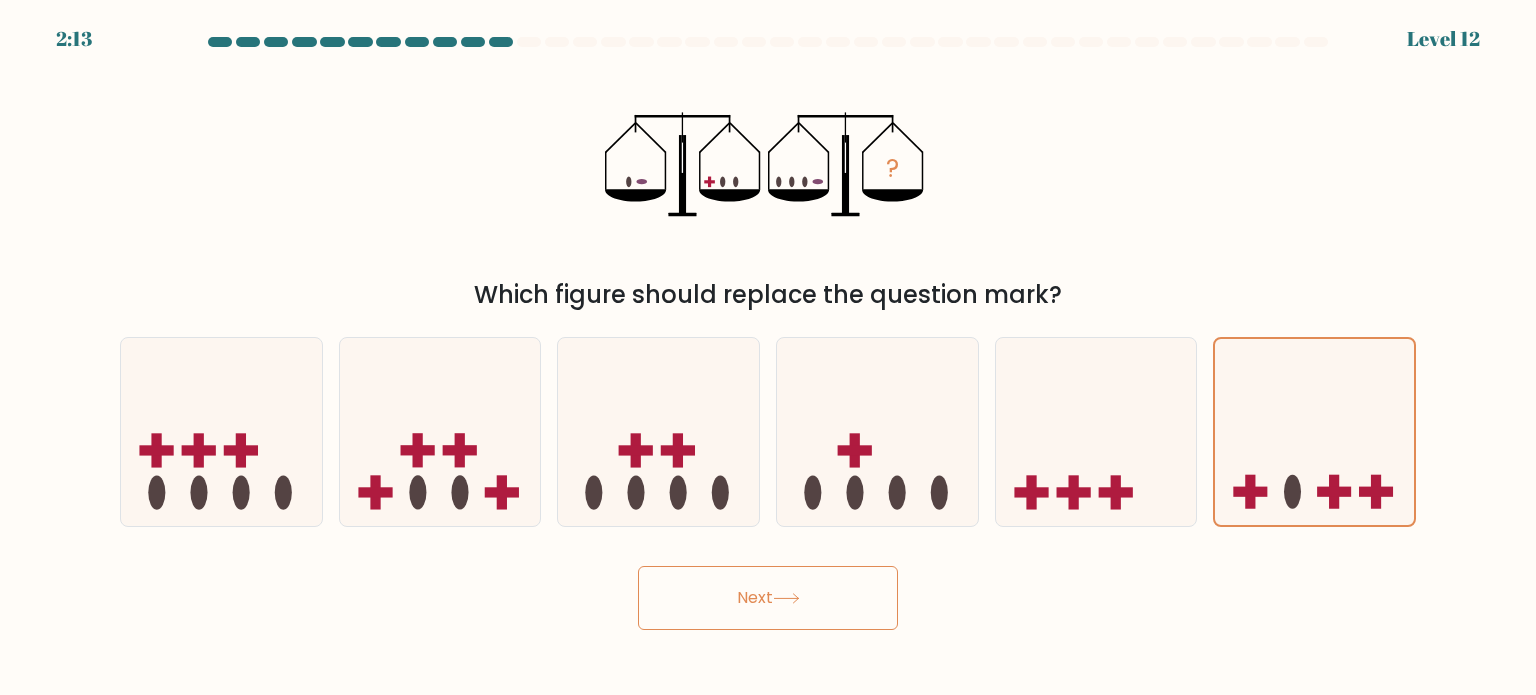 click 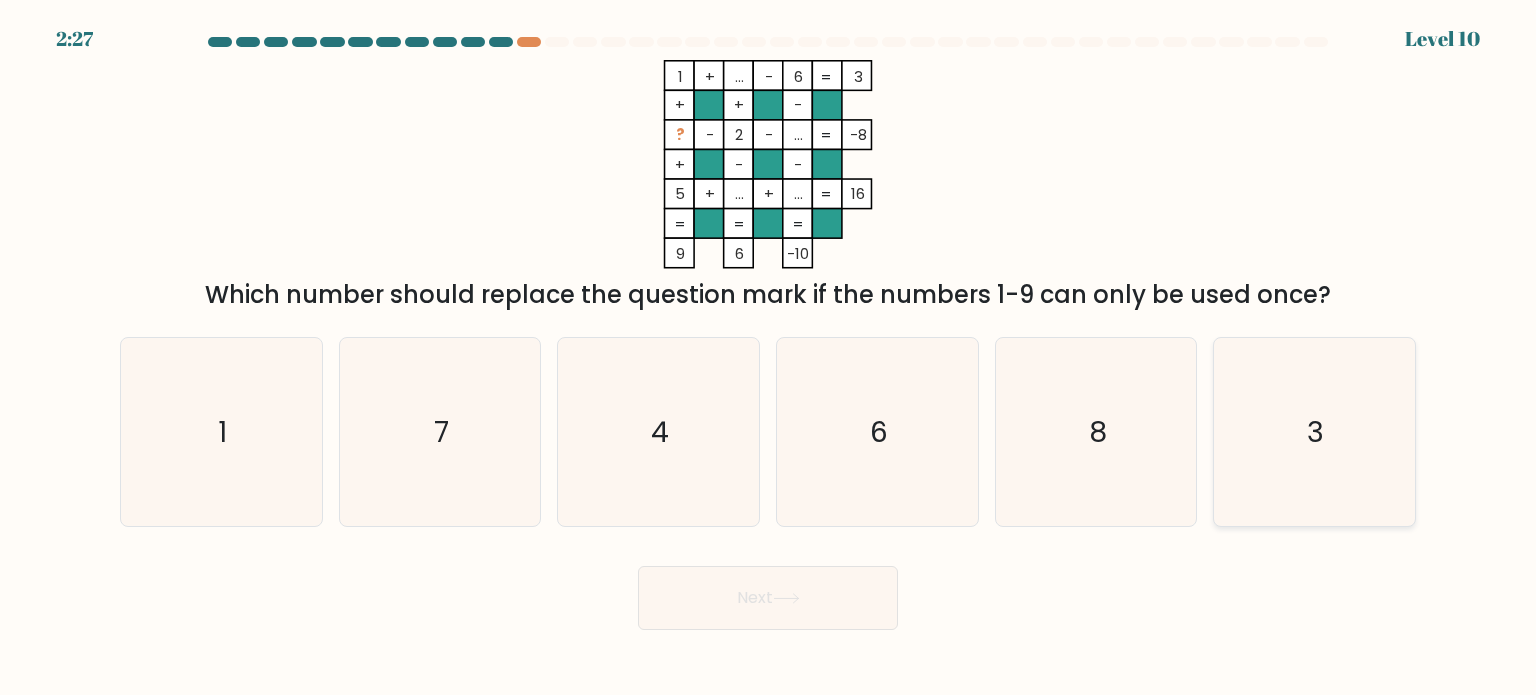 drag, startPoint x: 1329, startPoint y: 445, endPoint x: 1309, endPoint y: 446, distance: 20.024984 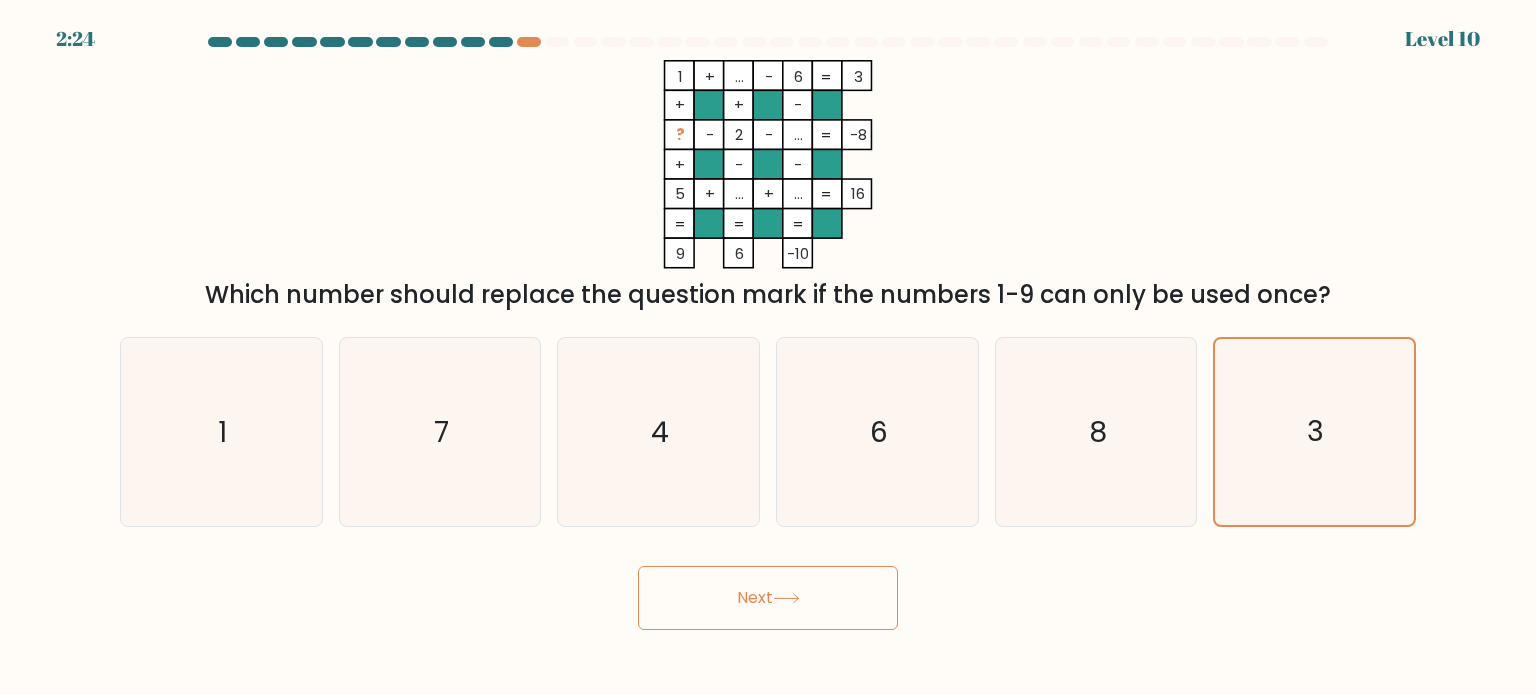 click on "Next" at bounding box center [768, 598] 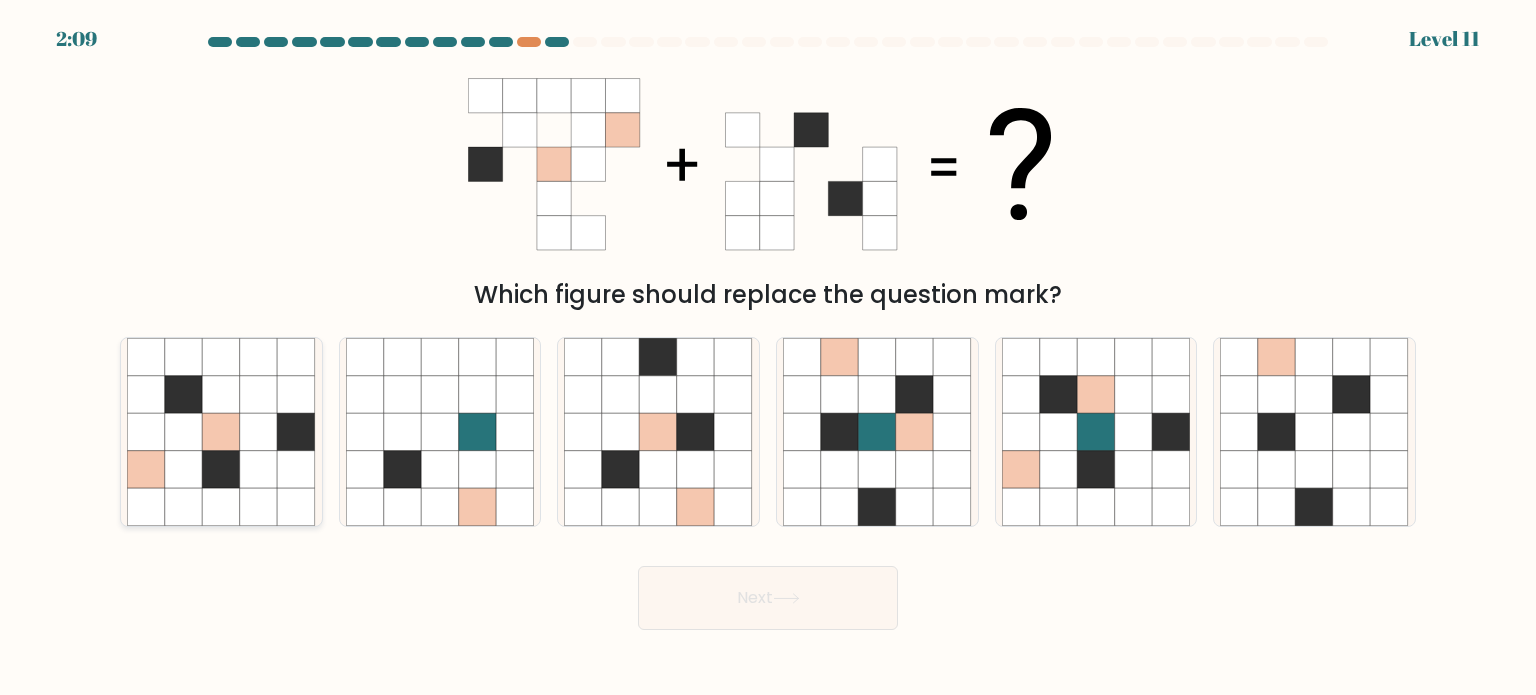 click 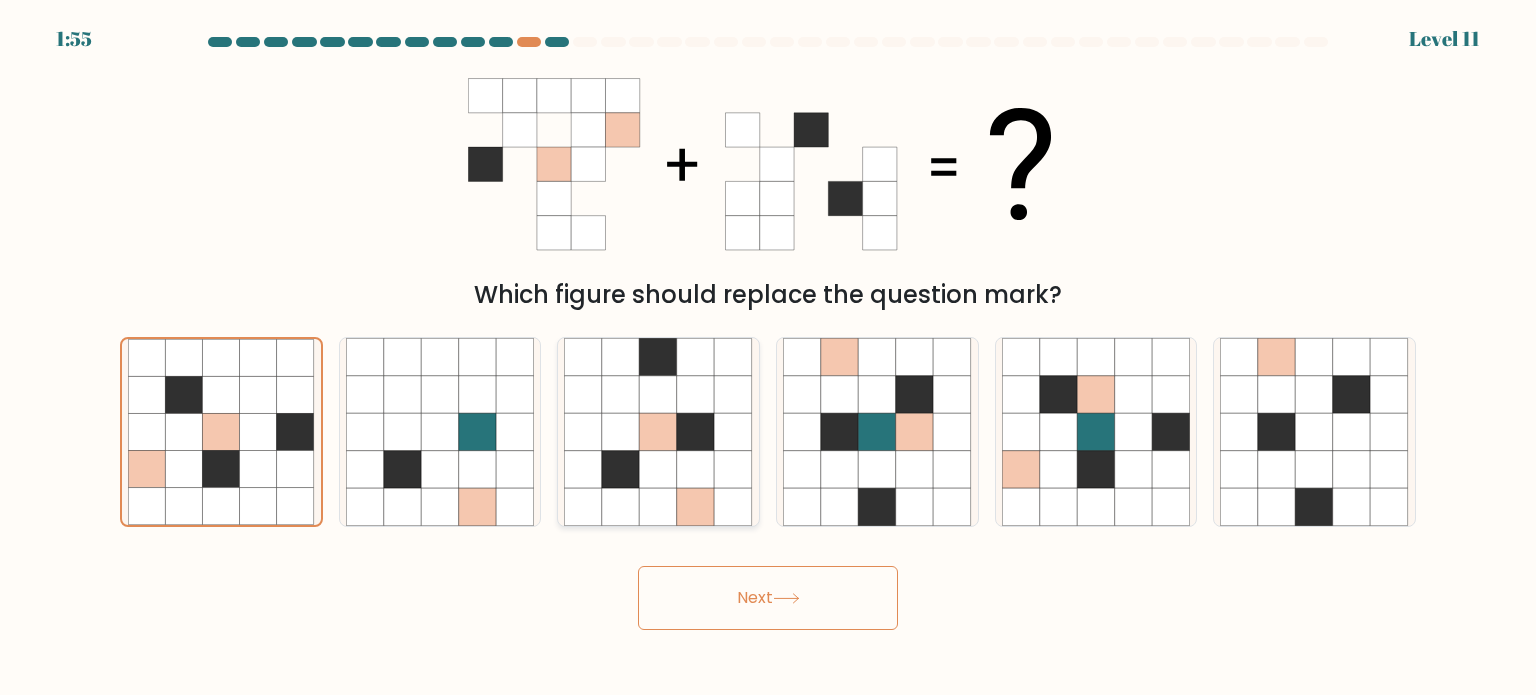 click 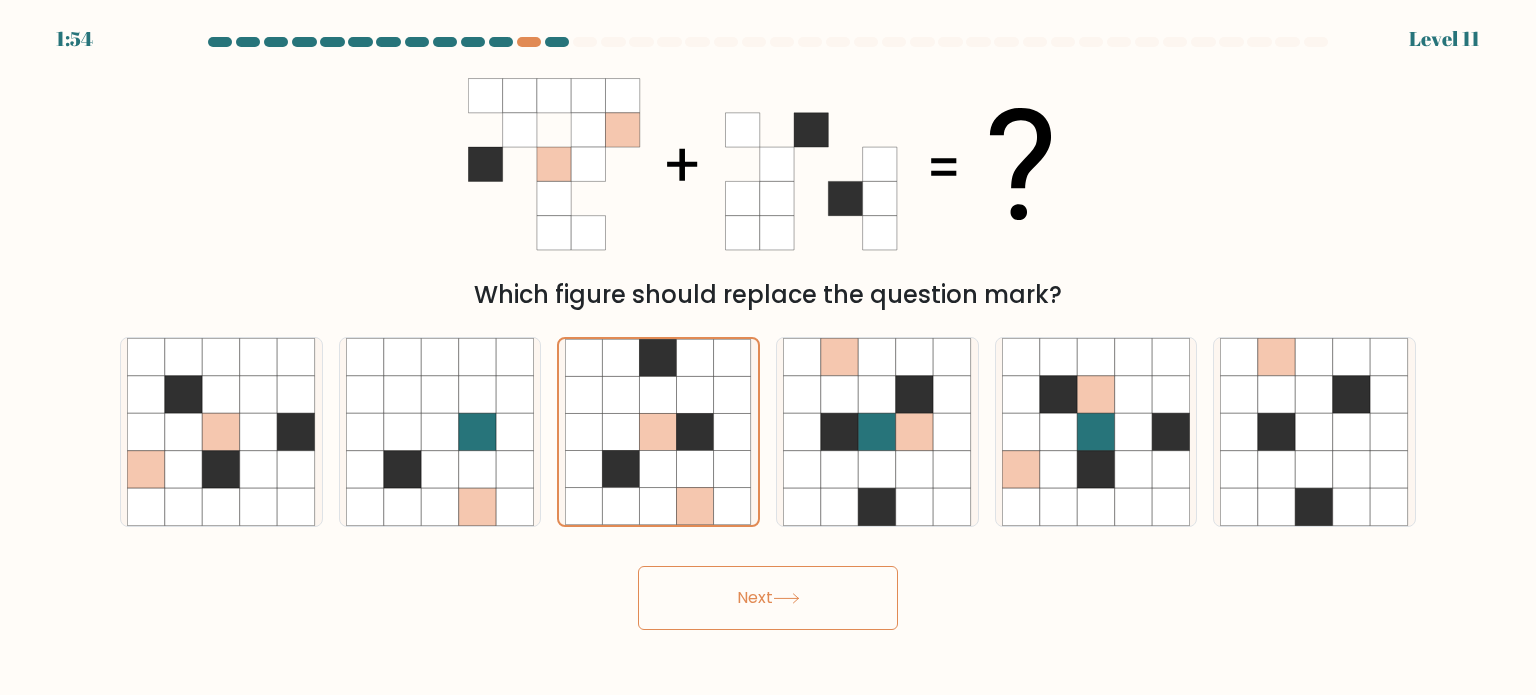 click on "Next" at bounding box center (768, 598) 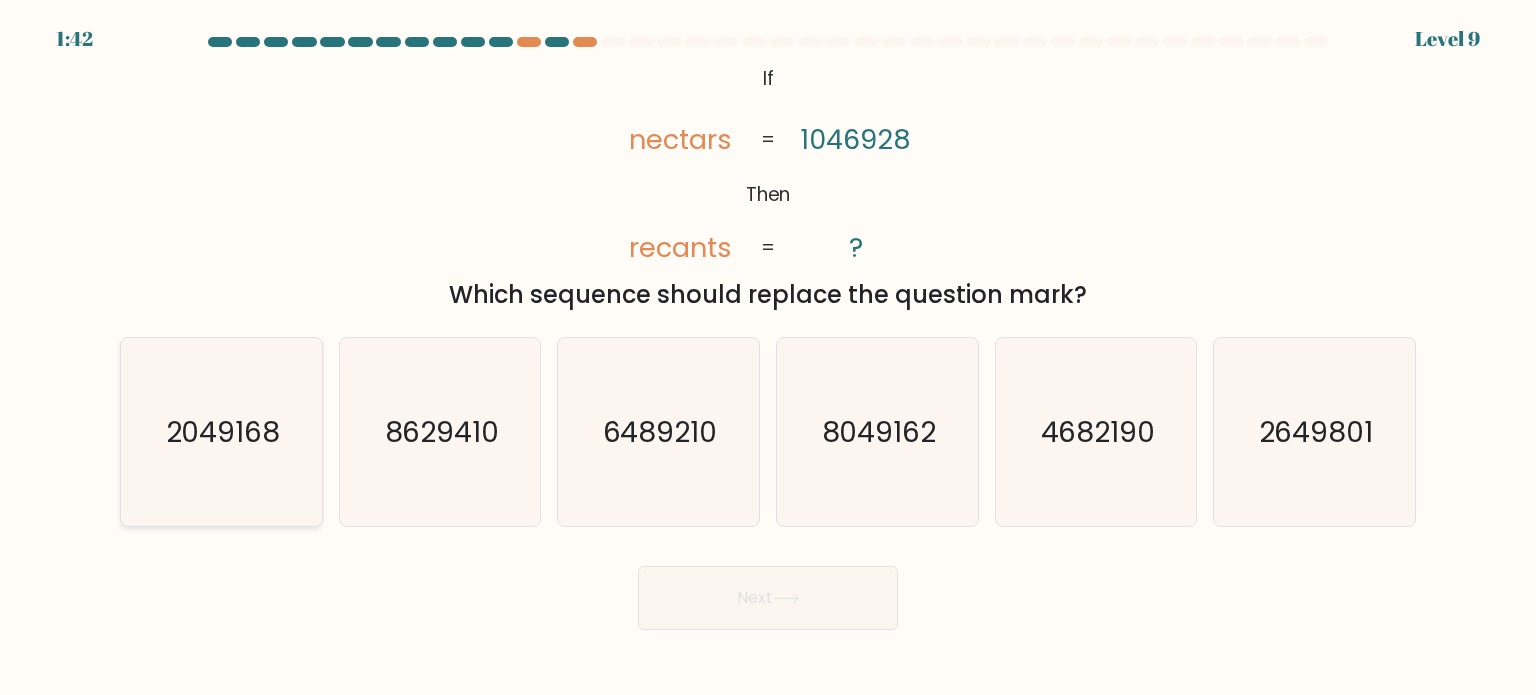 click on "2049168" 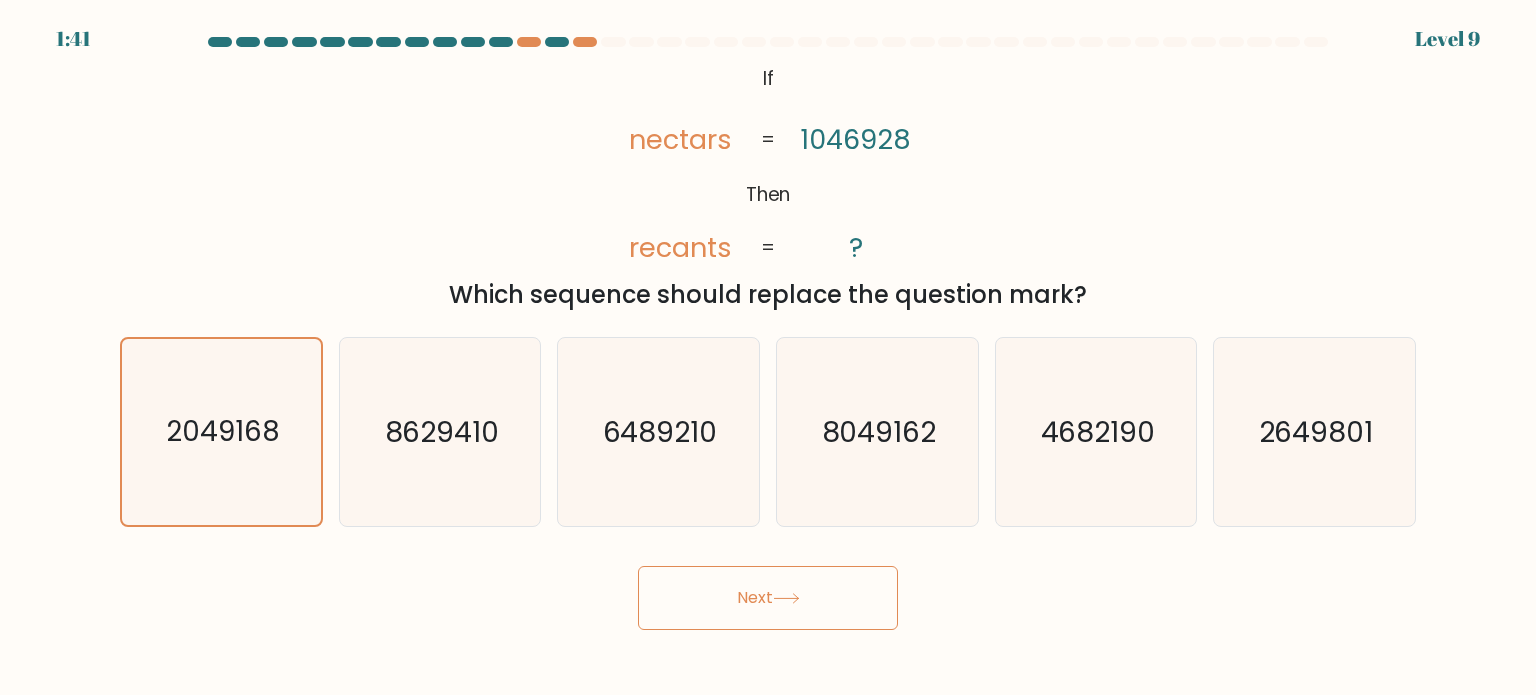 click on "Next" at bounding box center [768, 598] 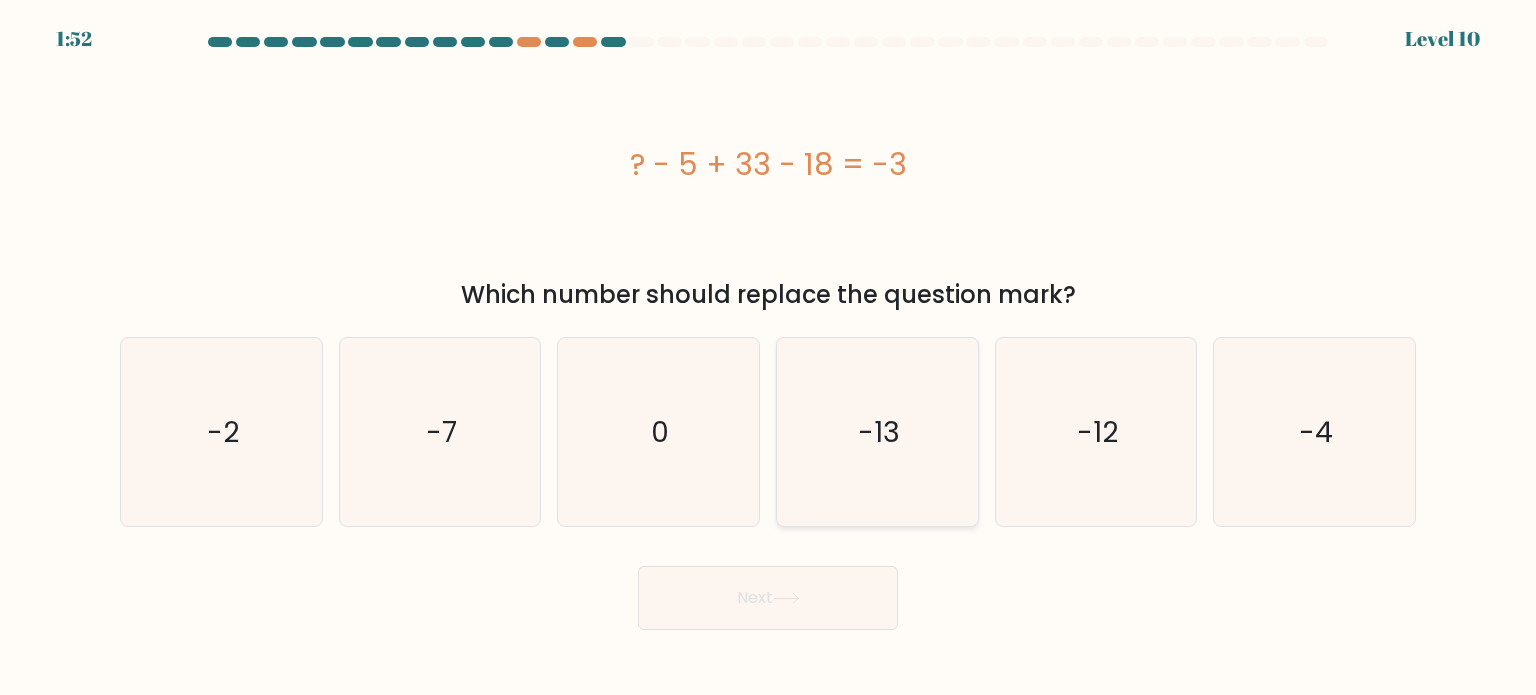 drag, startPoint x: 934, startPoint y: 462, endPoint x: 899, endPoint y: 469, distance: 35.69314 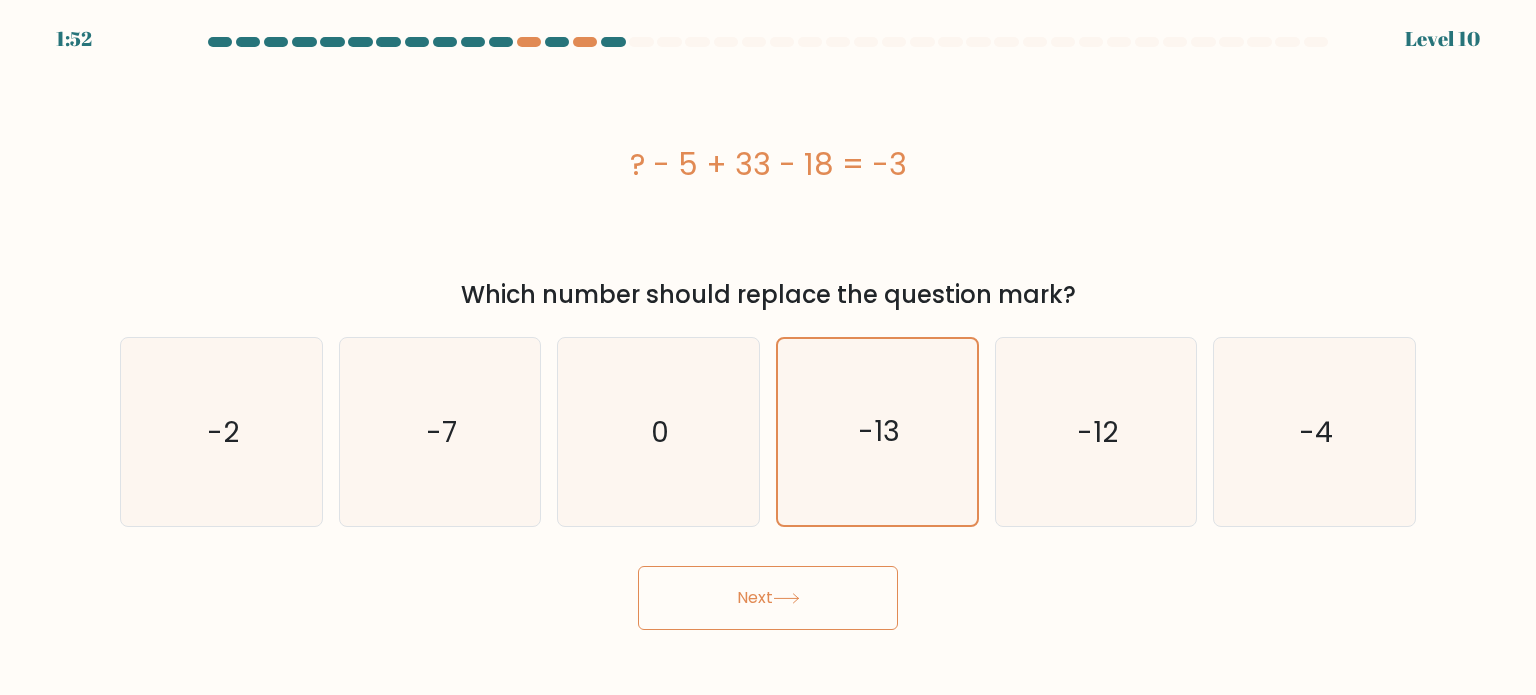 click on "Next" at bounding box center (768, 598) 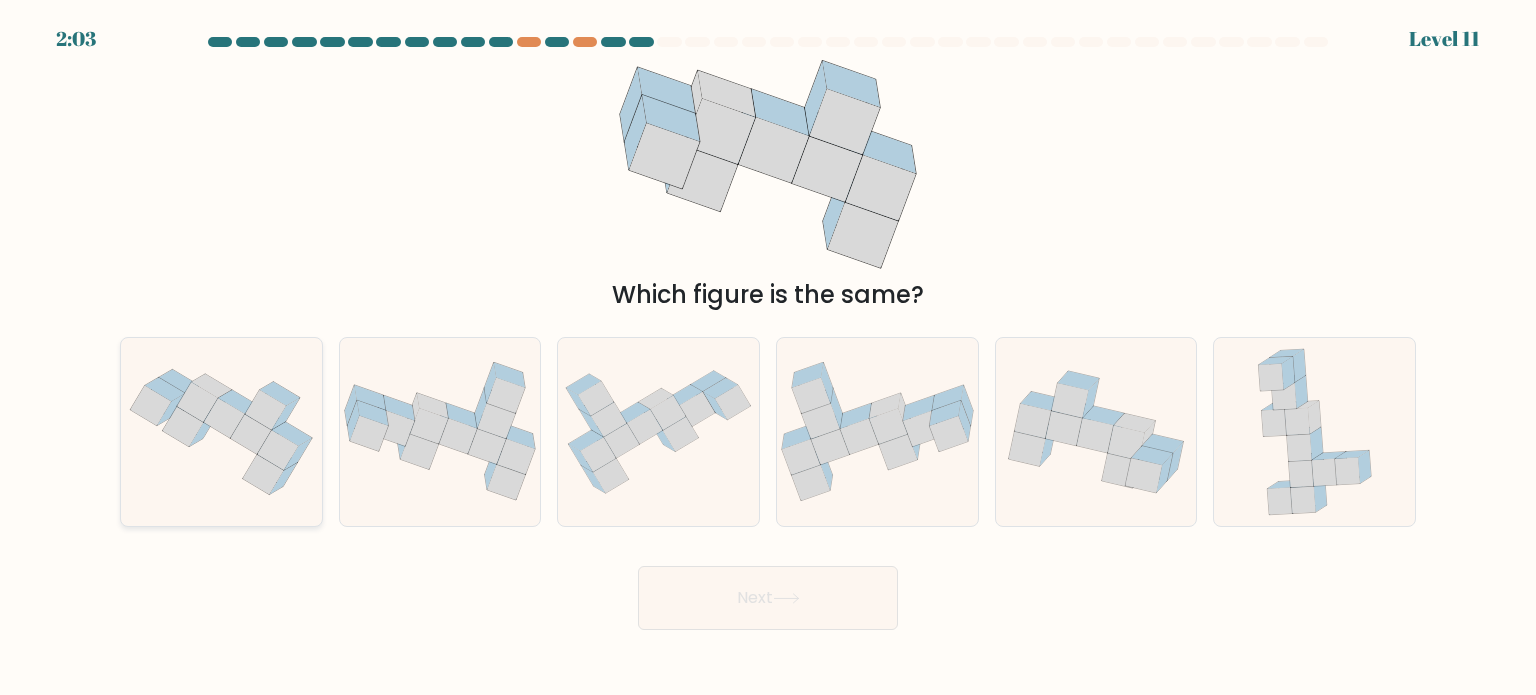 click 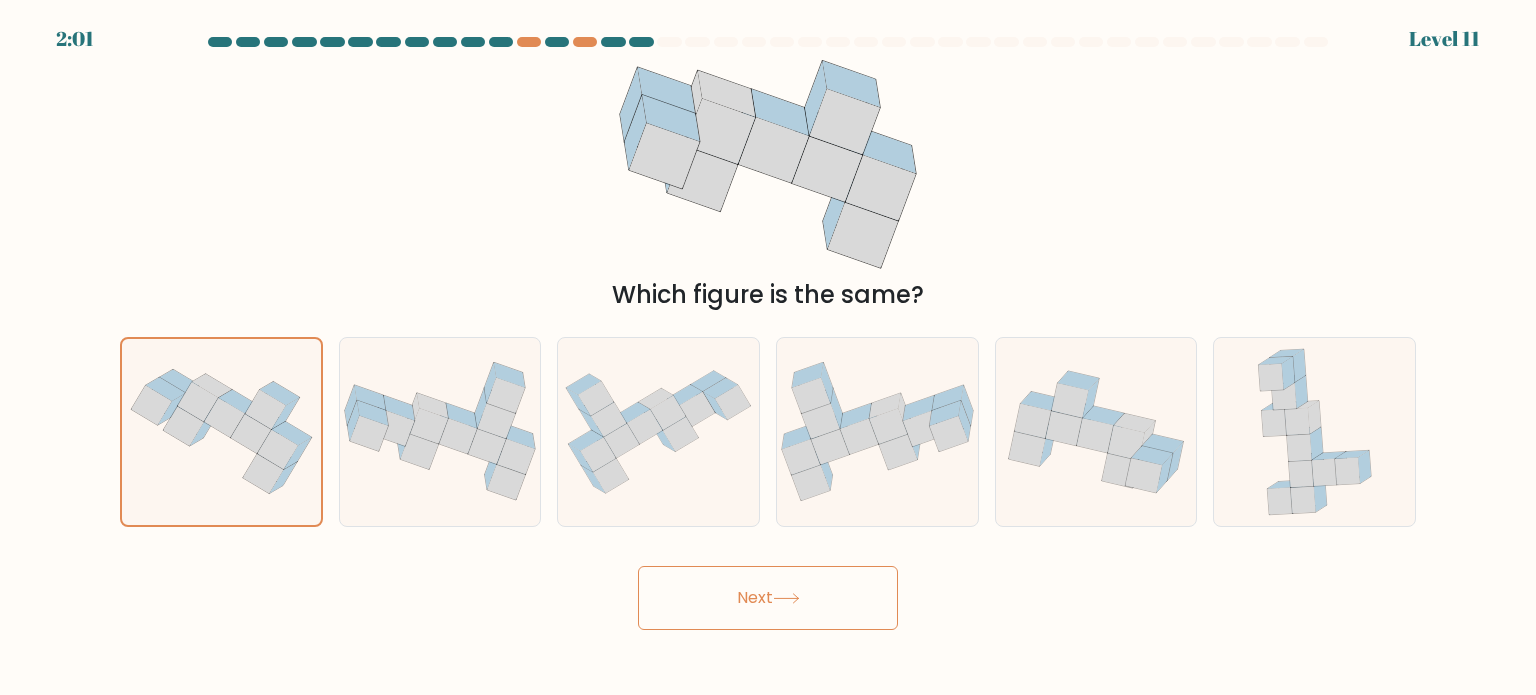 click on "Next" at bounding box center (768, 598) 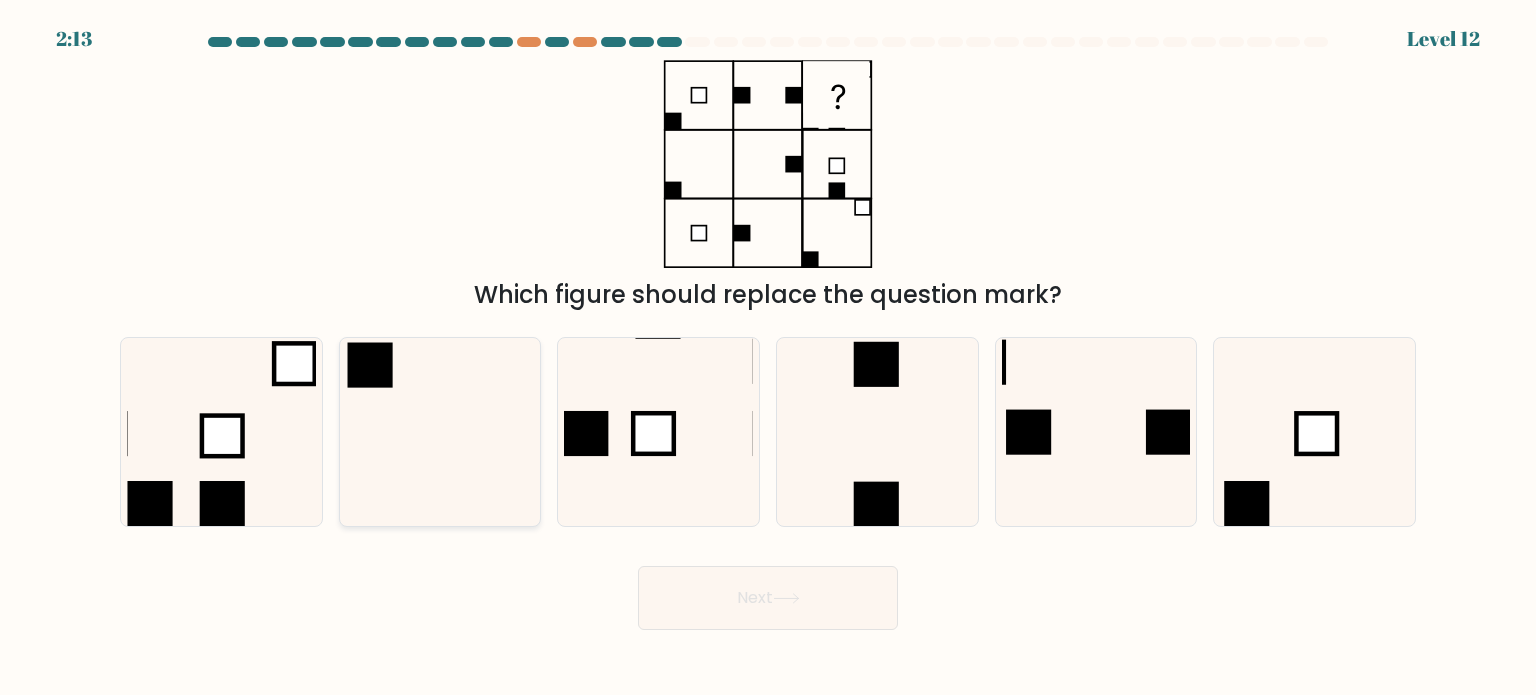 click 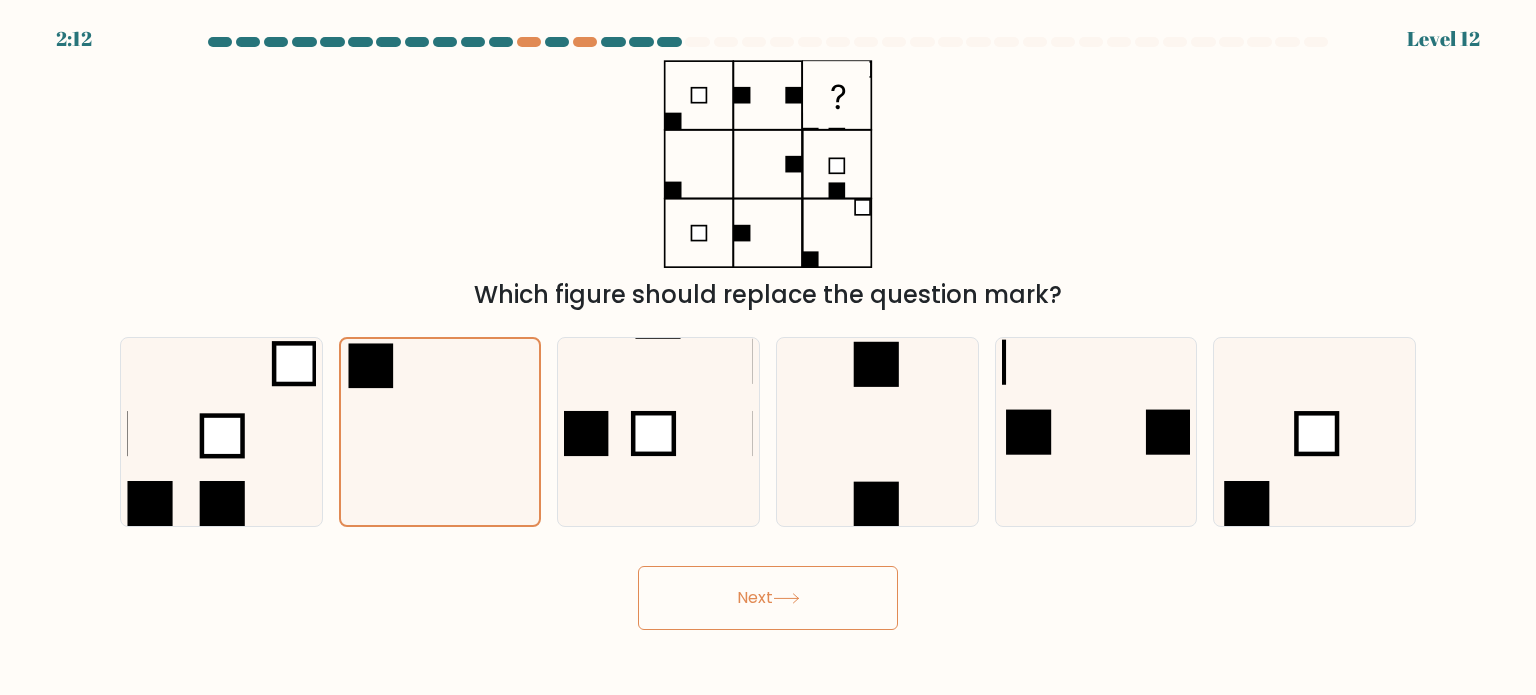 click on "Next" at bounding box center [768, 598] 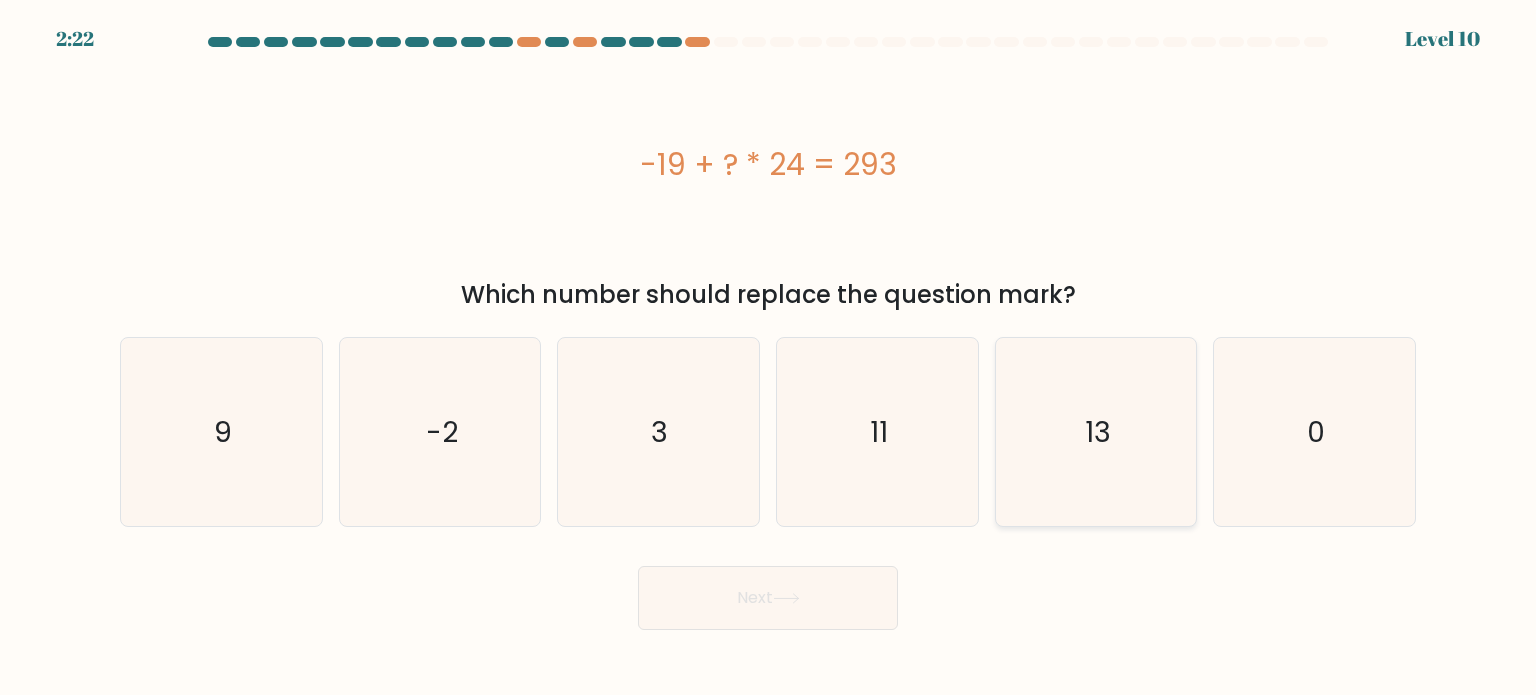 drag, startPoint x: 1078, startPoint y: 446, endPoint x: 1002, endPoint y: 506, distance: 96.82975 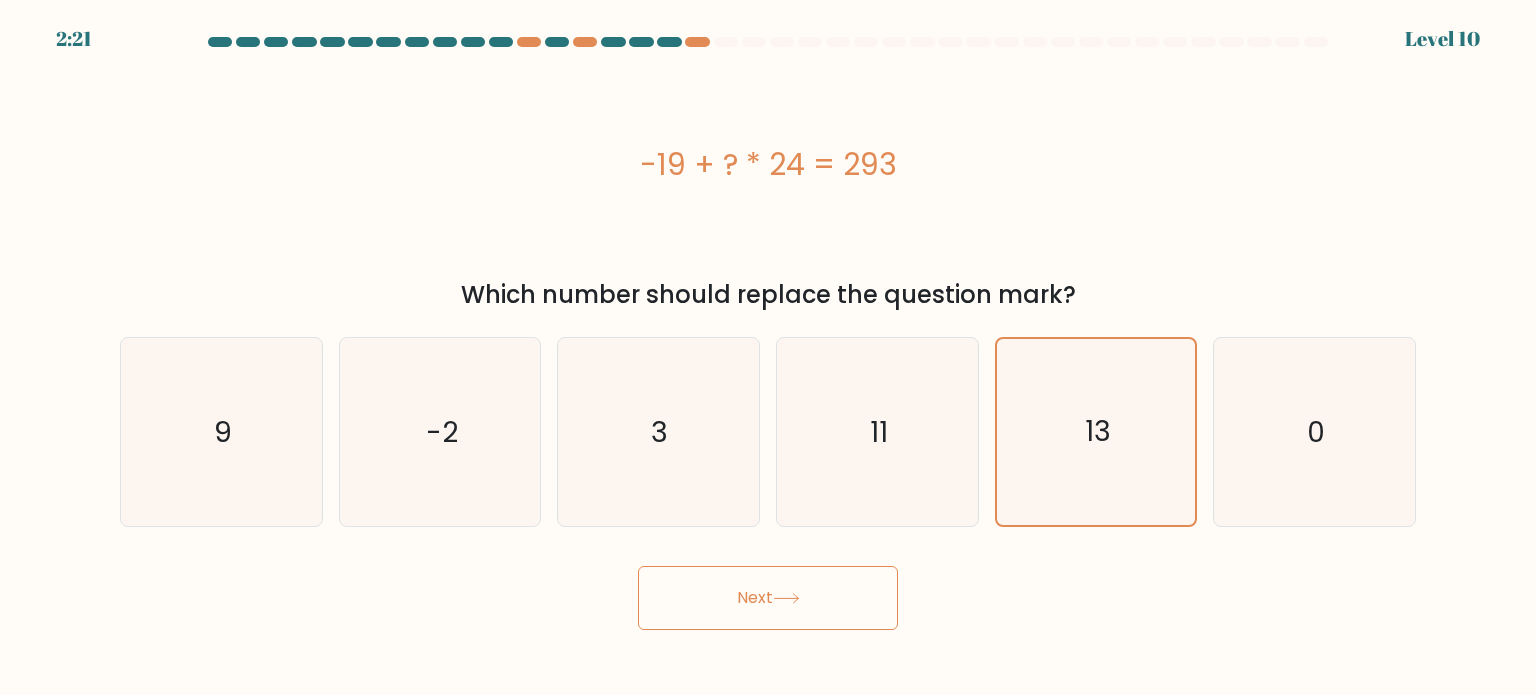 click on "Next" at bounding box center [768, 598] 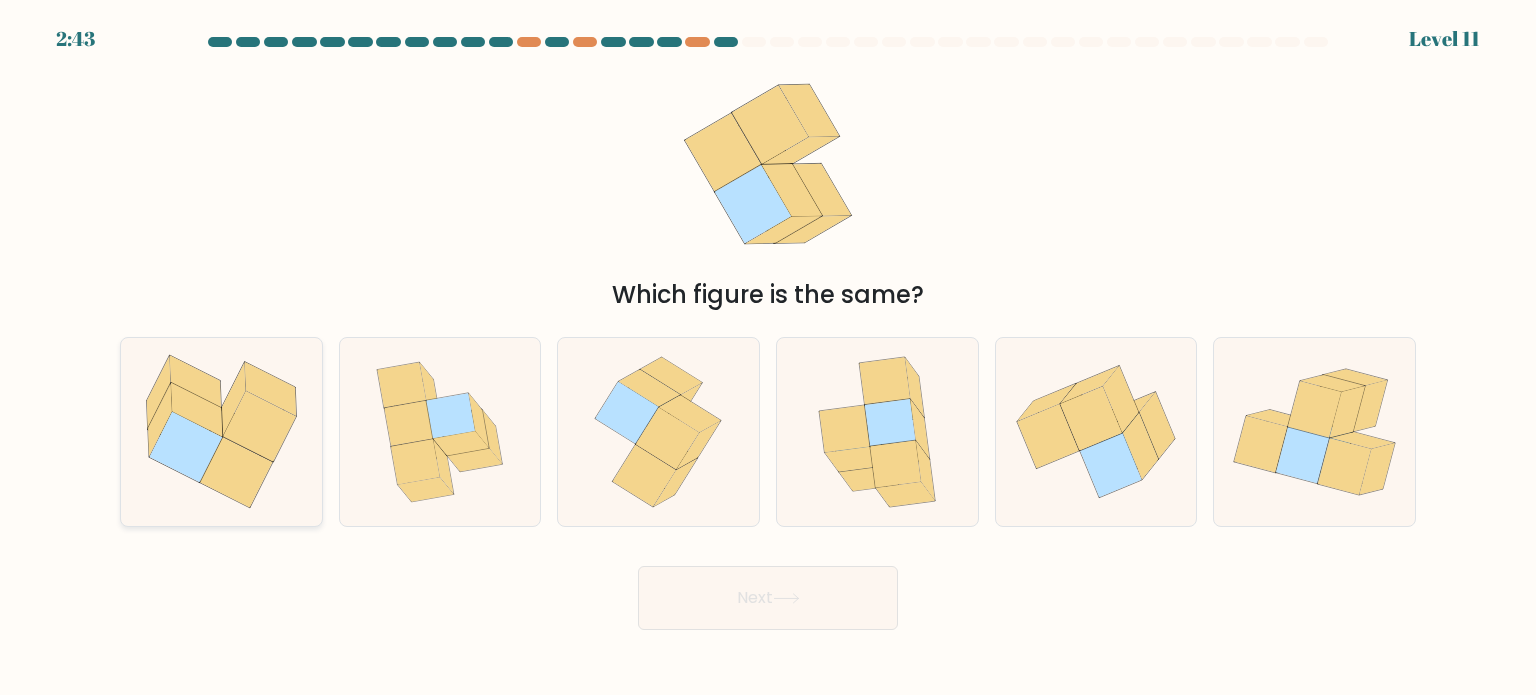 click 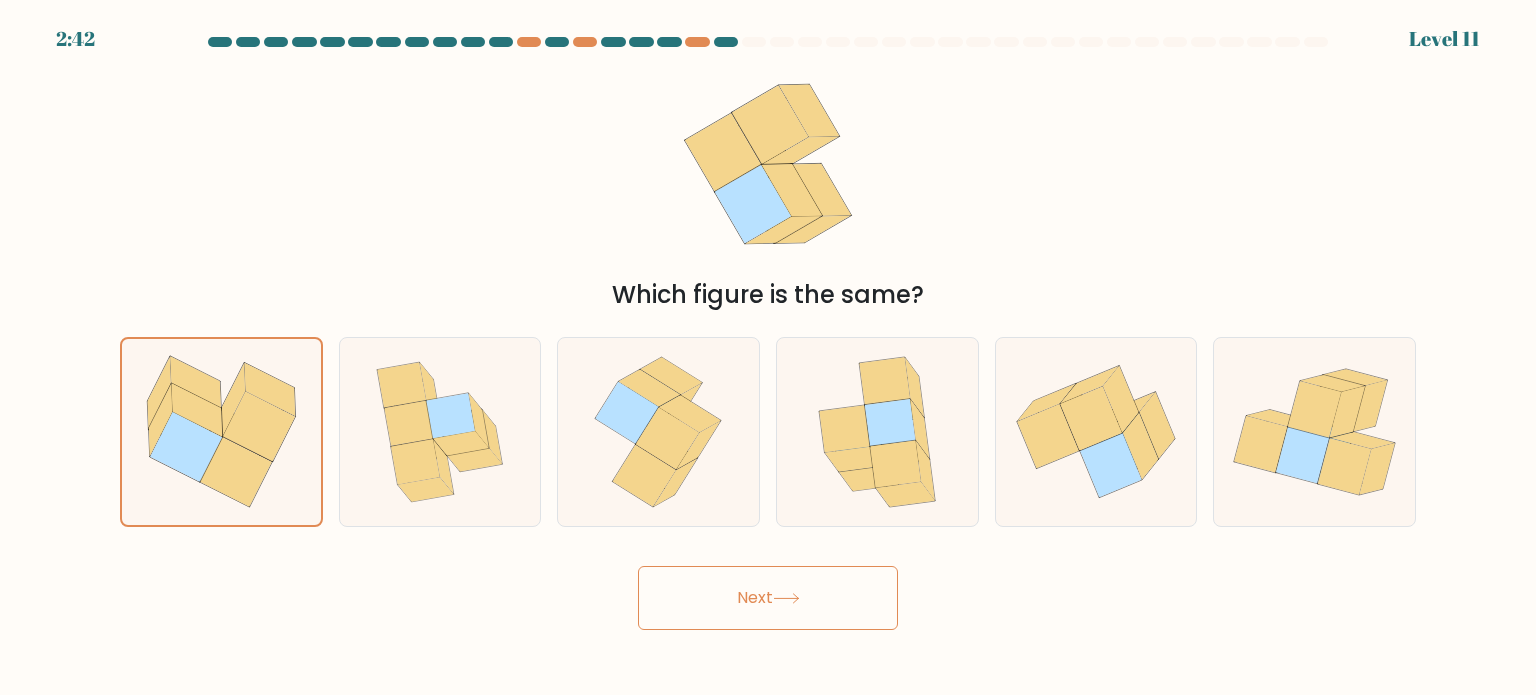 click on "Next" at bounding box center [768, 598] 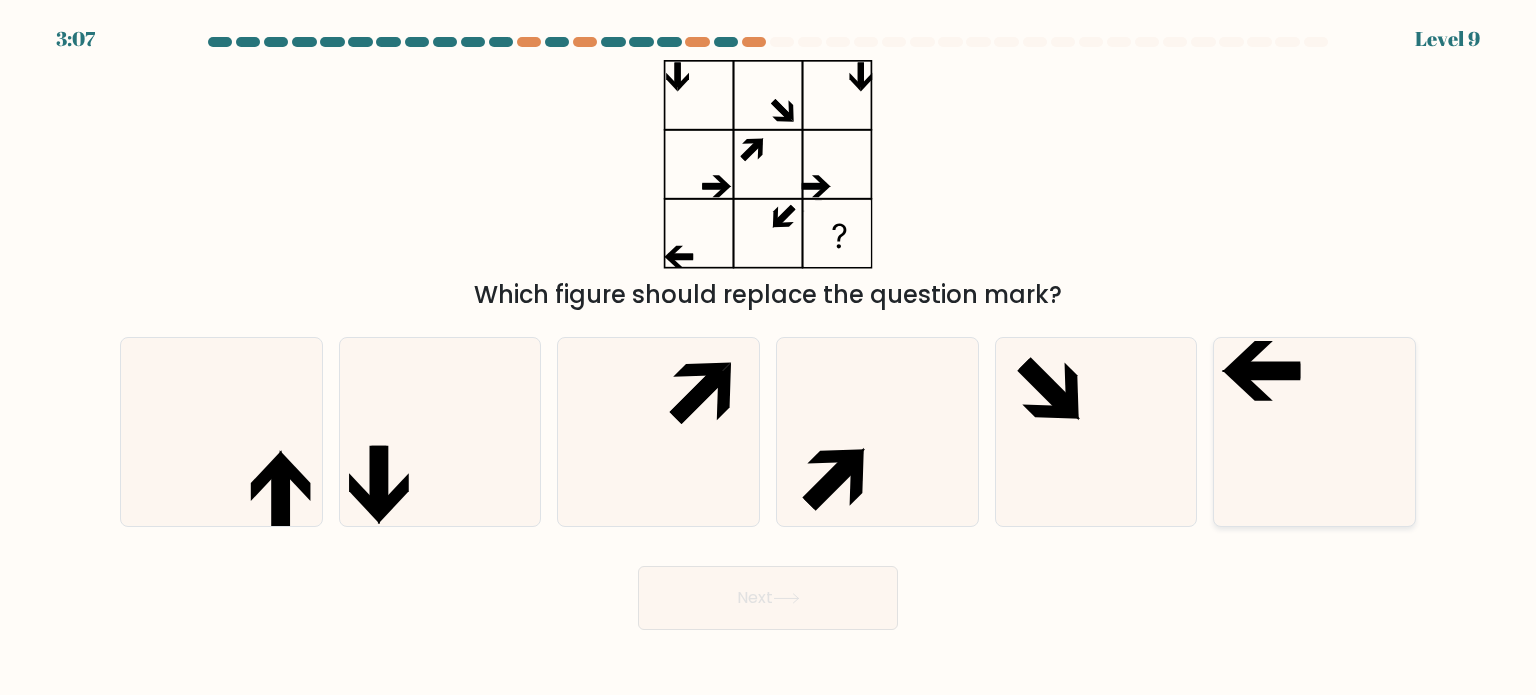 click 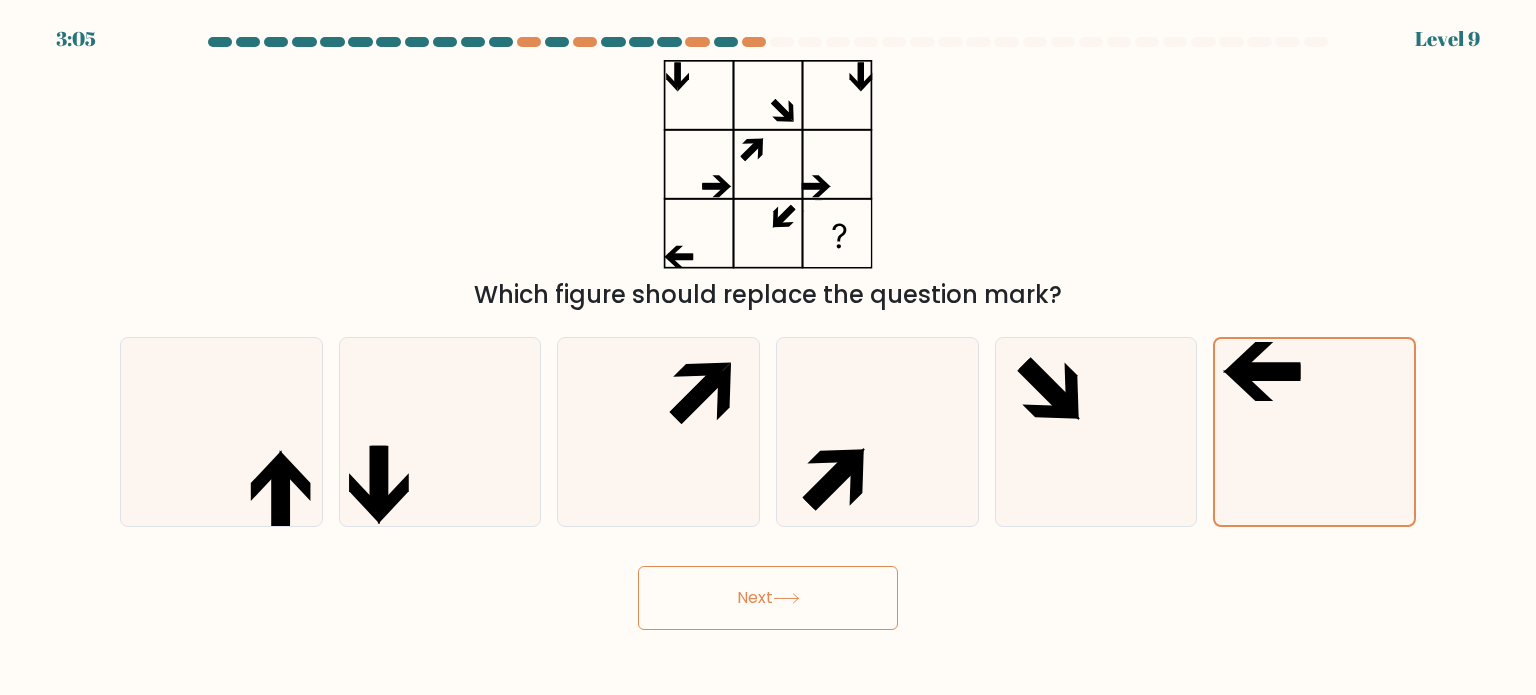 click on "Next" at bounding box center [768, 598] 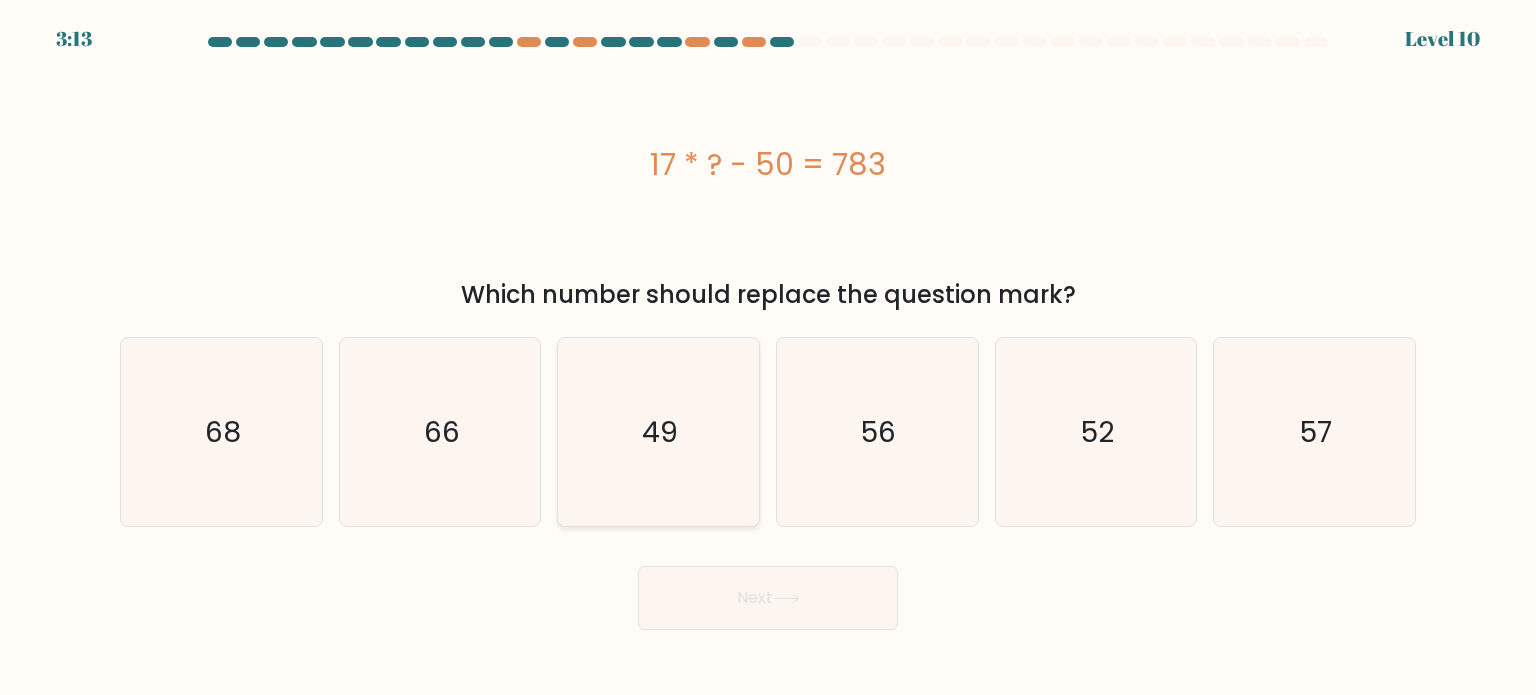 click on "49" 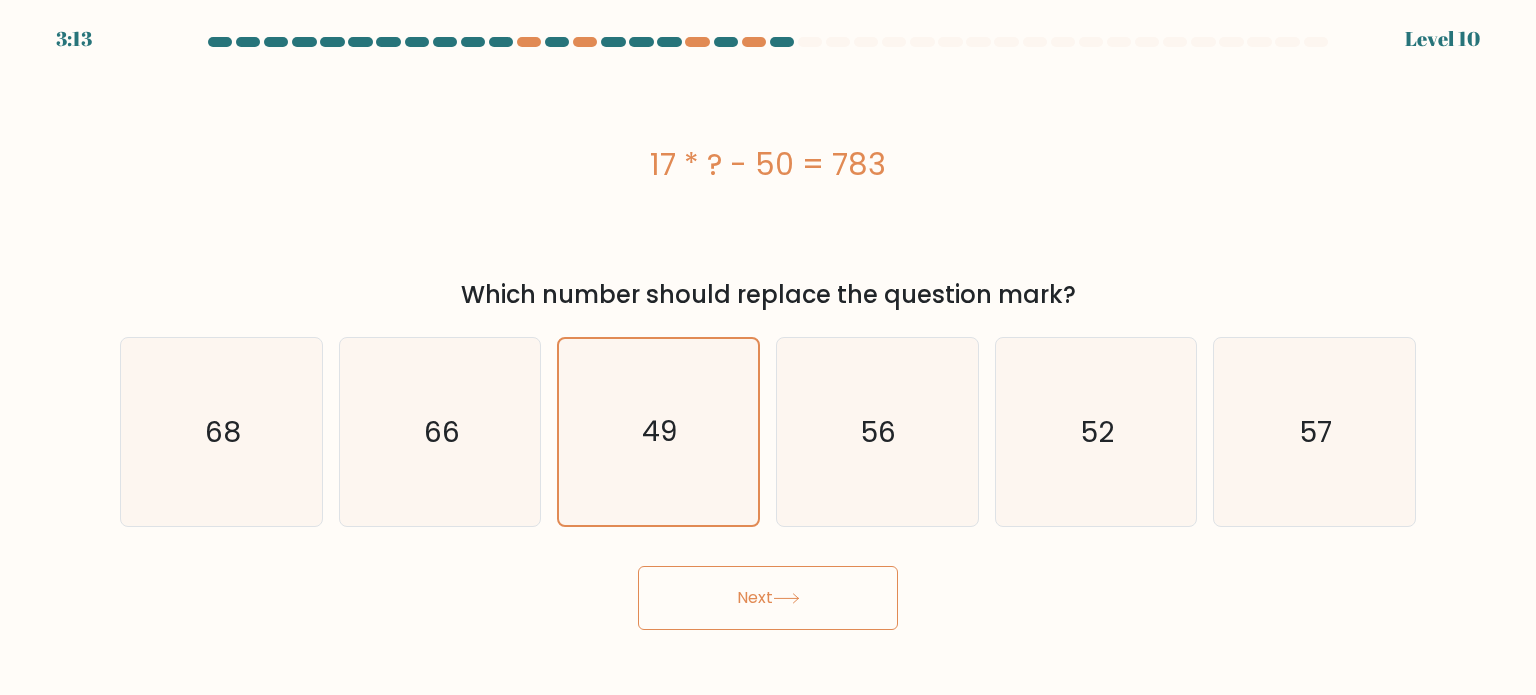 click on "Next" at bounding box center [768, 598] 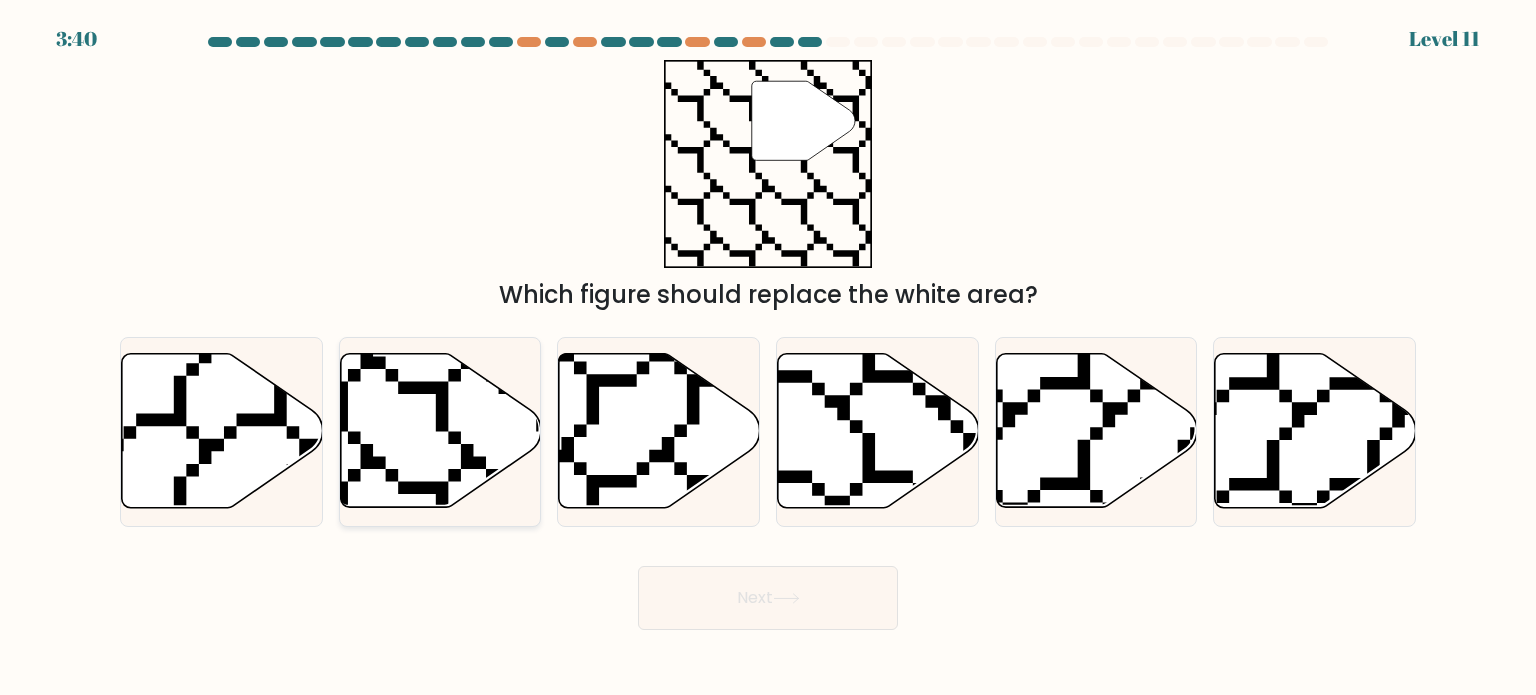 click 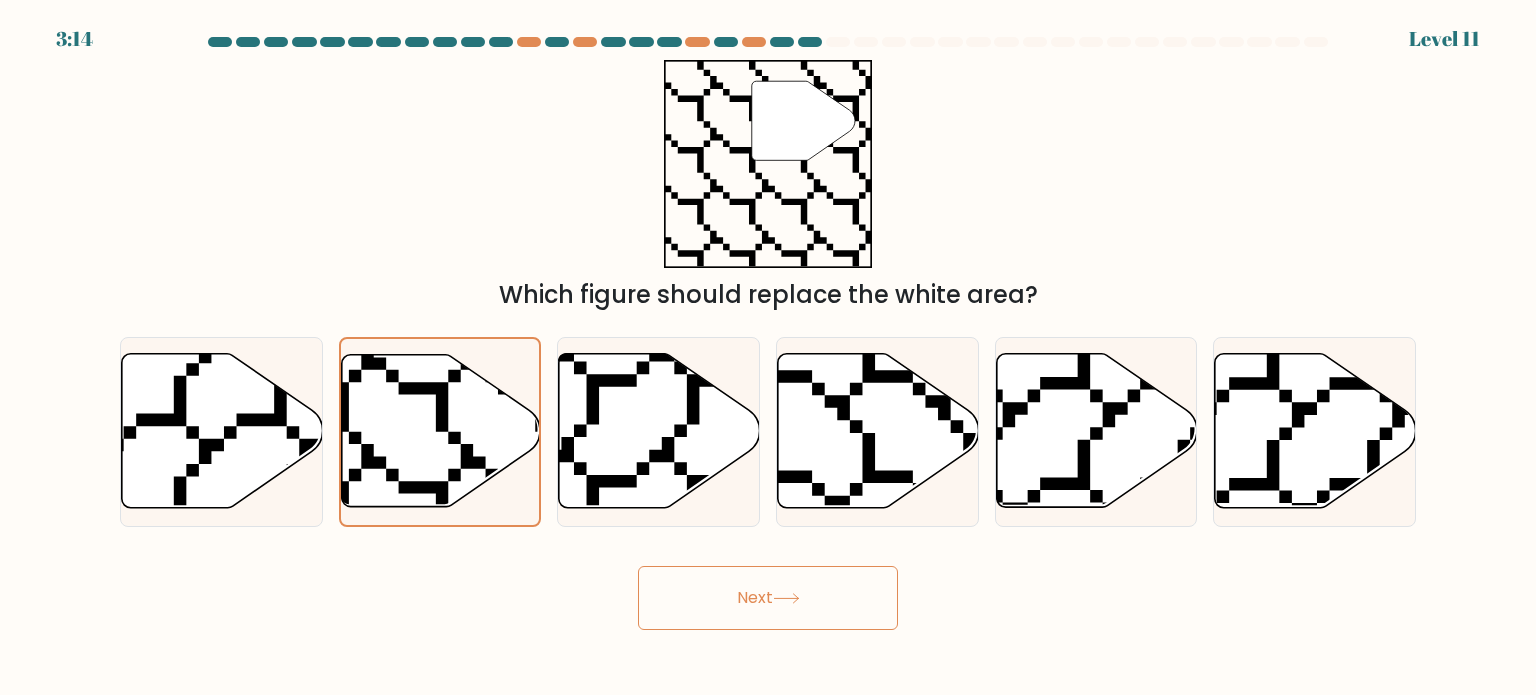 click on "Next" at bounding box center (768, 598) 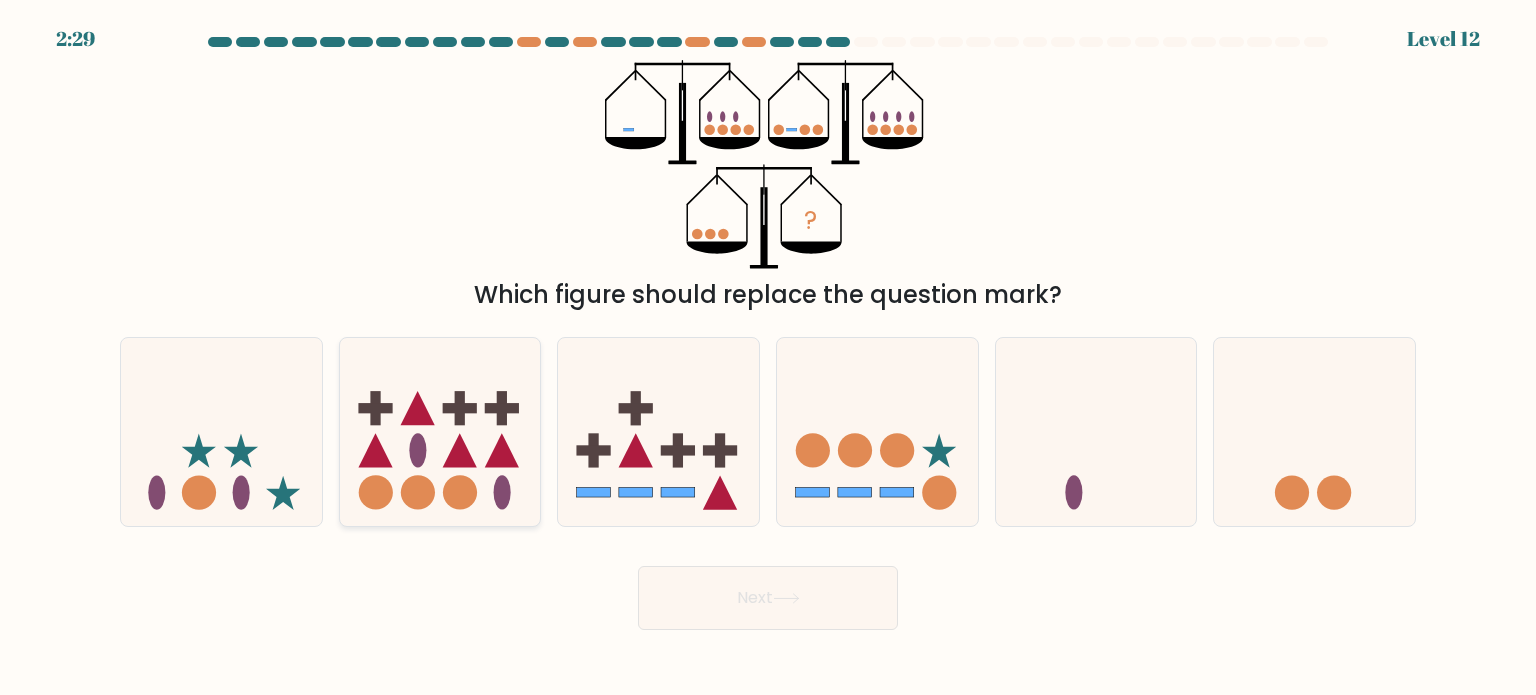 click 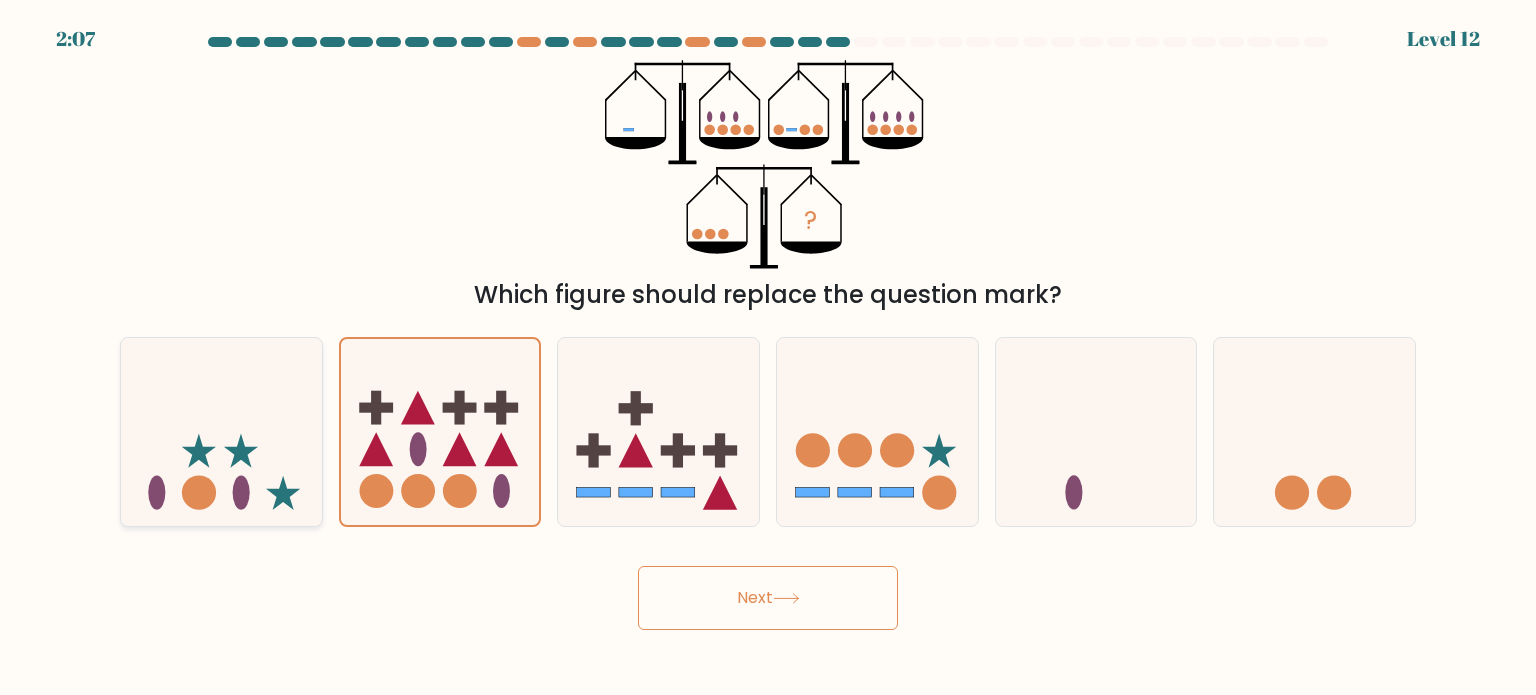 click 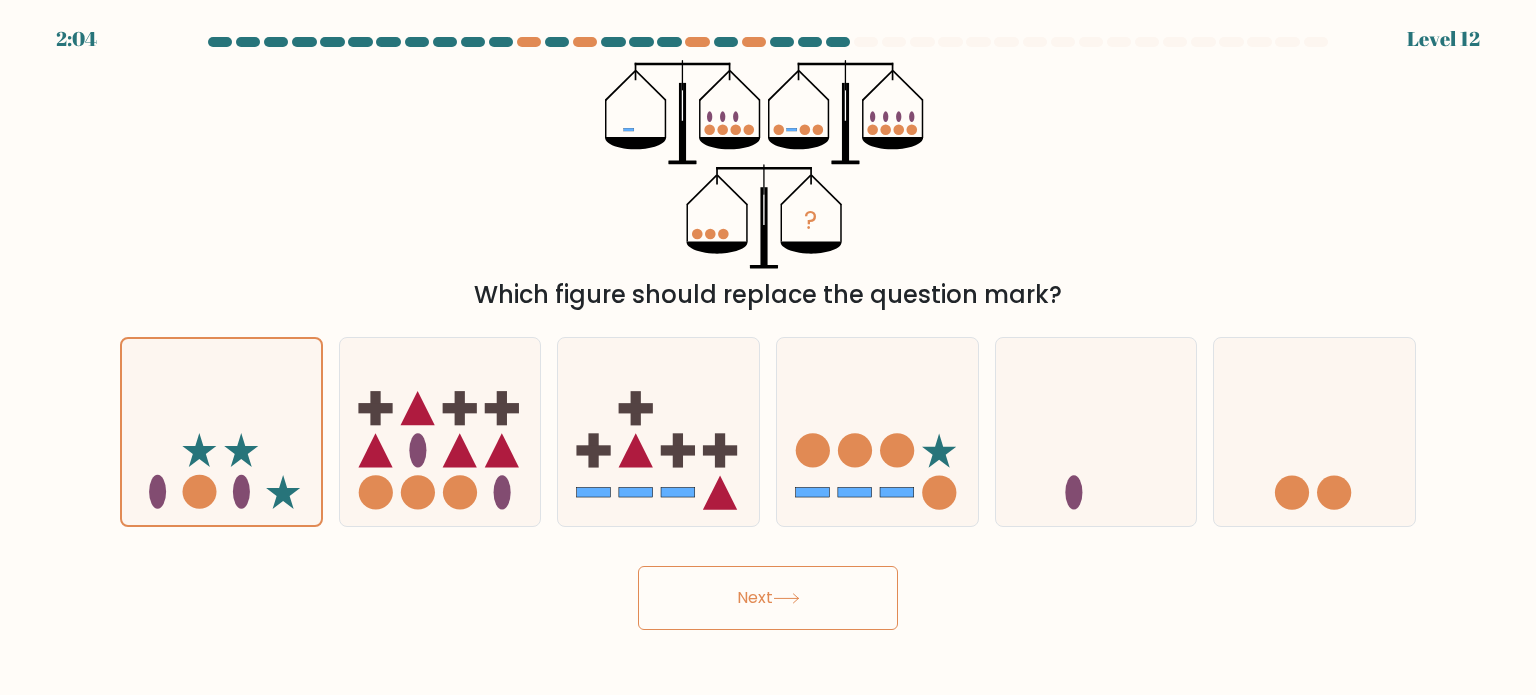 click on "Next" at bounding box center (768, 598) 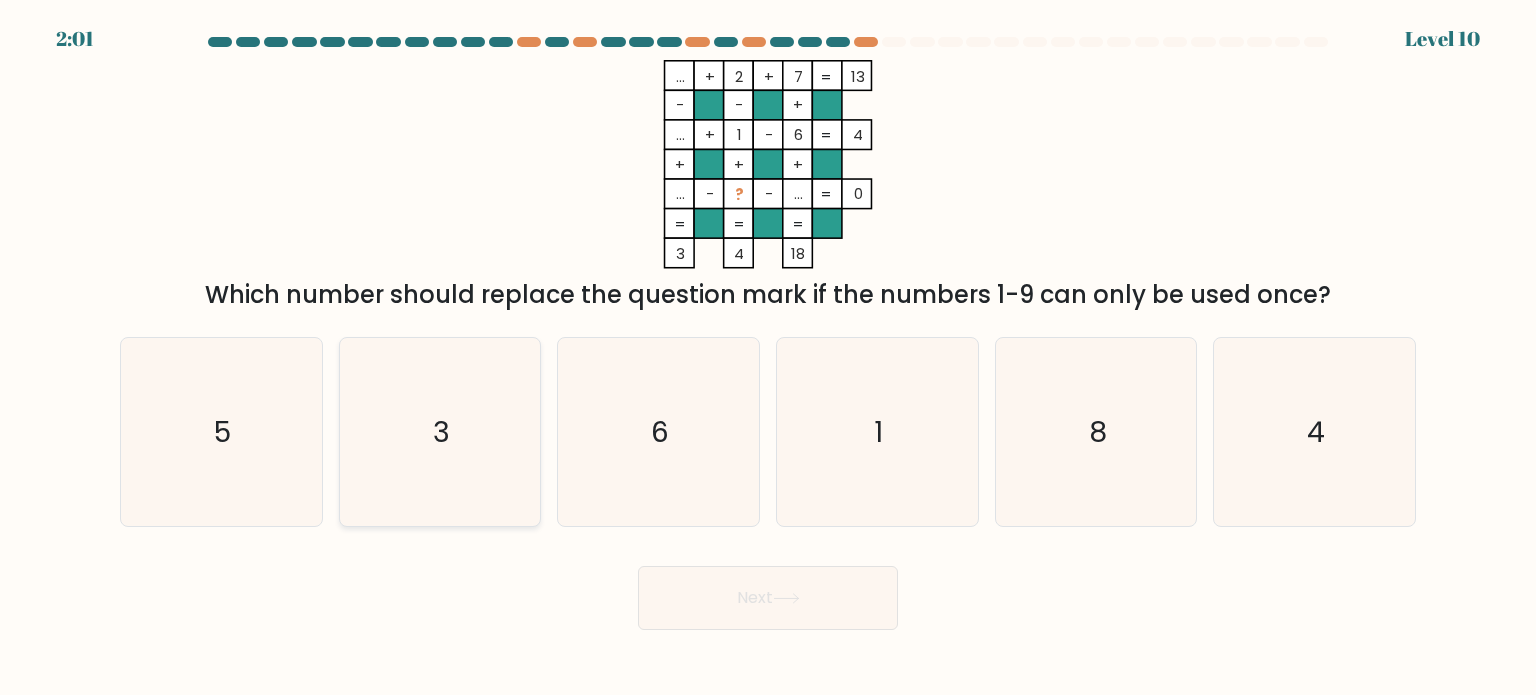 click on "3" 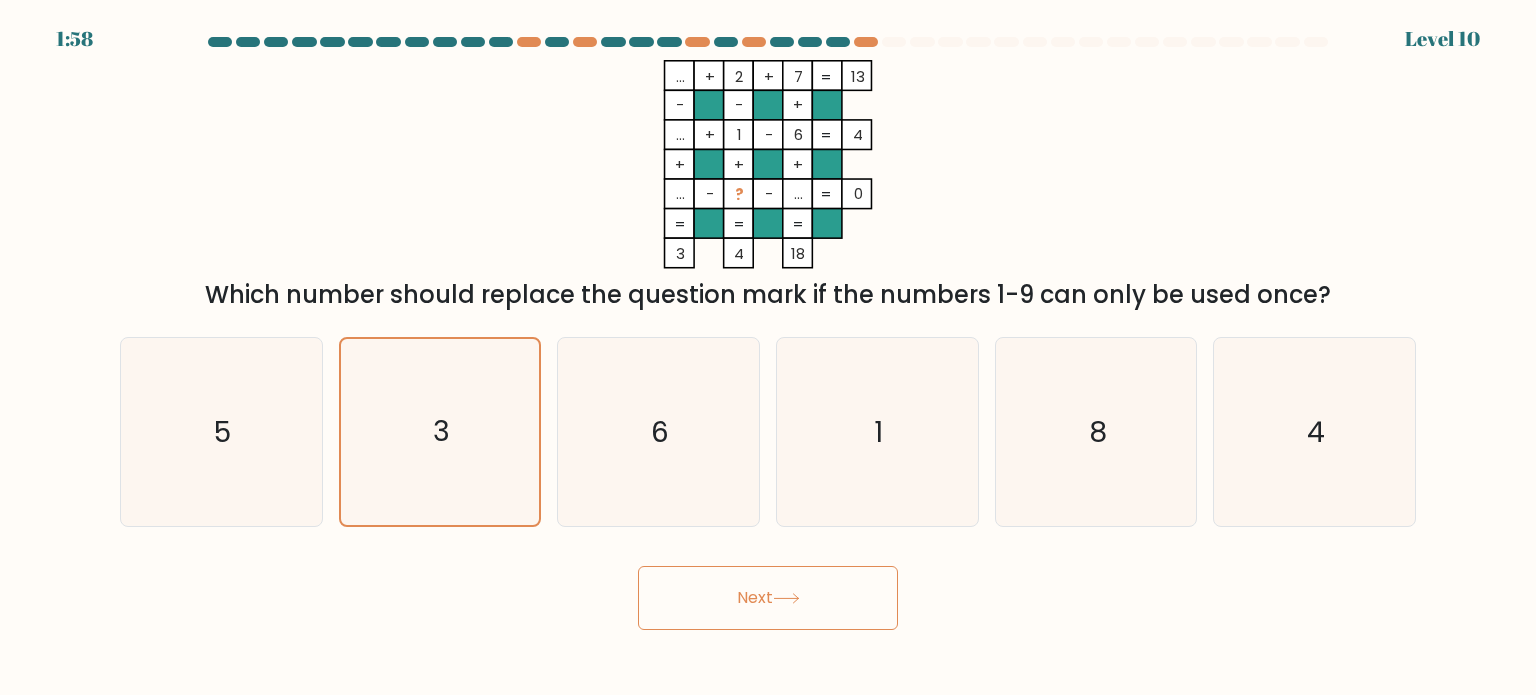 click on "Next" at bounding box center (768, 598) 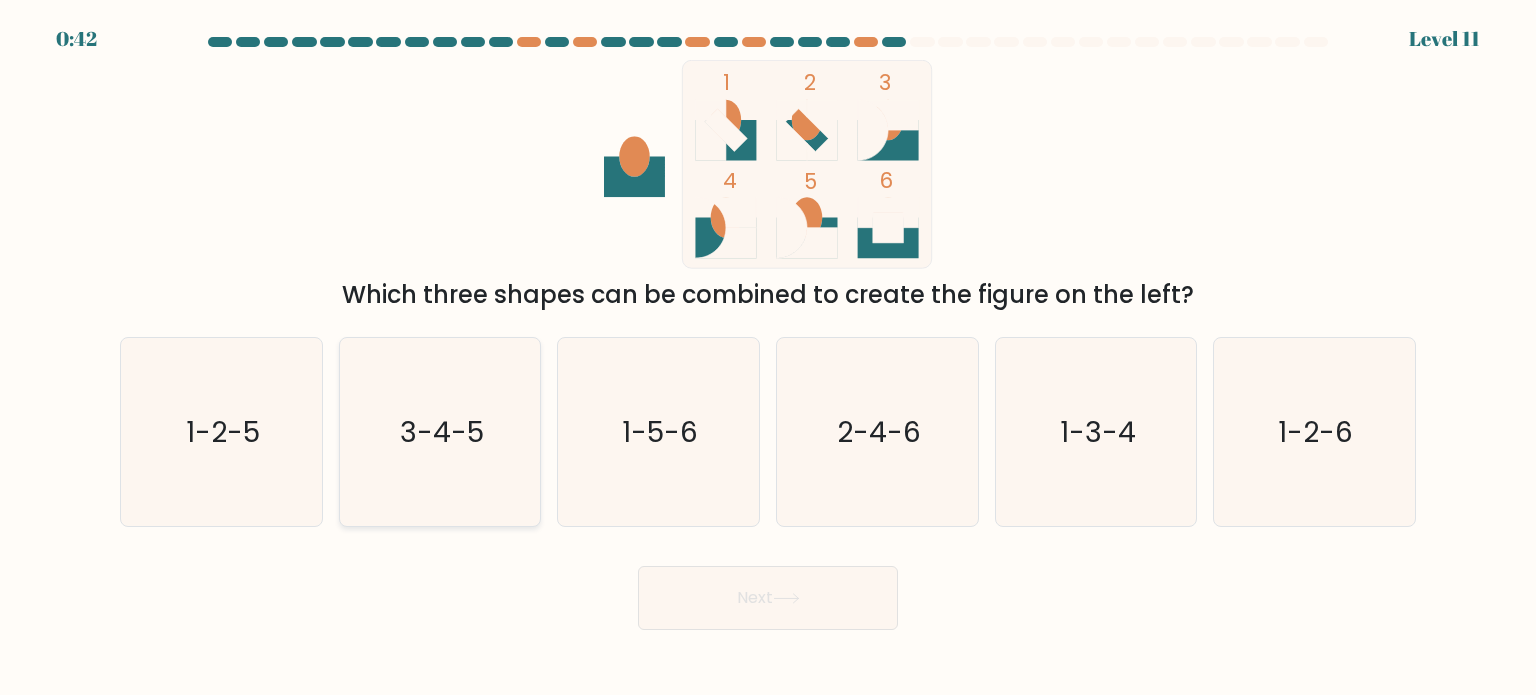 drag, startPoint x: 469, startPoint y: 476, endPoint x: 493, endPoint y: 462, distance: 27.784887 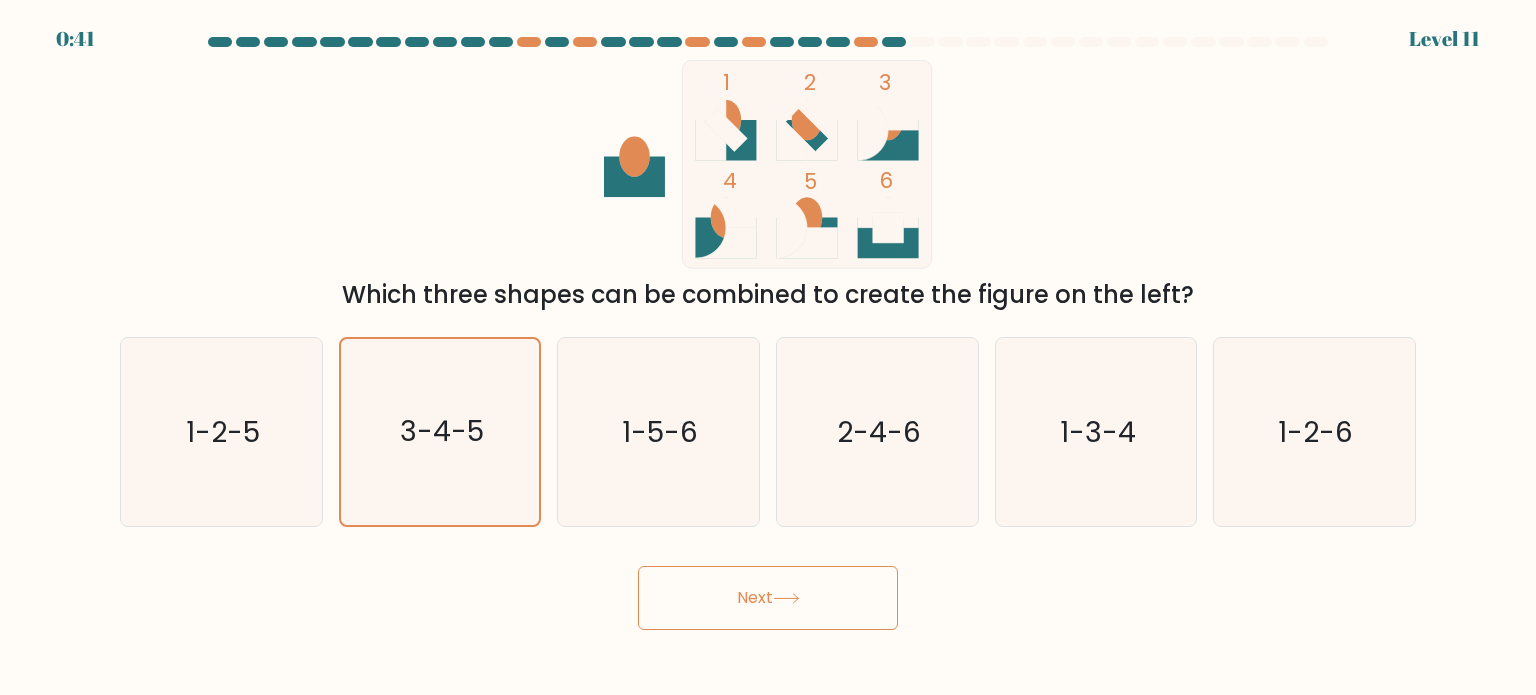 click on "Next" at bounding box center [768, 598] 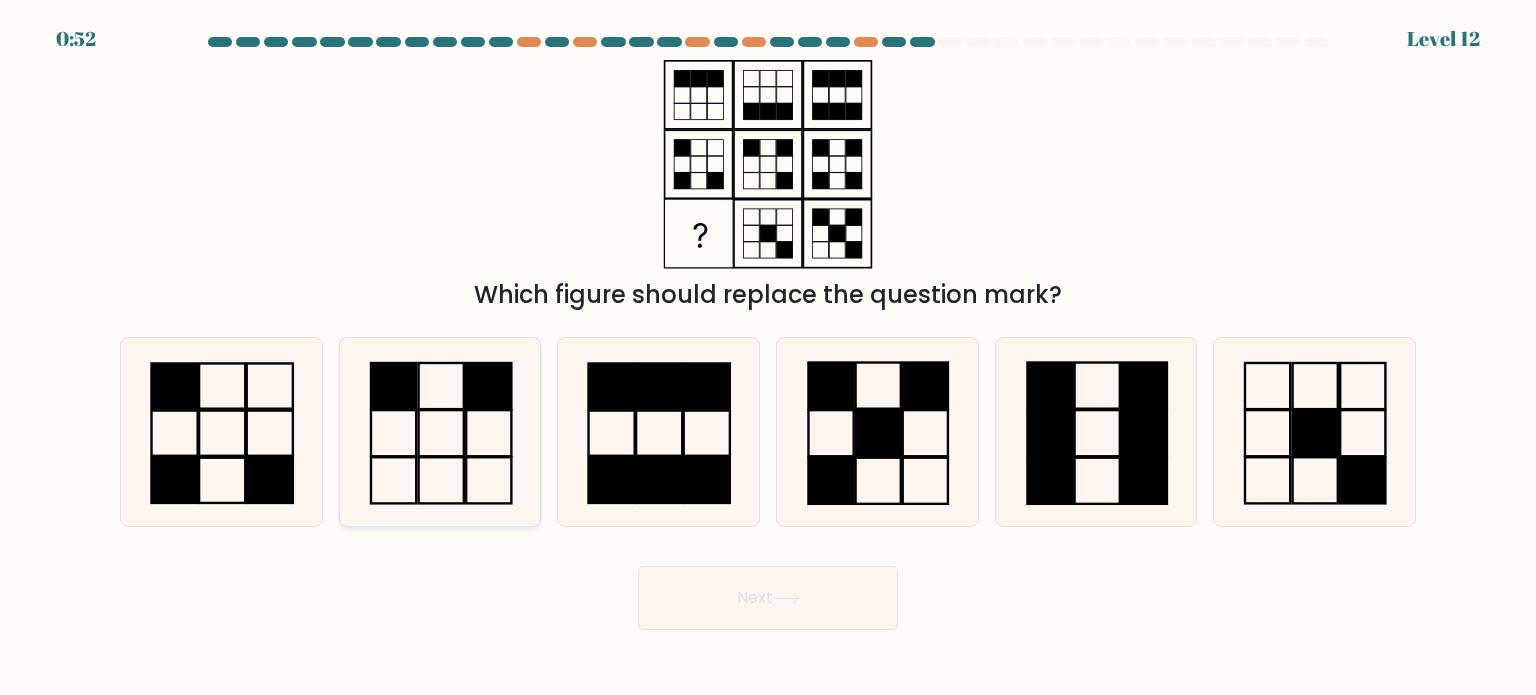 click 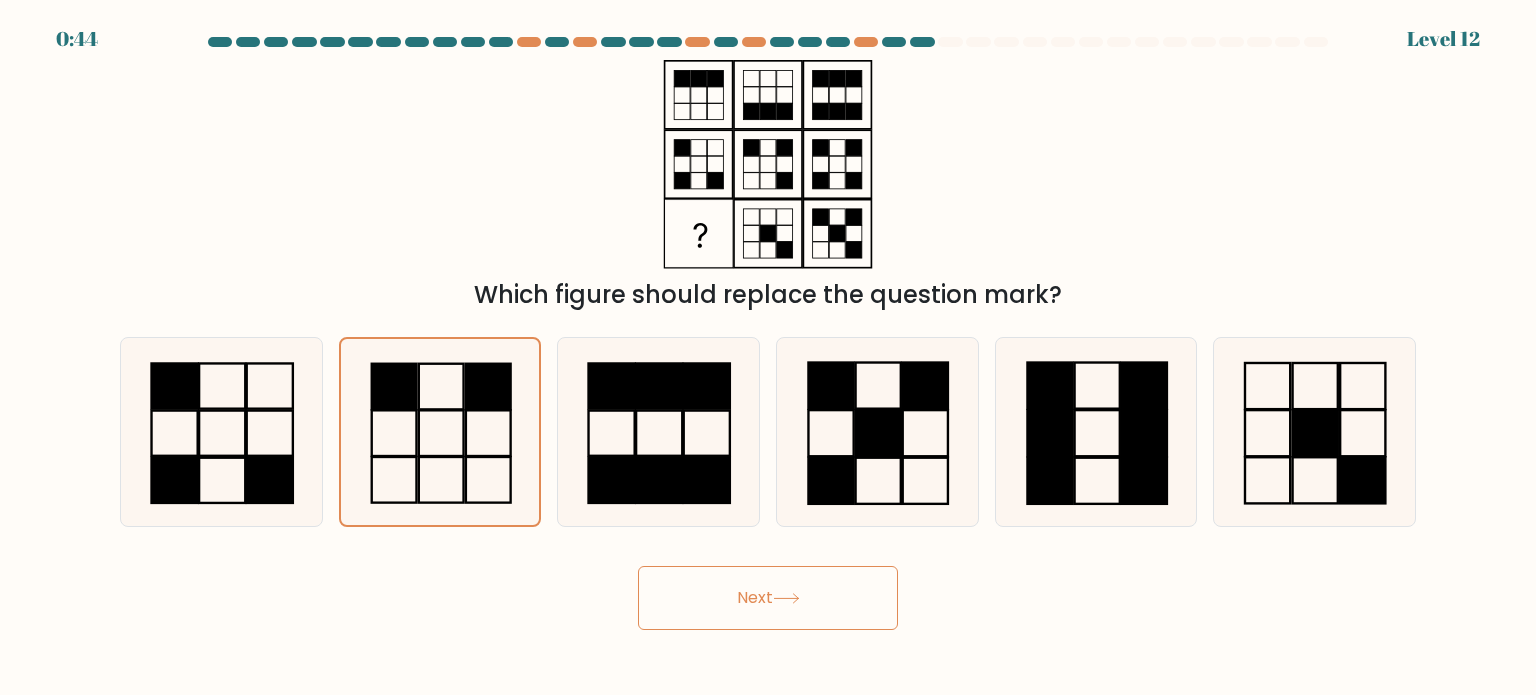 click on "Next" at bounding box center [768, 598] 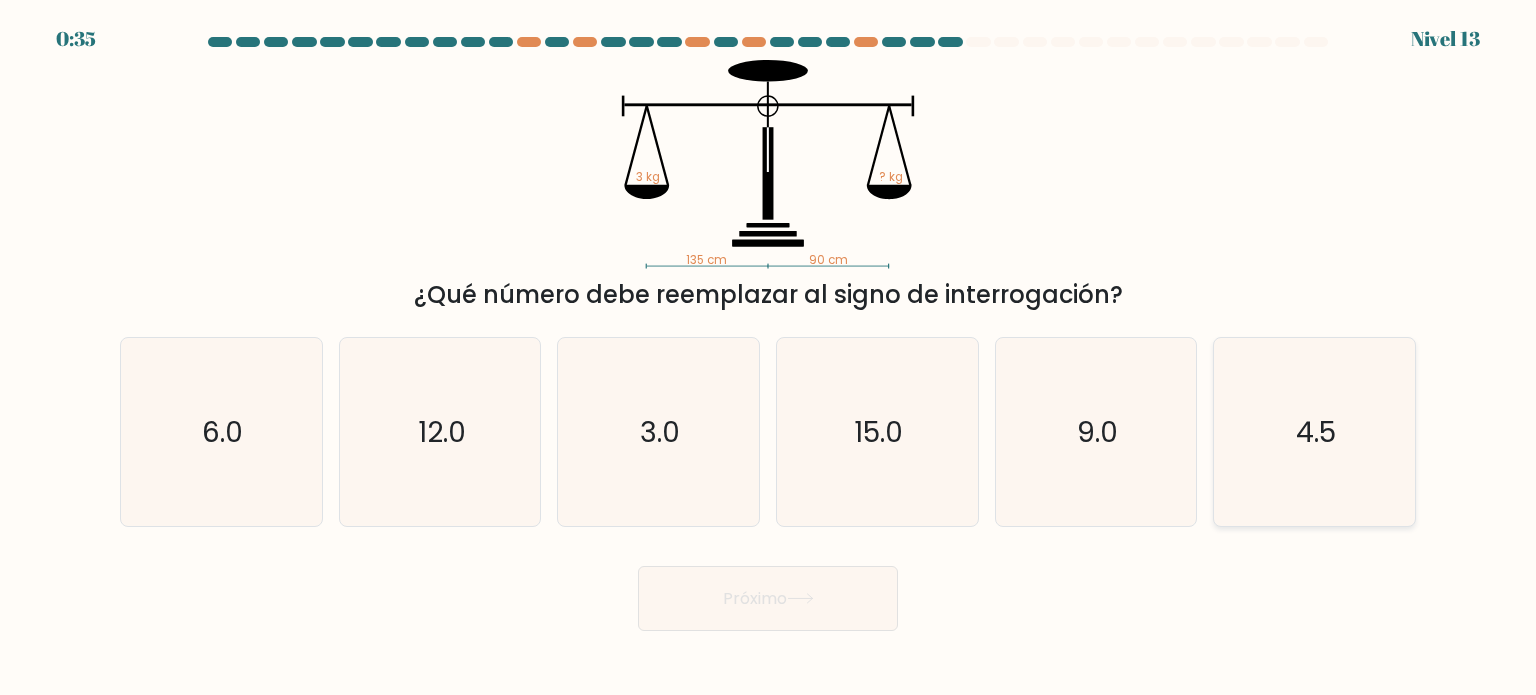 click on "4.5" 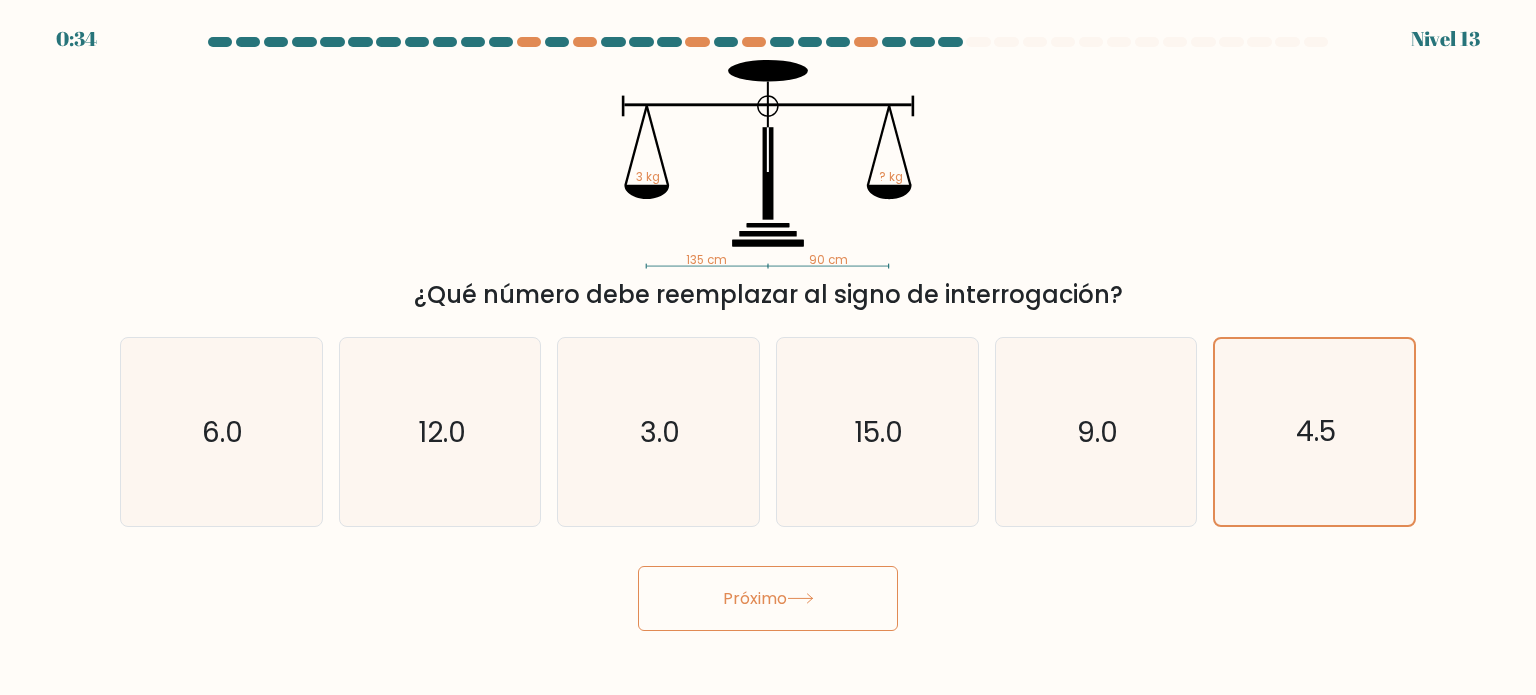 click on "Próximo" at bounding box center (768, 598) 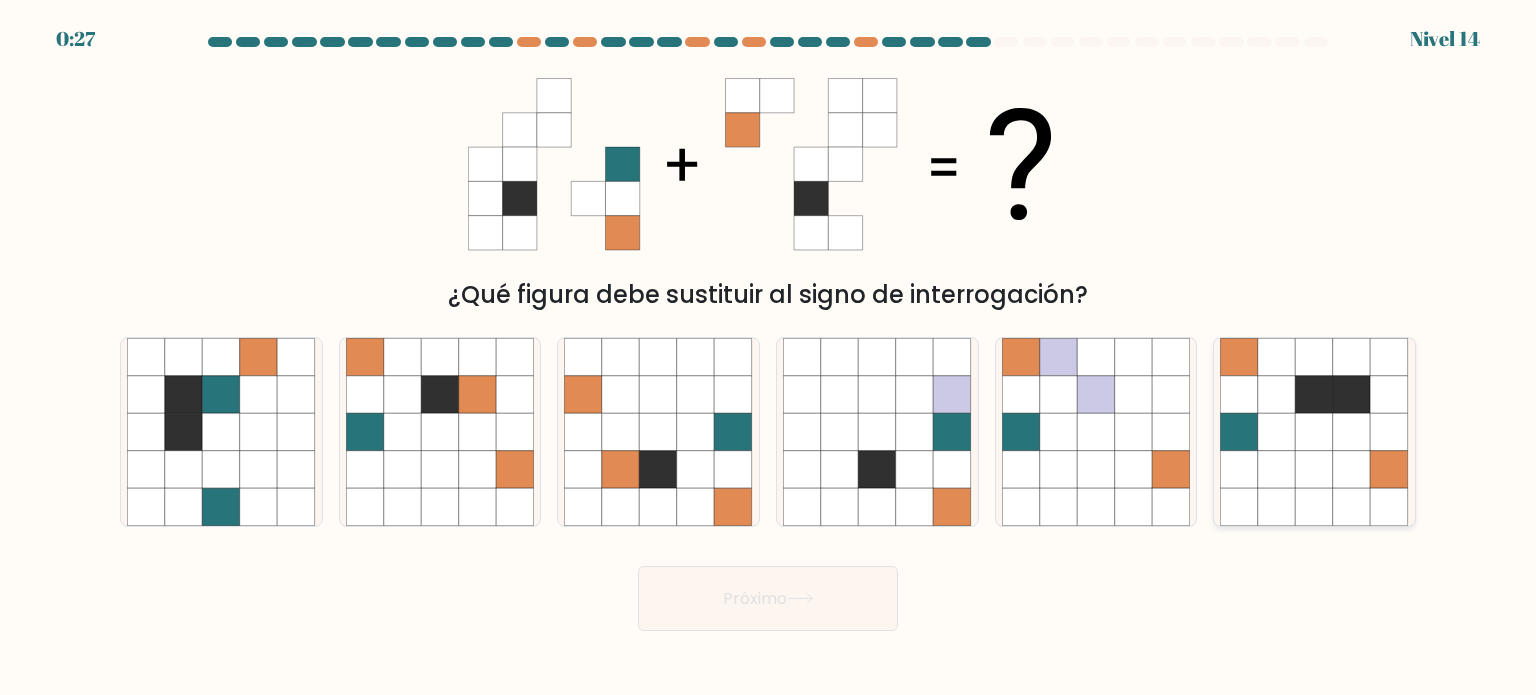 click 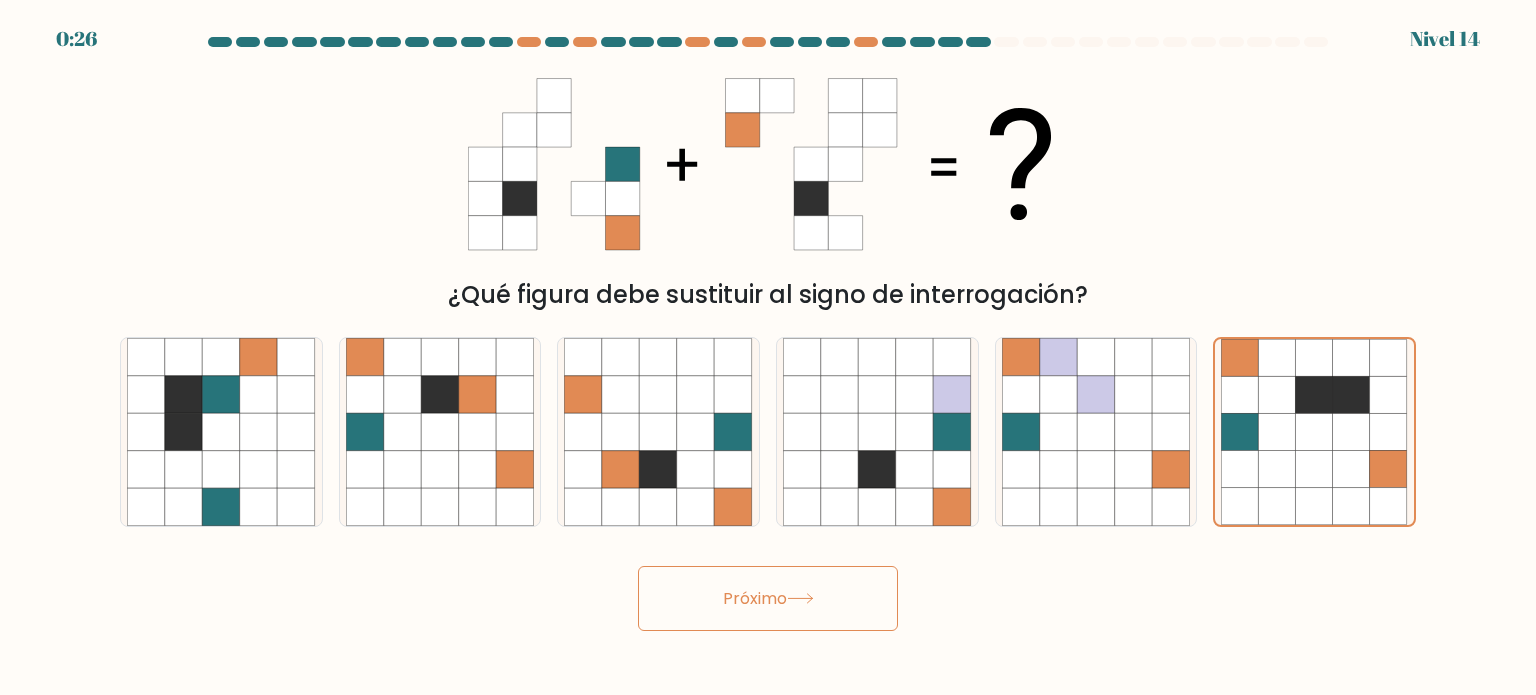 click on "Próximo" at bounding box center [755, 598] 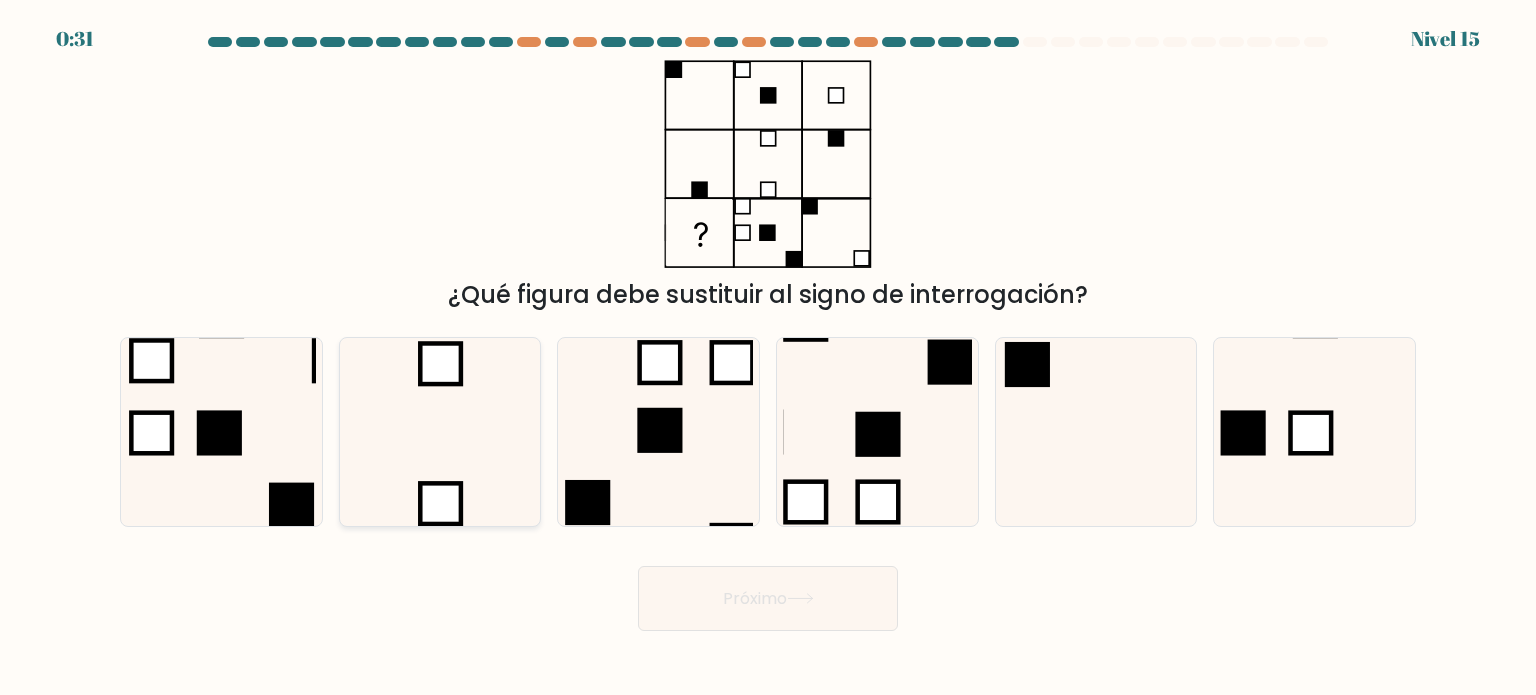 click 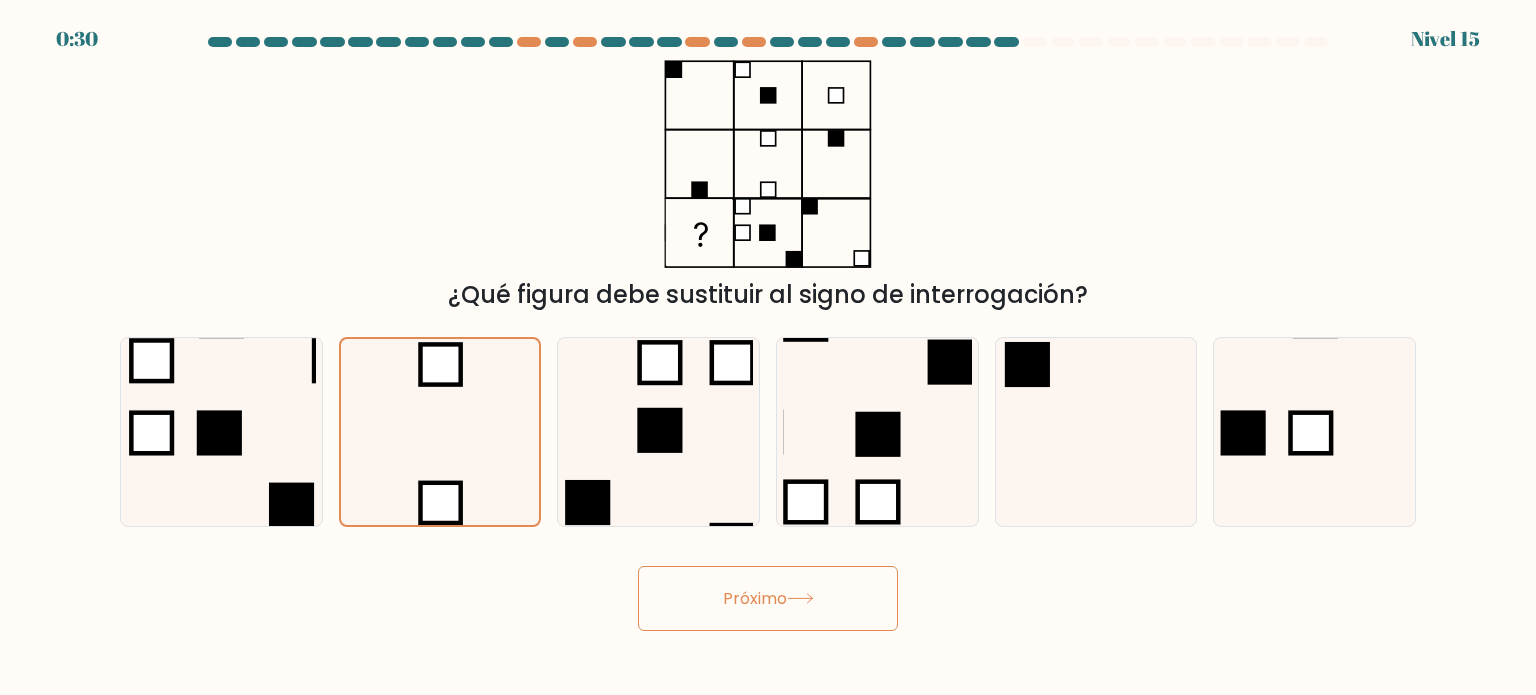 click on "Próximo" at bounding box center [768, 598] 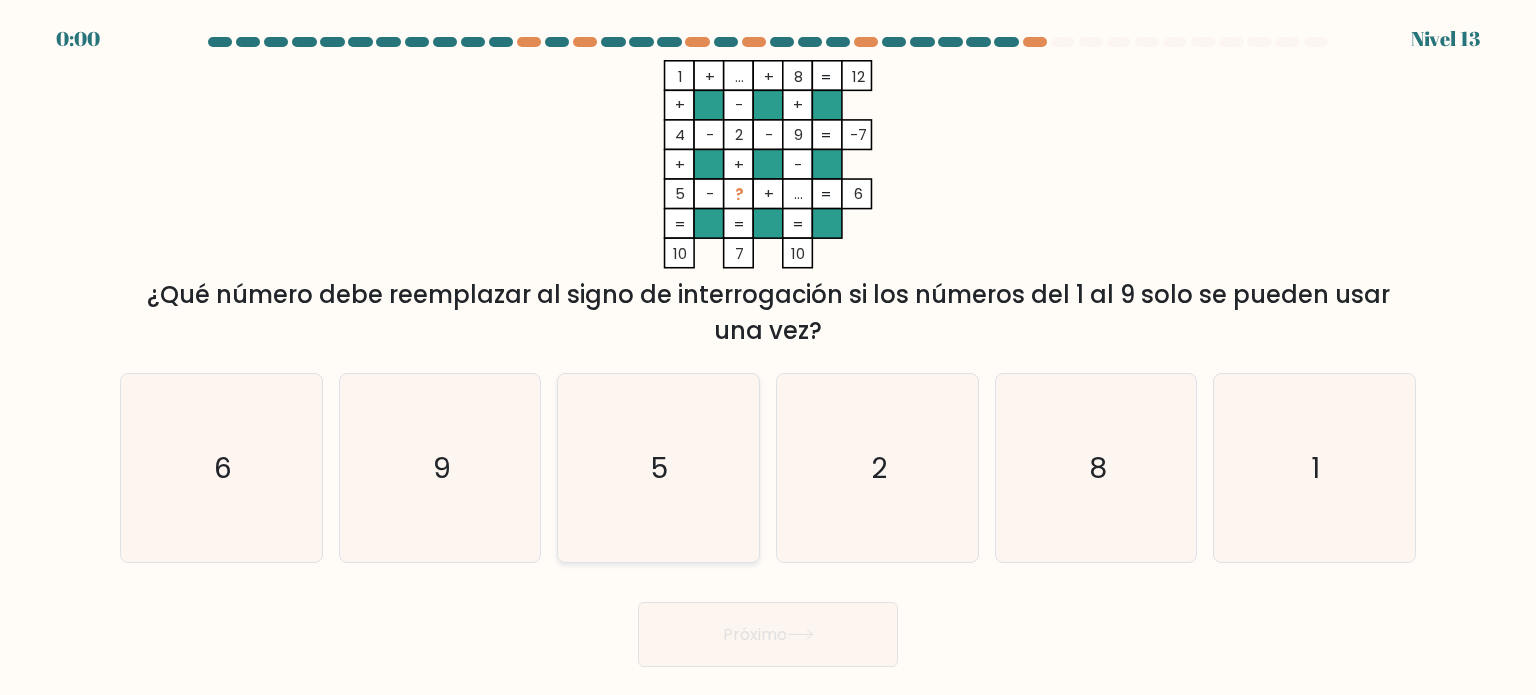 click on "5" 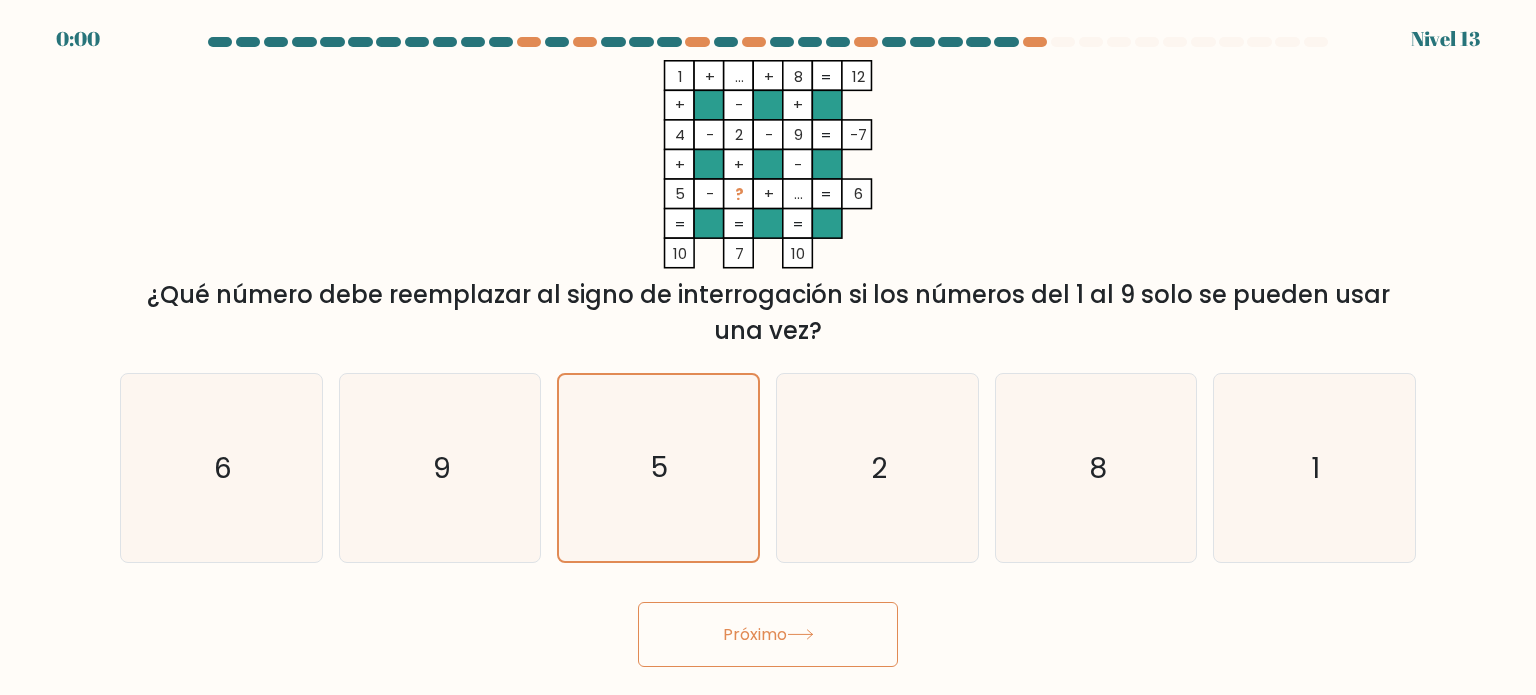 click on "Próximo" at bounding box center (755, 634) 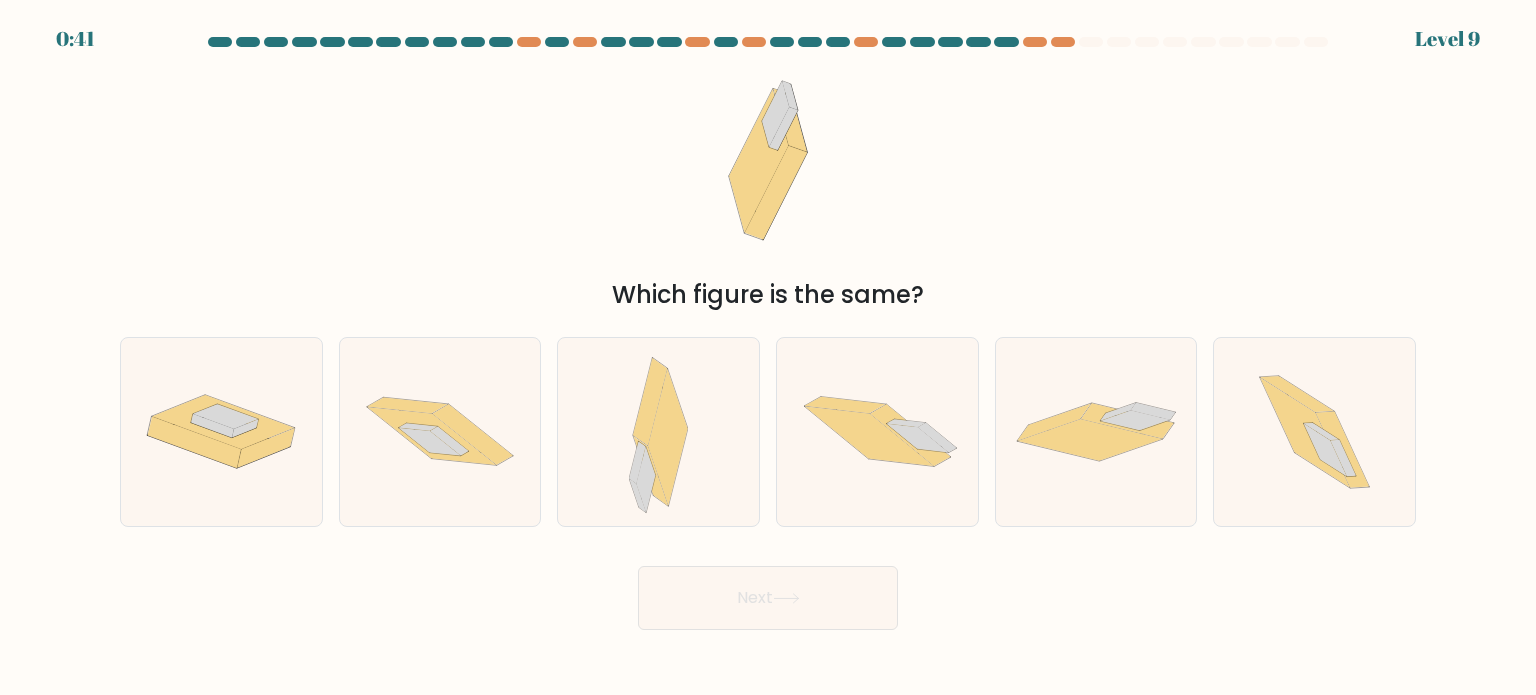 scroll, scrollTop: 0, scrollLeft: 0, axis: both 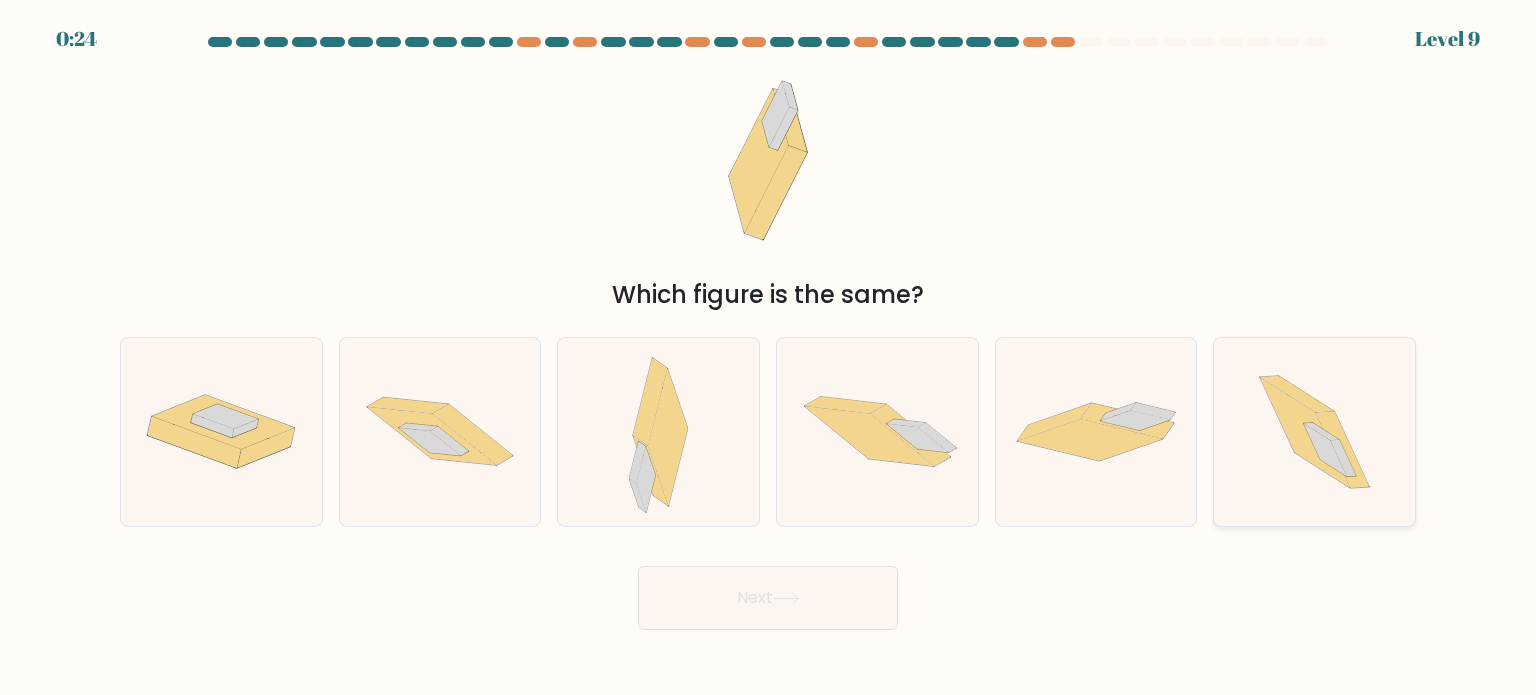 click 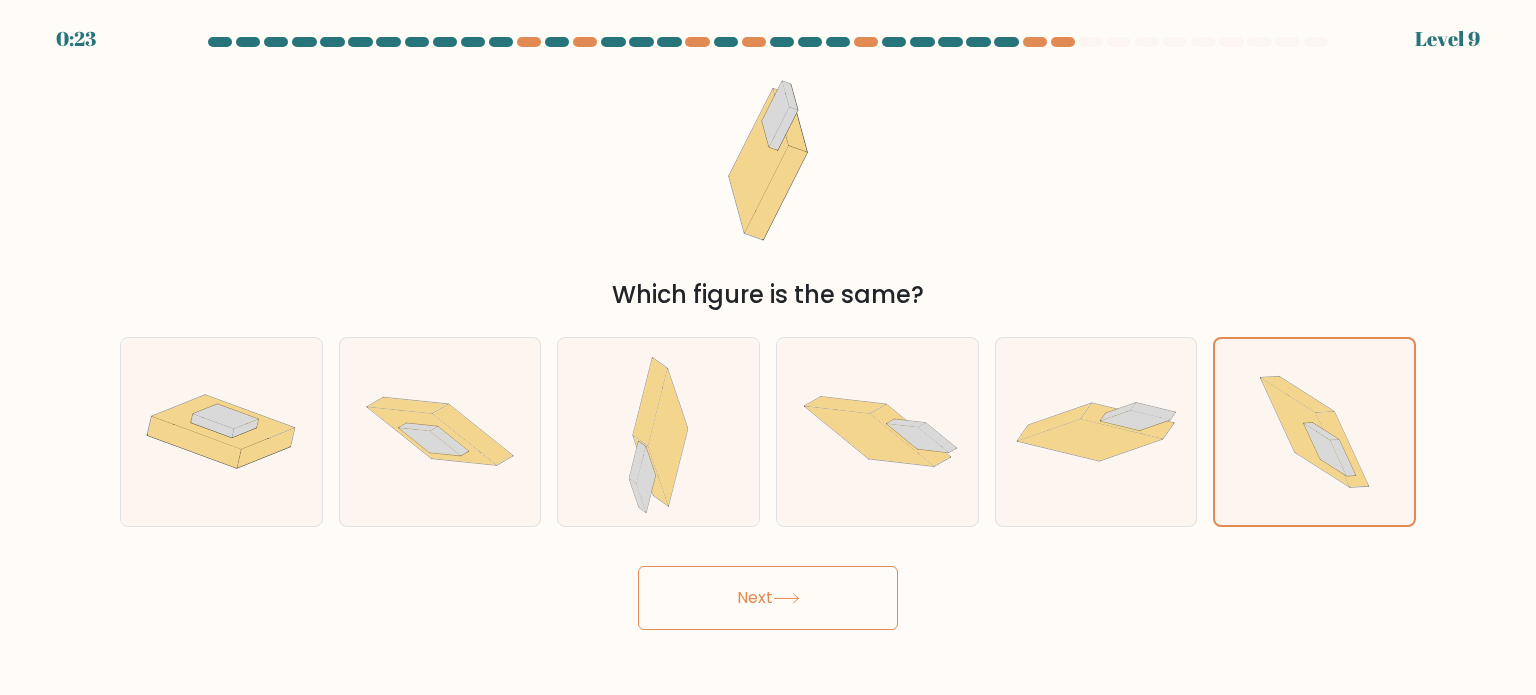click on "Next" at bounding box center (768, 598) 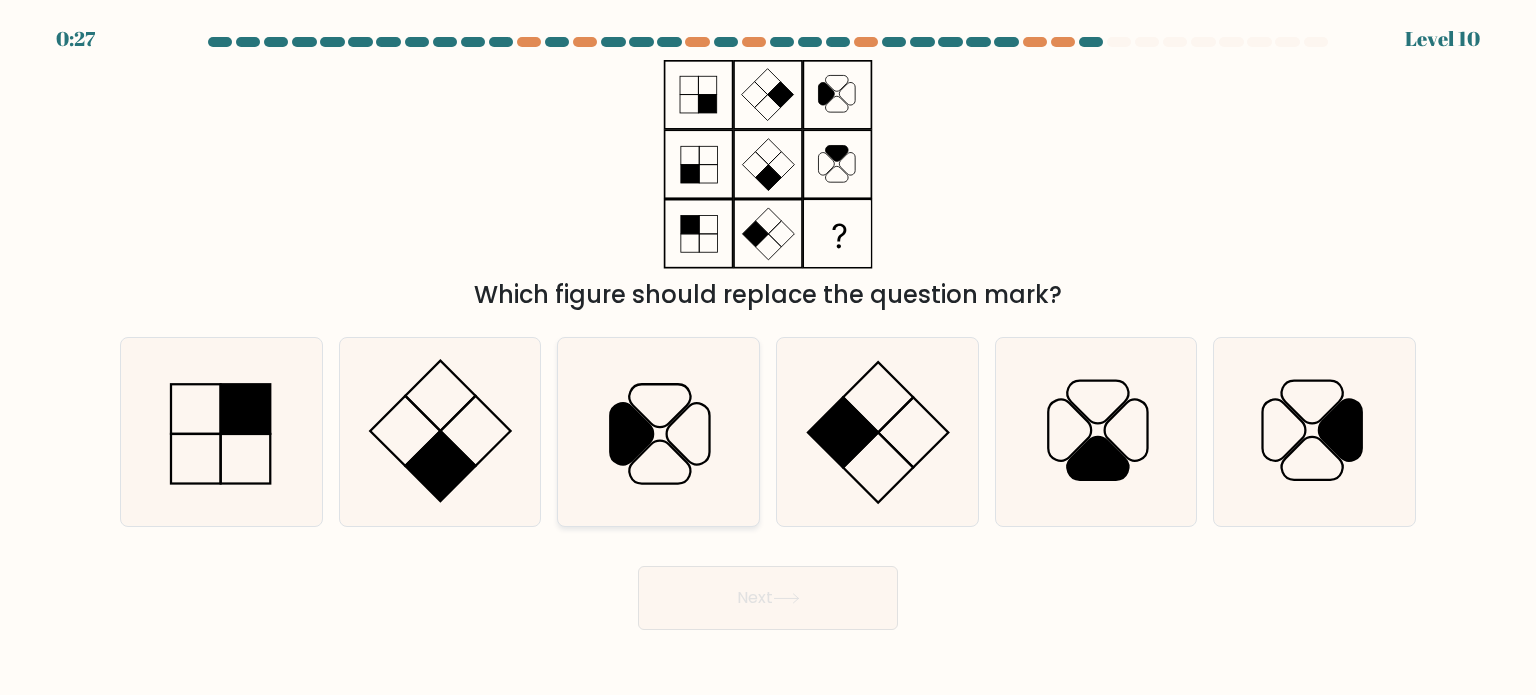 click 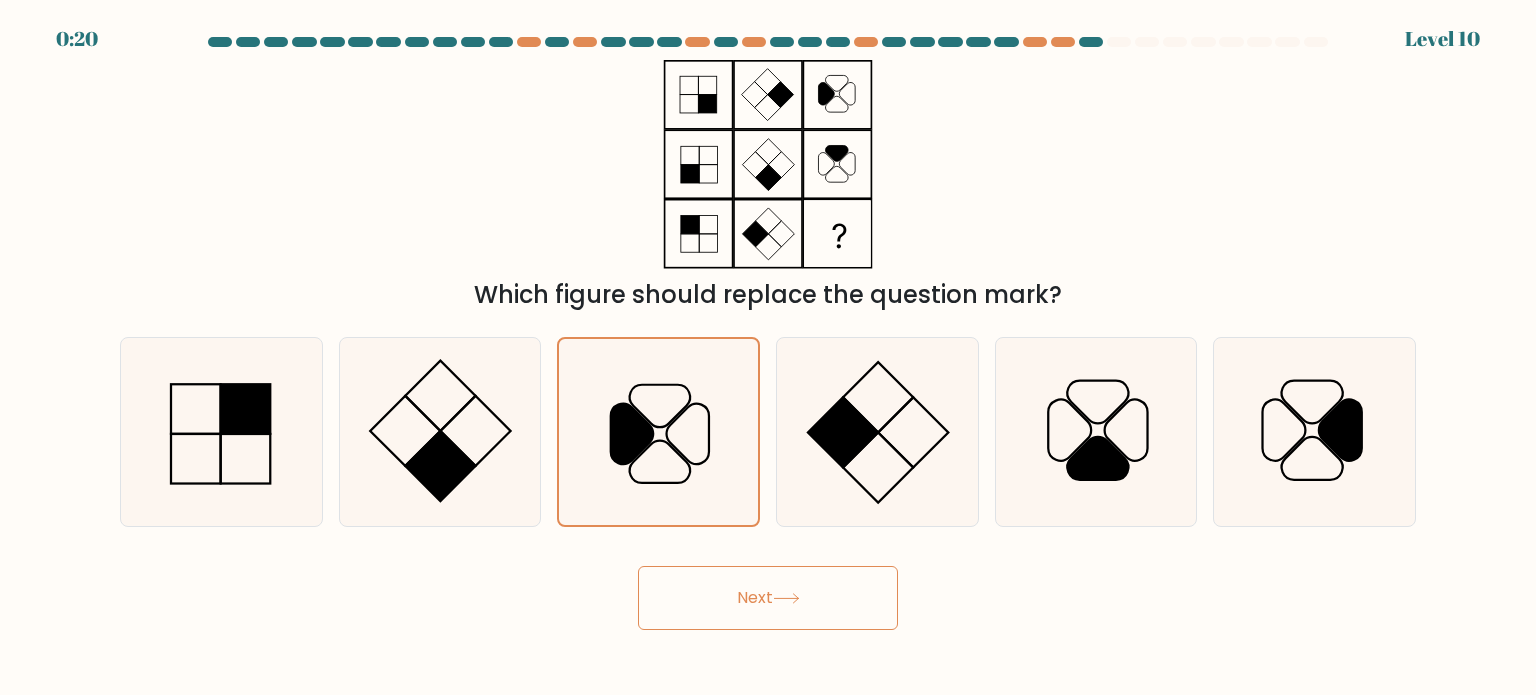 click on "Next" at bounding box center (768, 598) 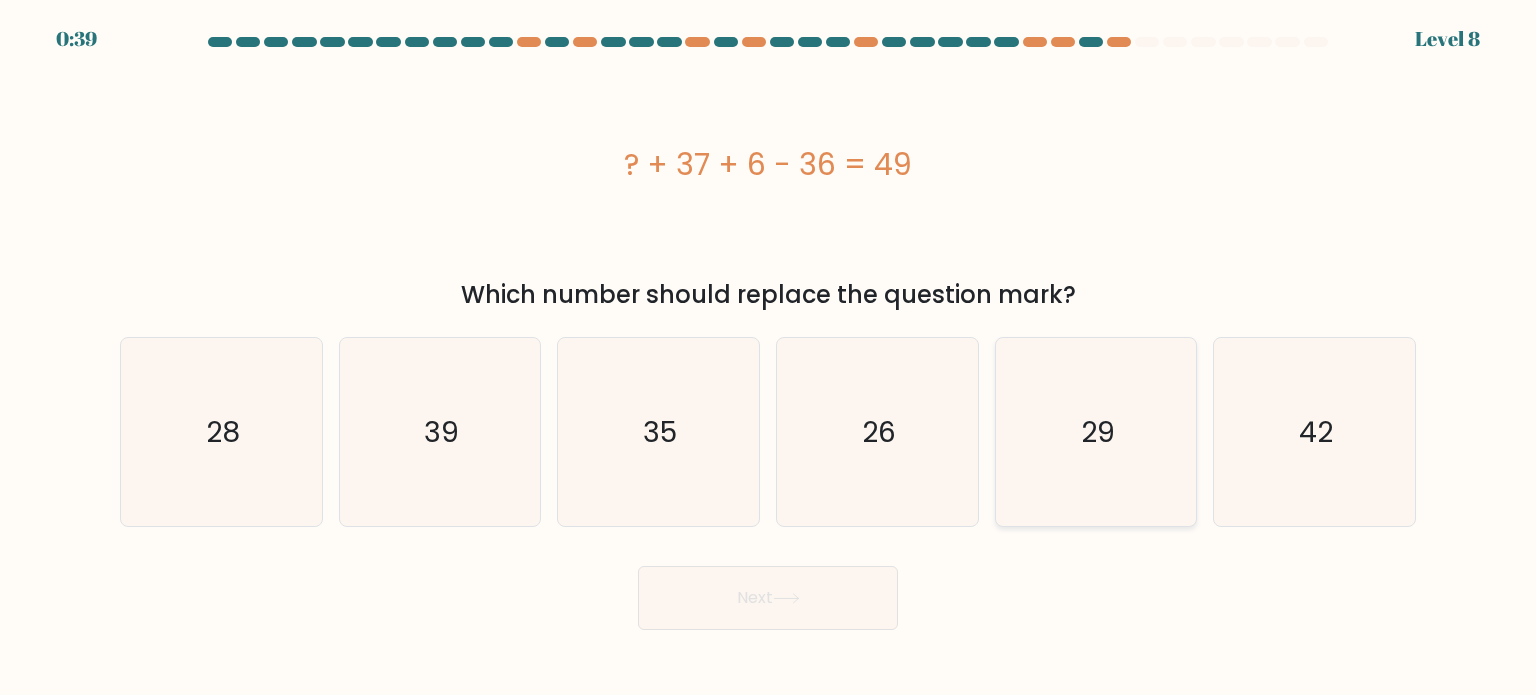 drag, startPoint x: 1299, startPoint y: 459, endPoint x: 1035, endPoint y: 517, distance: 270.29614 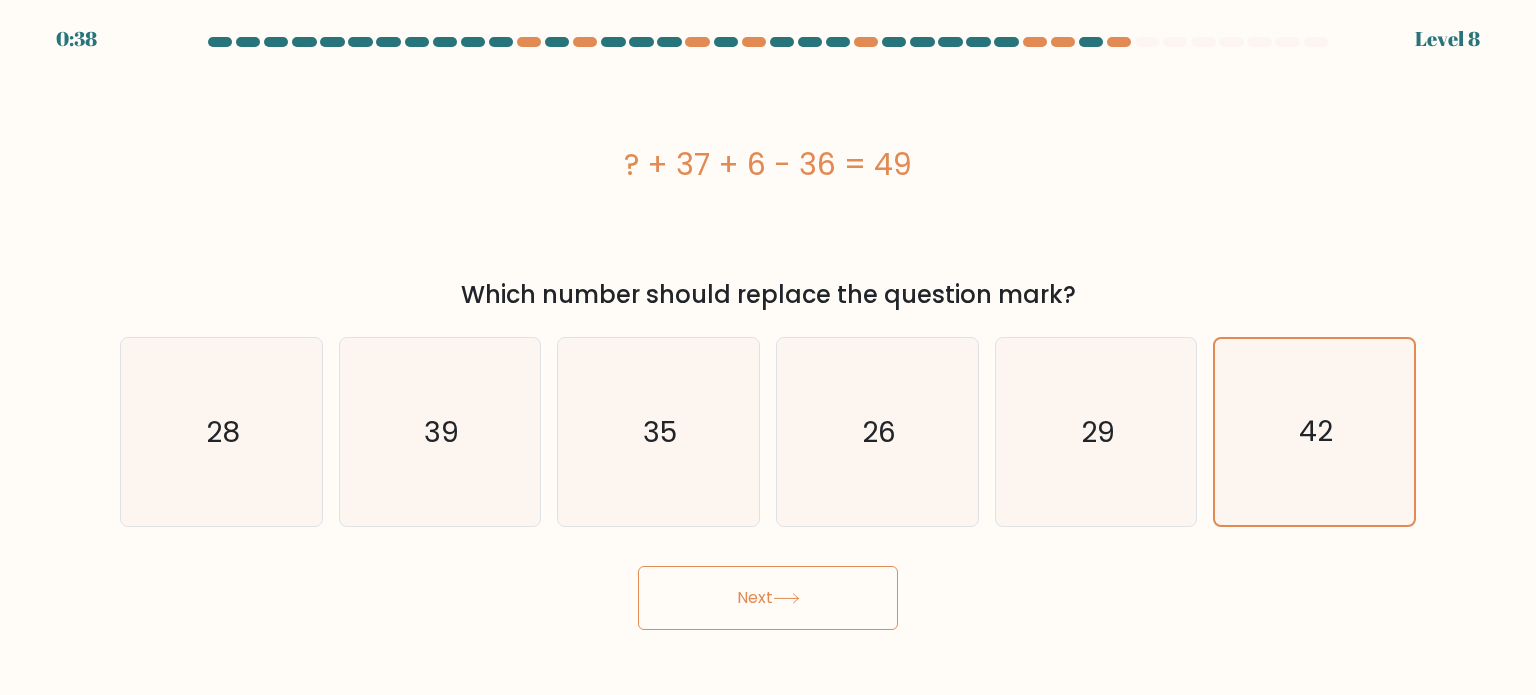 click on "Next" at bounding box center [768, 598] 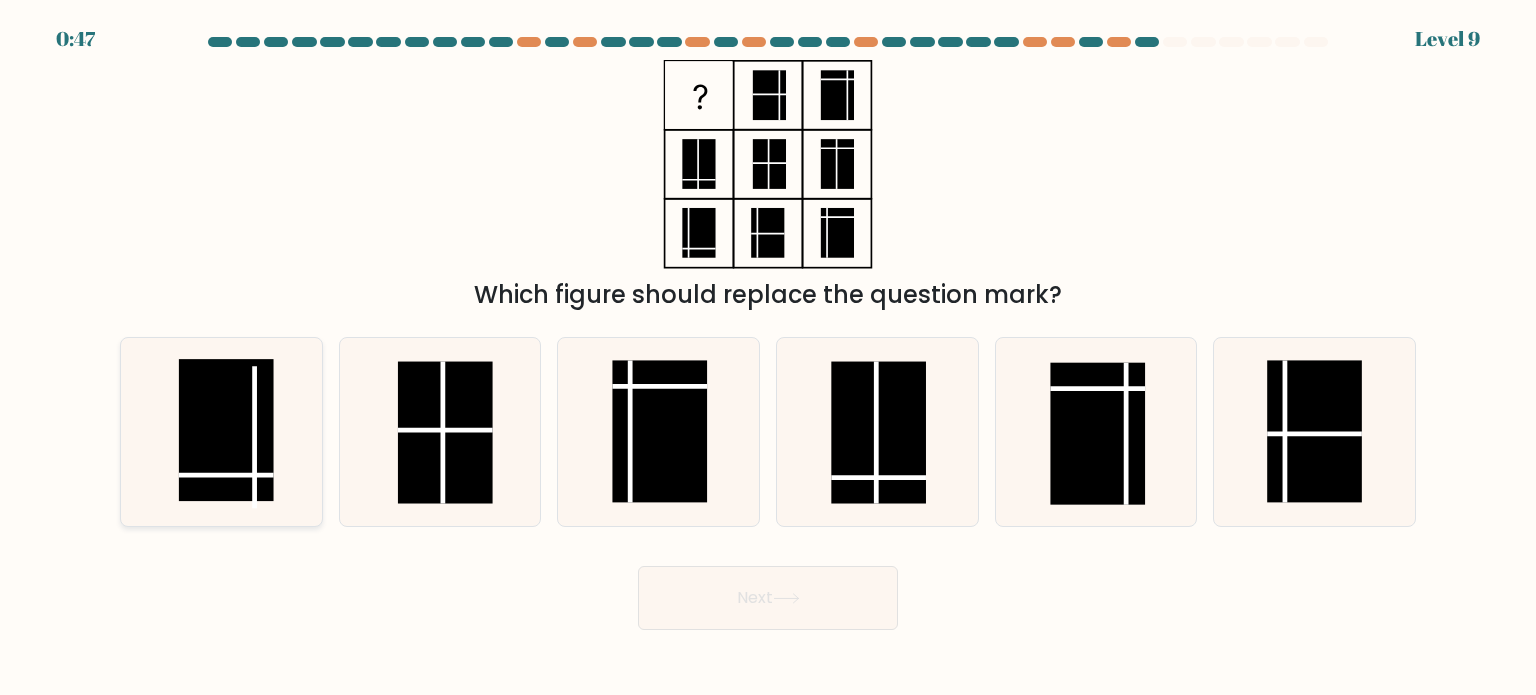 click 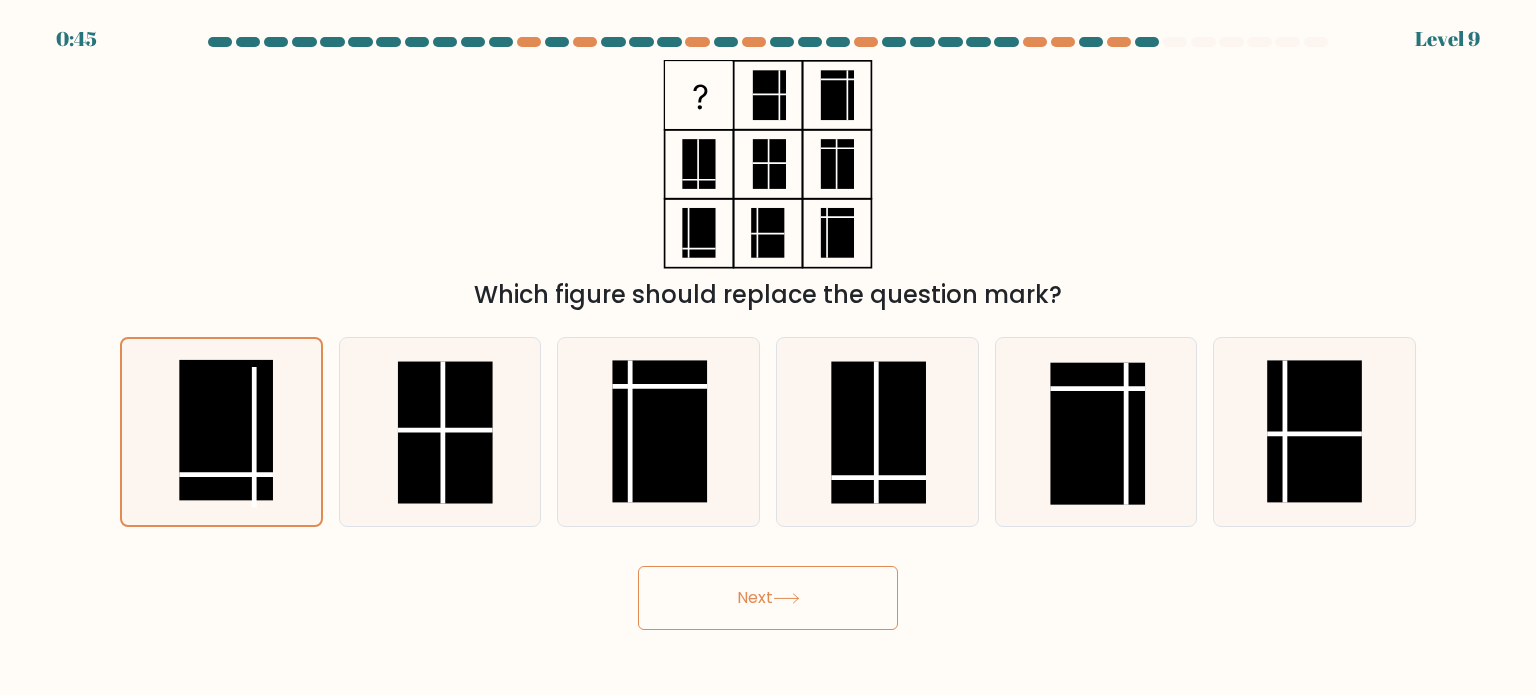 click on "Next" at bounding box center [768, 598] 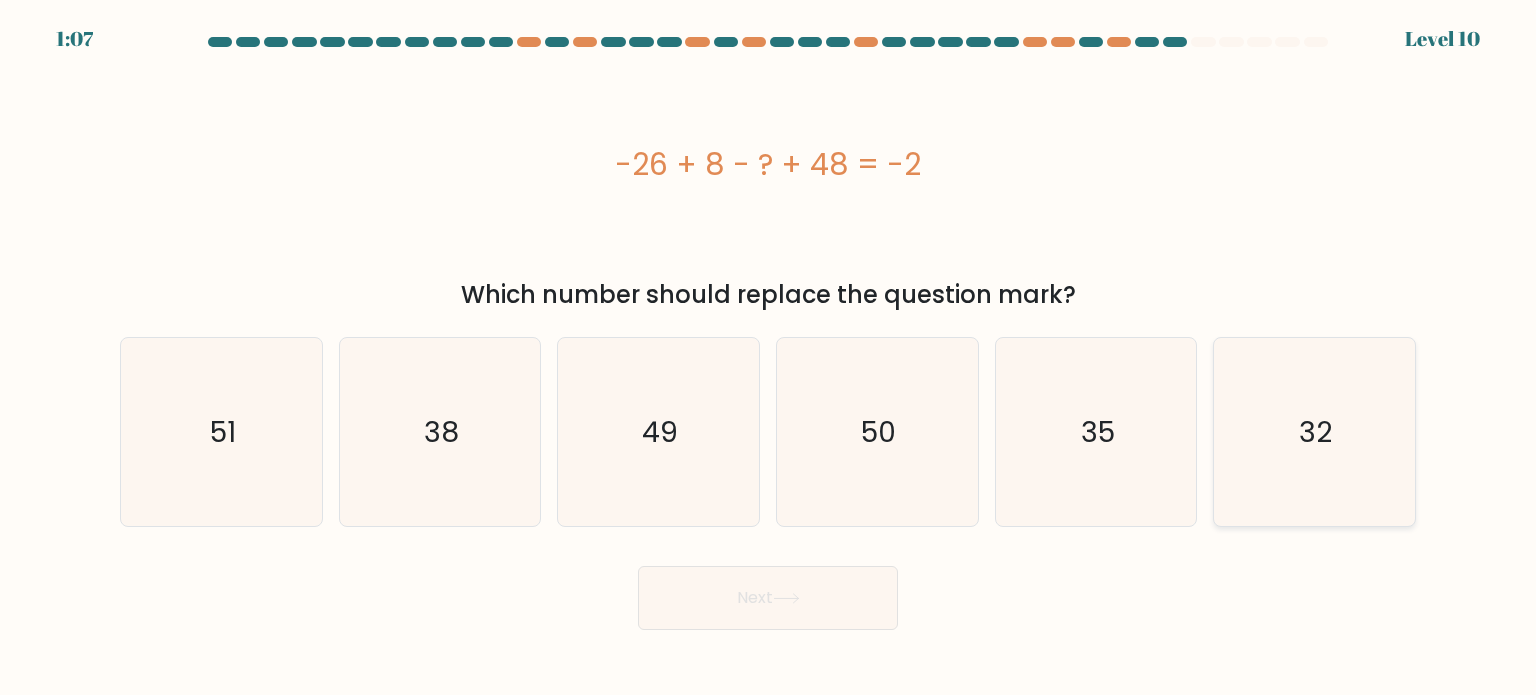 drag, startPoint x: 1300, startPoint y: 446, endPoint x: 1266, endPoint y: 447, distance: 34.0147 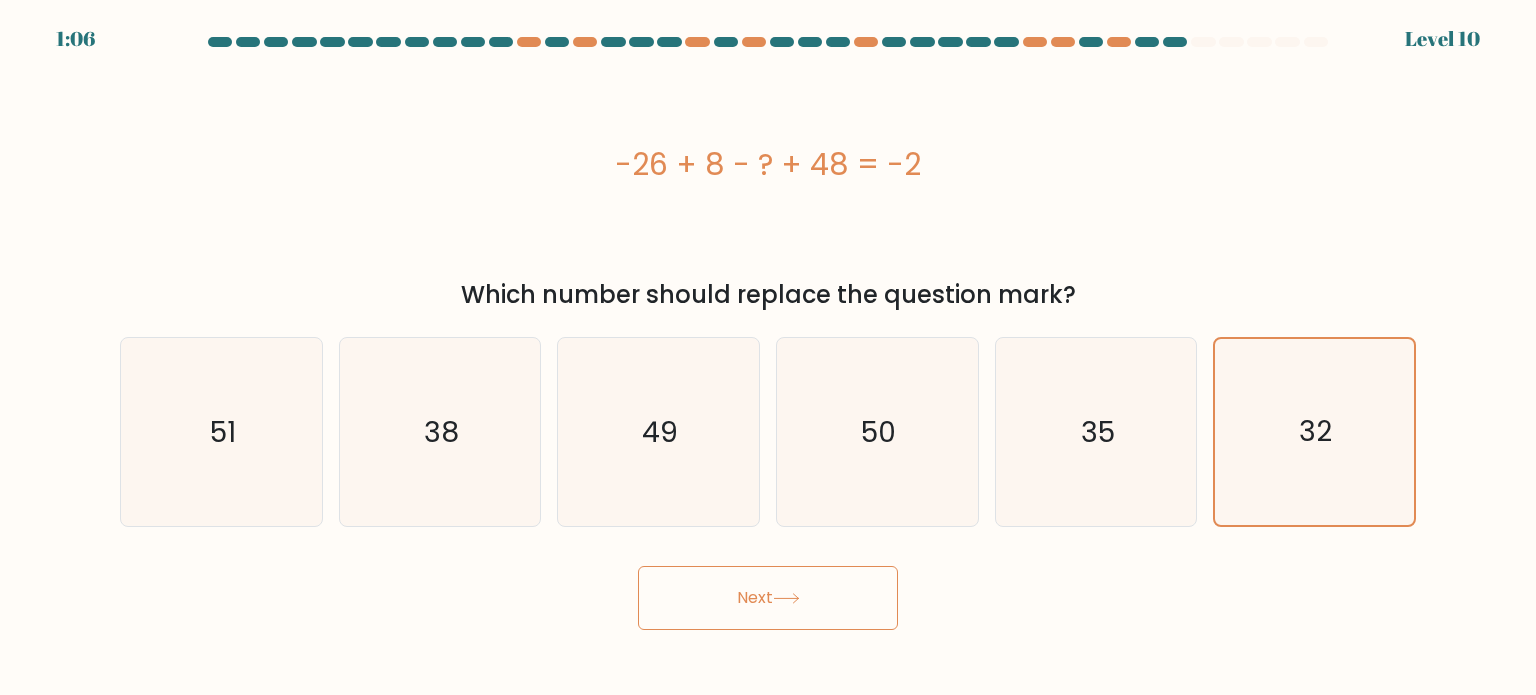 click on "Next" at bounding box center (768, 598) 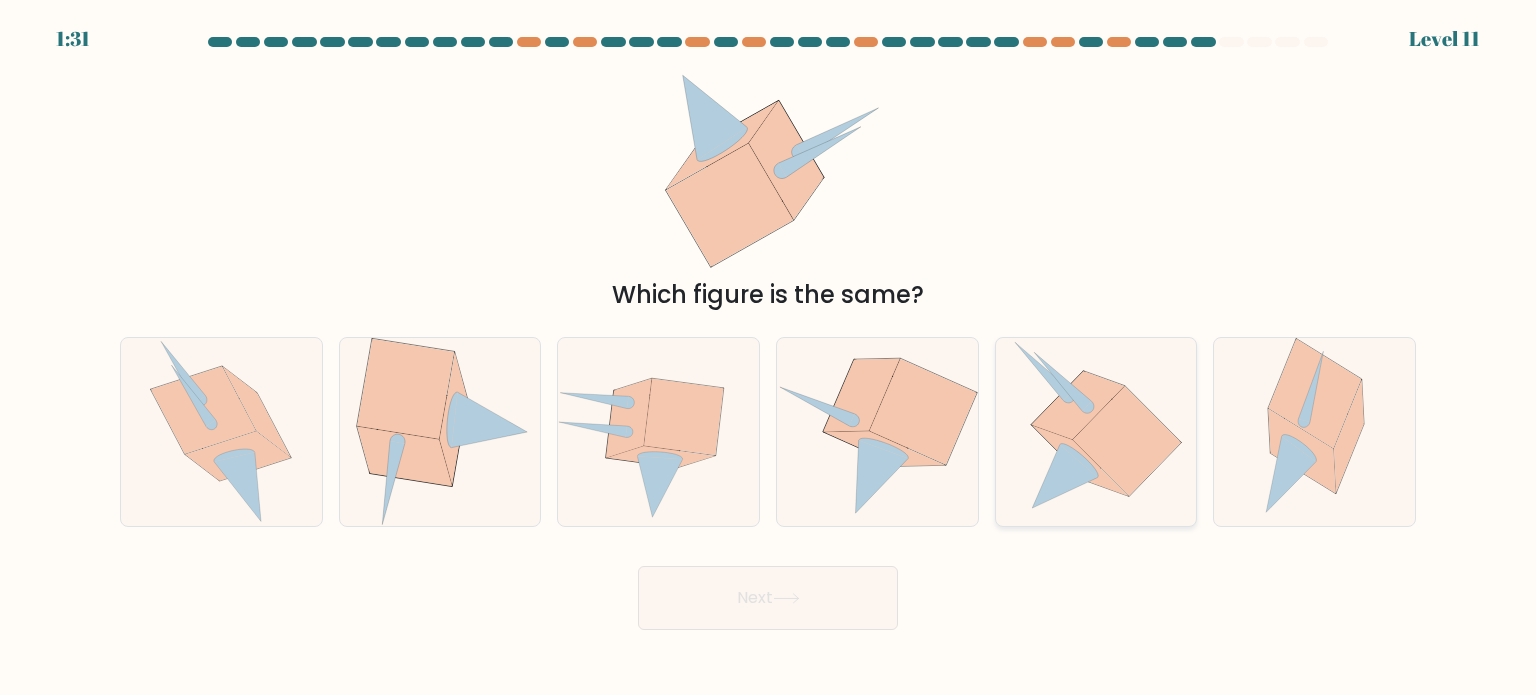 click 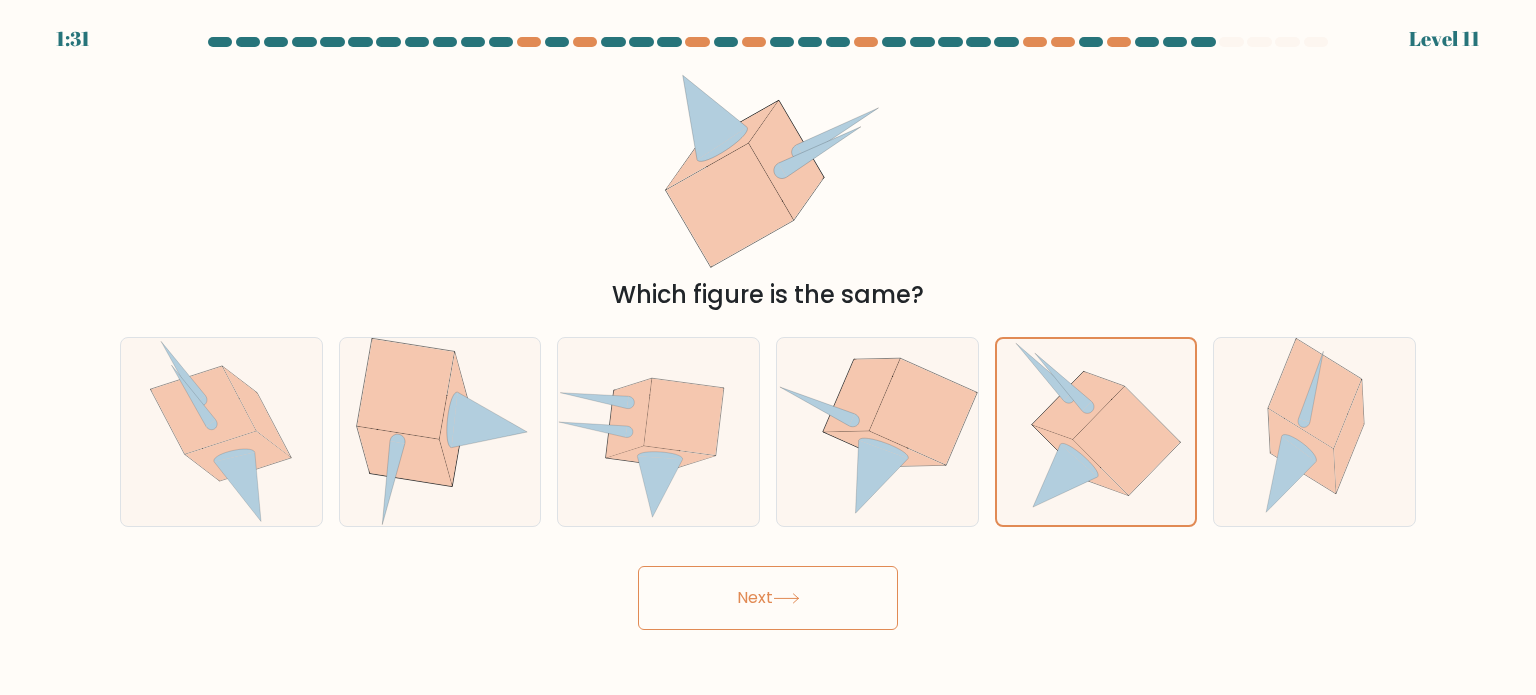click on "Next" at bounding box center [768, 598] 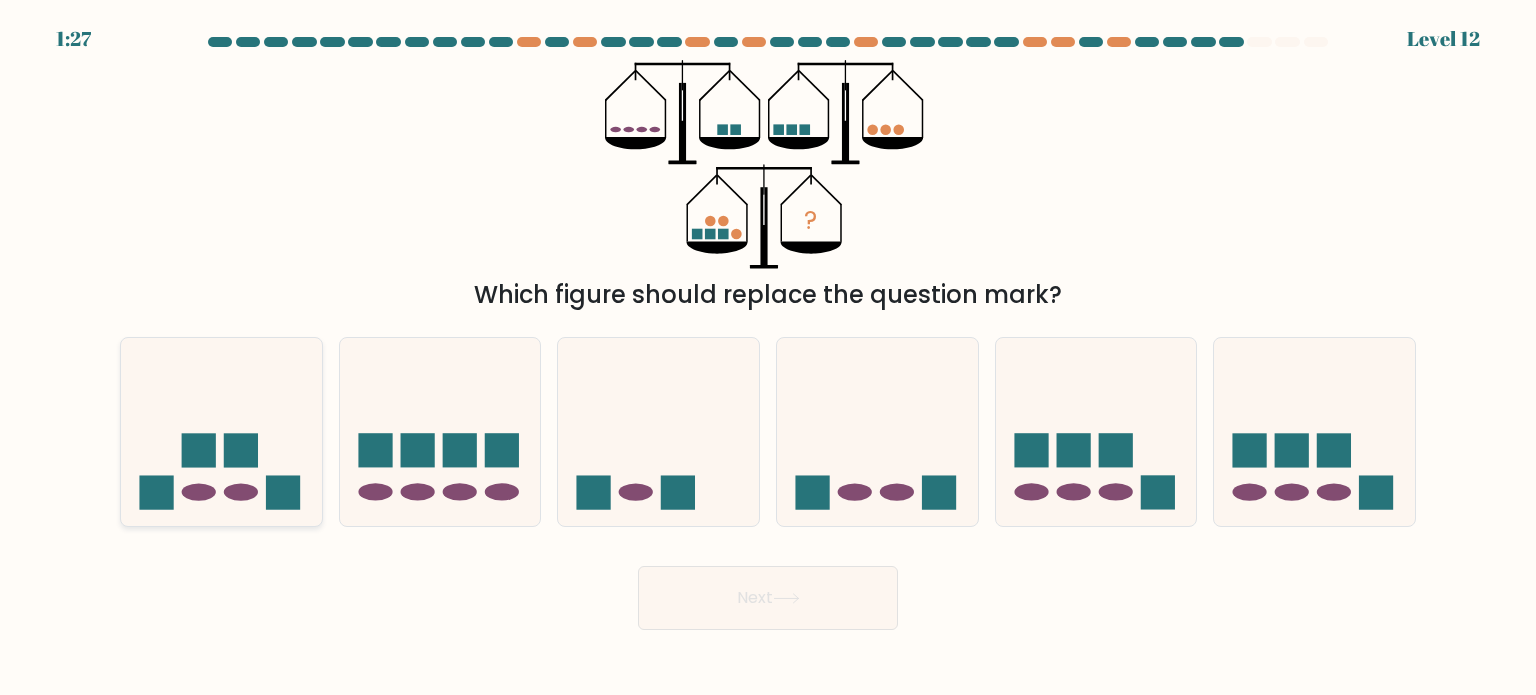 click 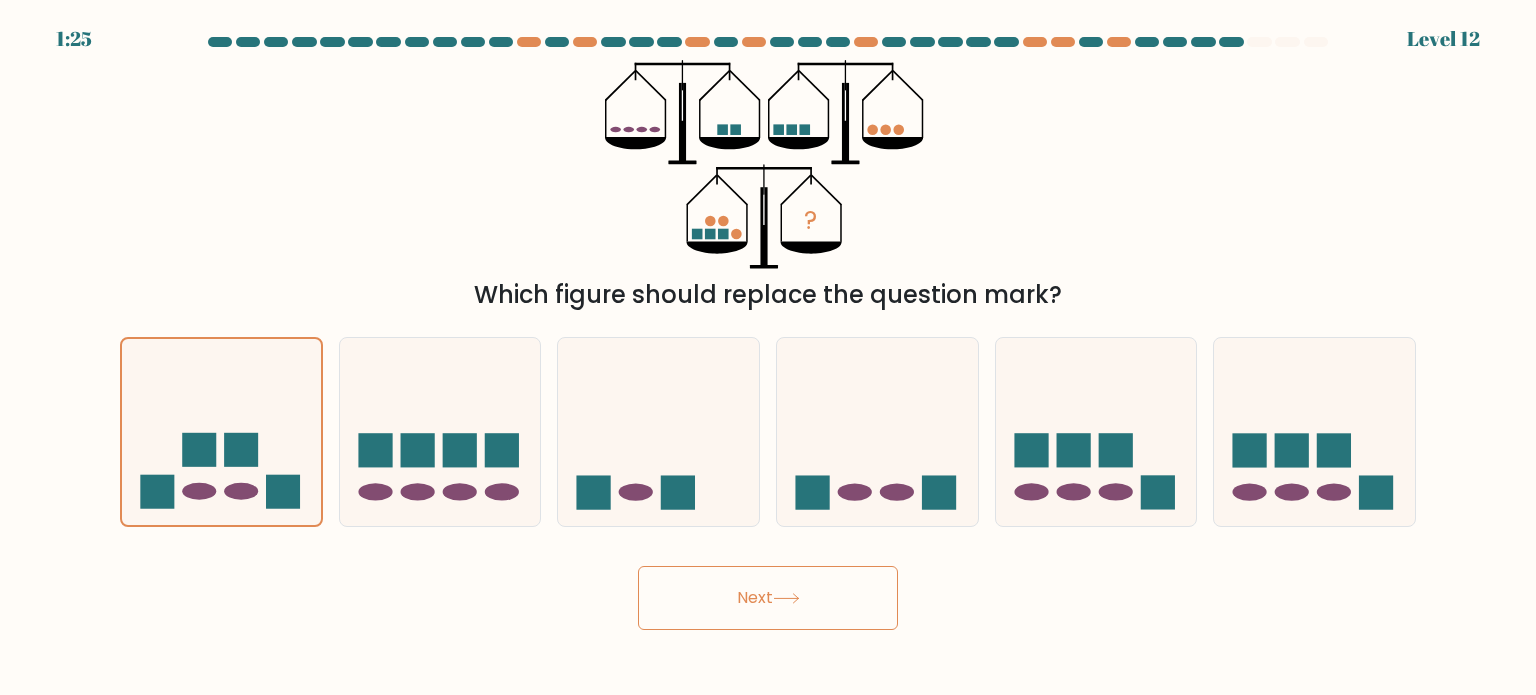 click on "Next" at bounding box center (768, 598) 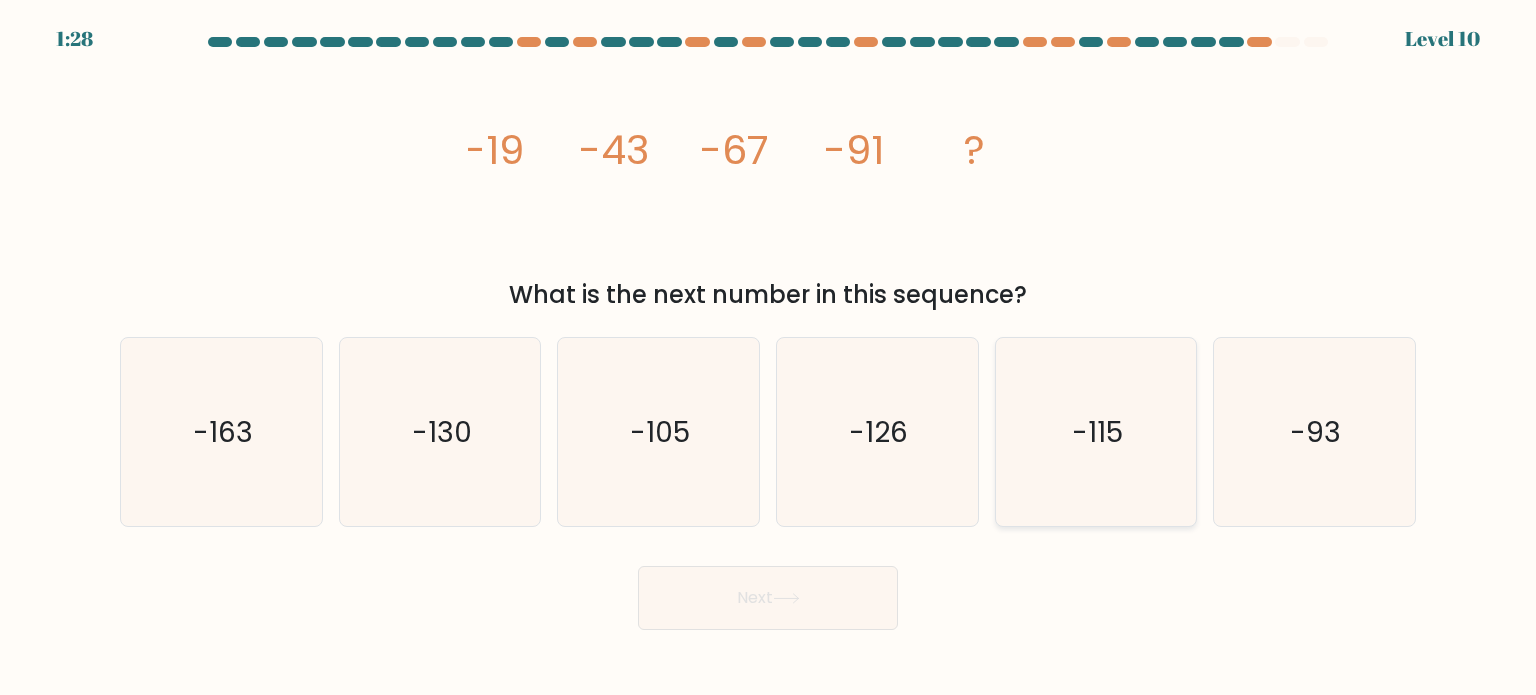 click on "-115" 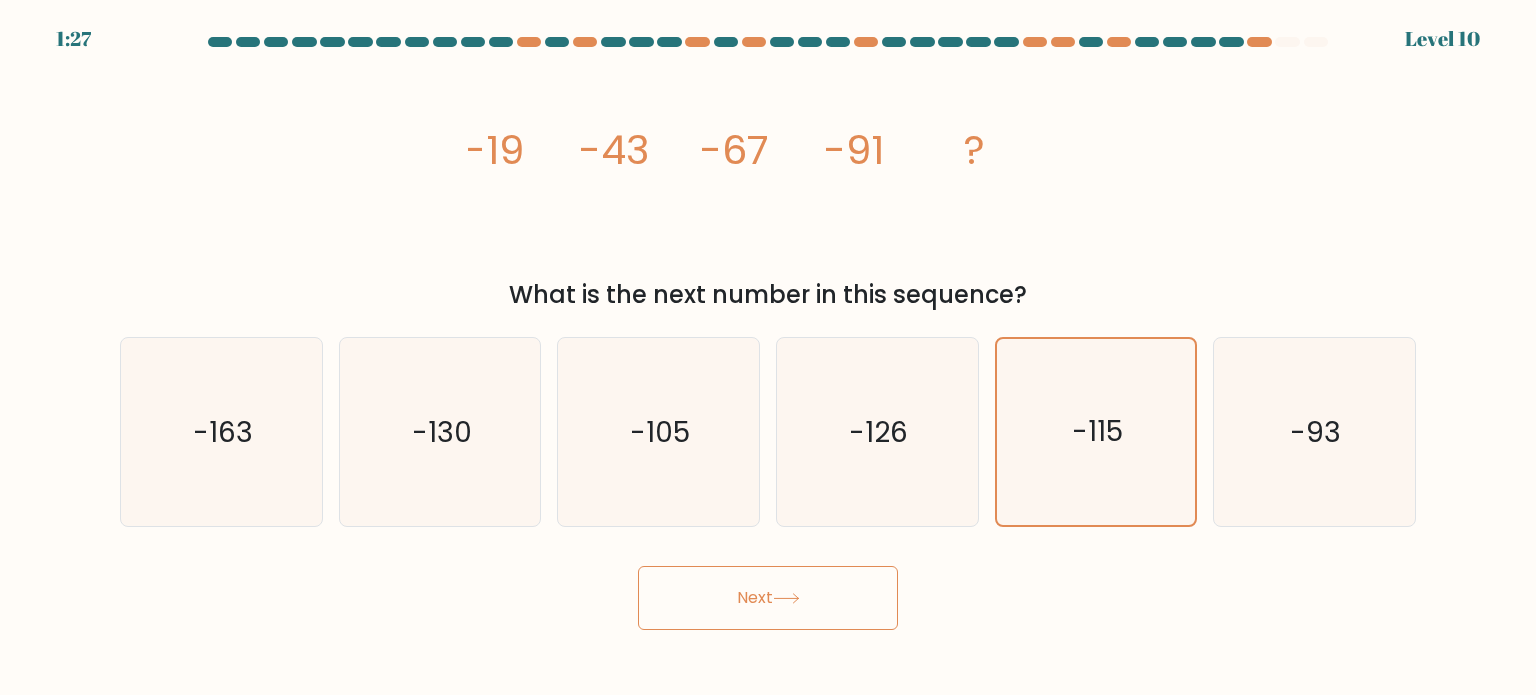 click on "Next" at bounding box center (768, 598) 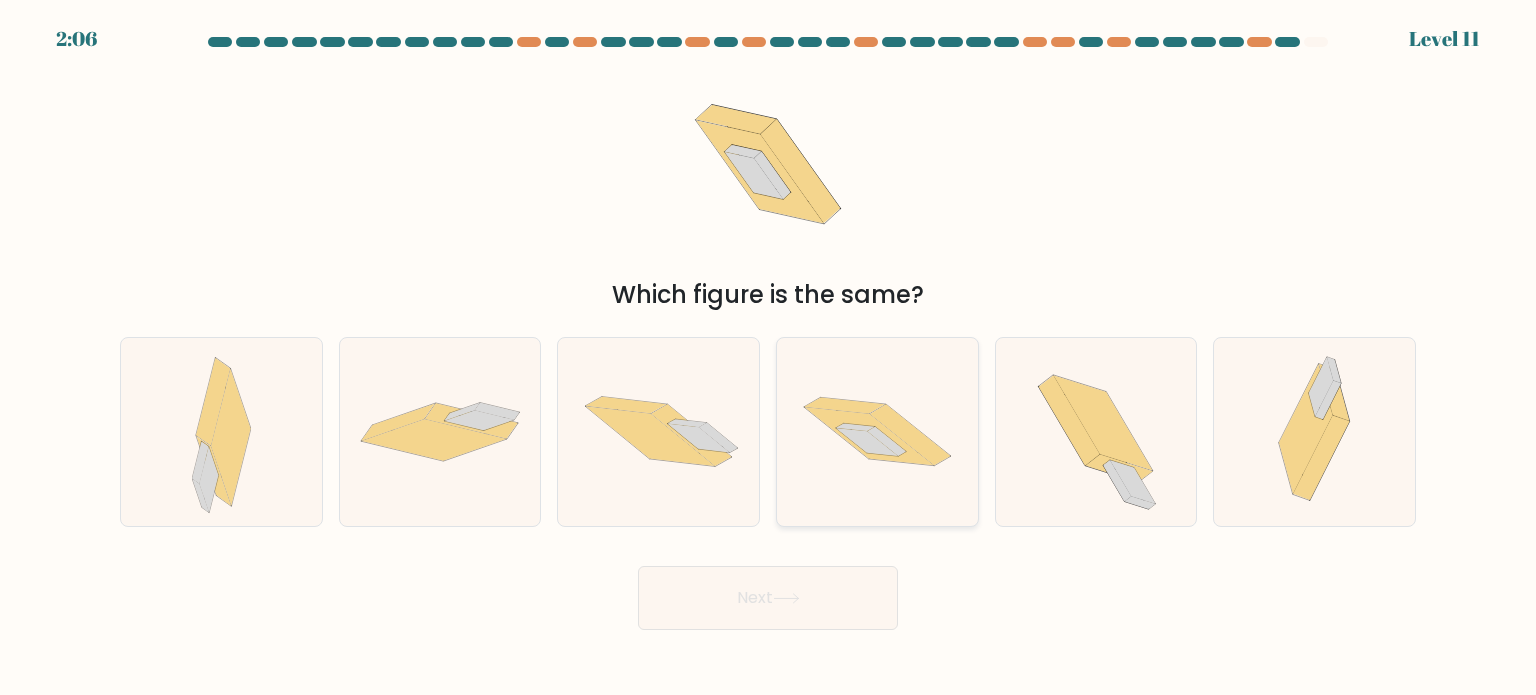 click 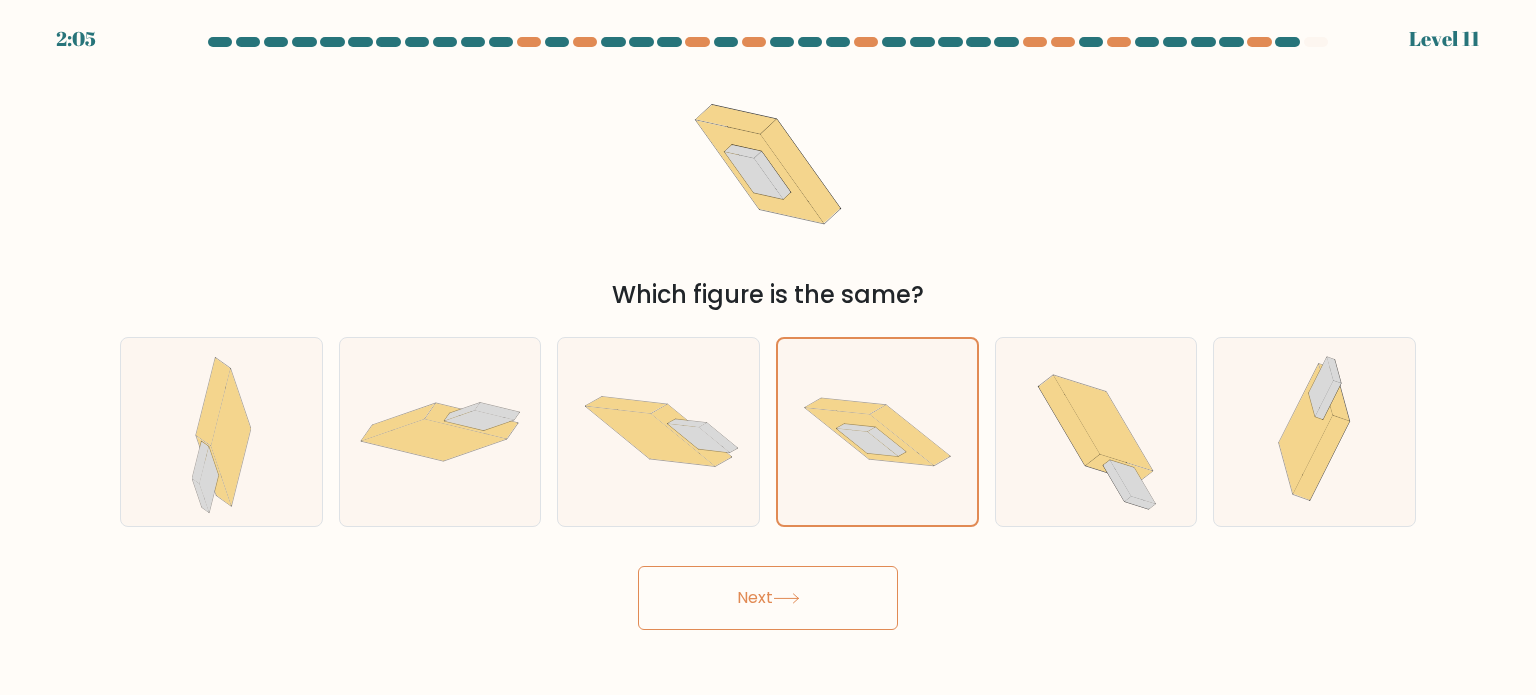 click on "Next" at bounding box center (768, 598) 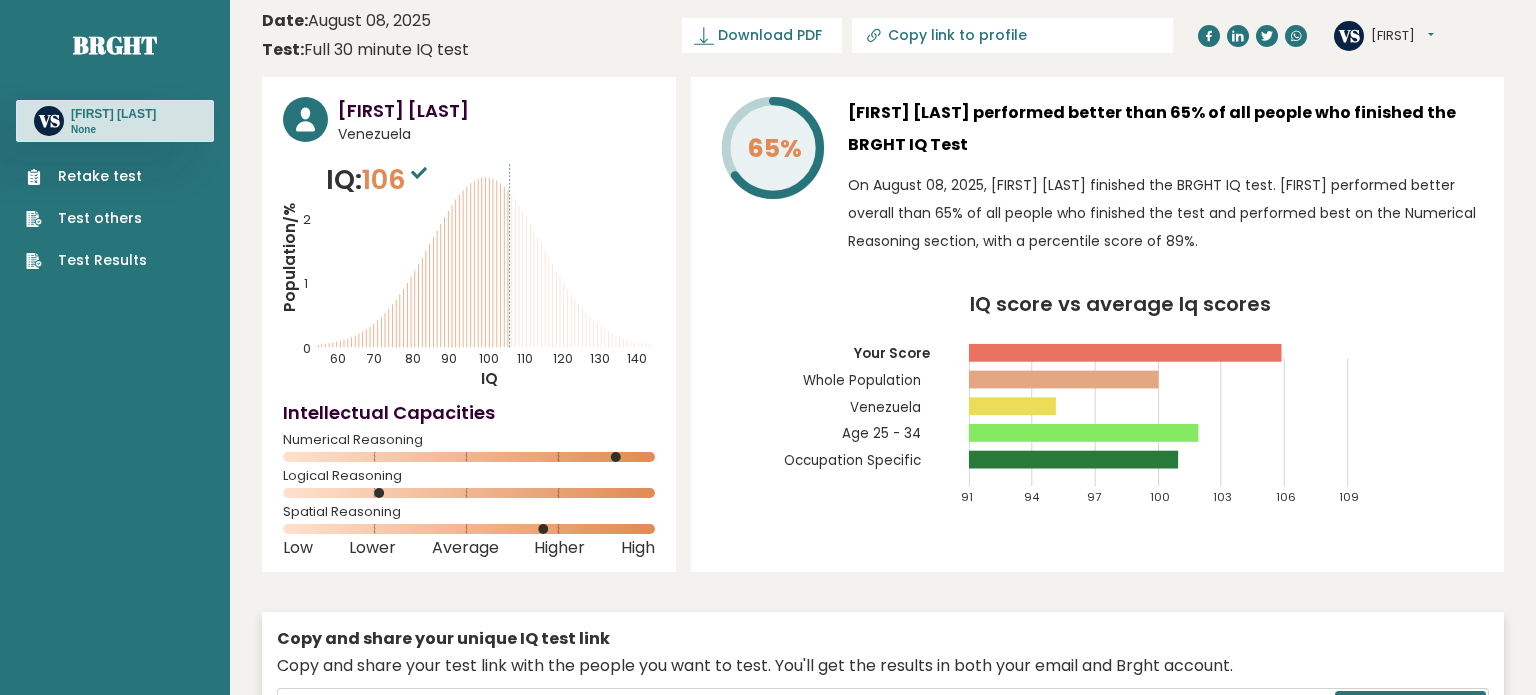 scroll, scrollTop: 0, scrollLeft: 0, axis: both 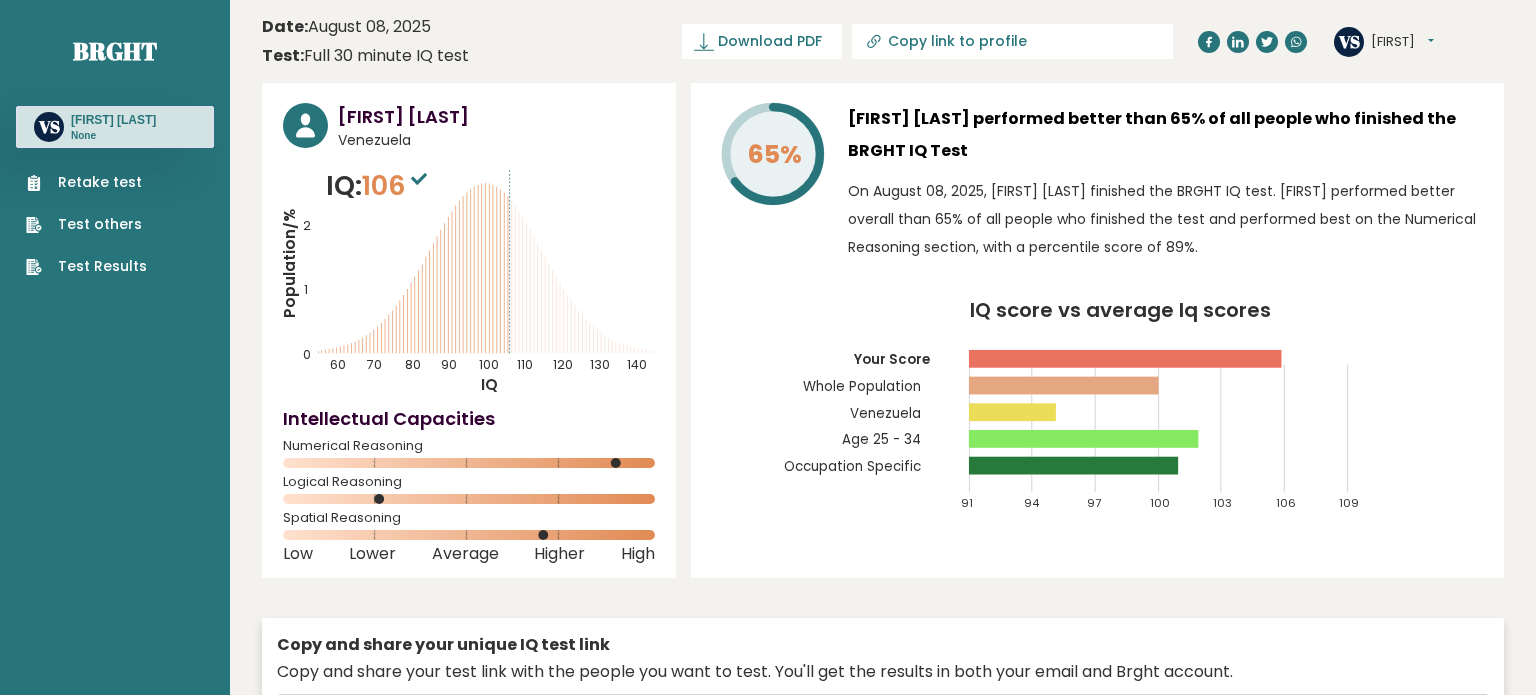 click on "Brght
VS
[FIRST] [LAST]
None
Retake test
Test others
Test Results" at bounding box center [115, 2979] 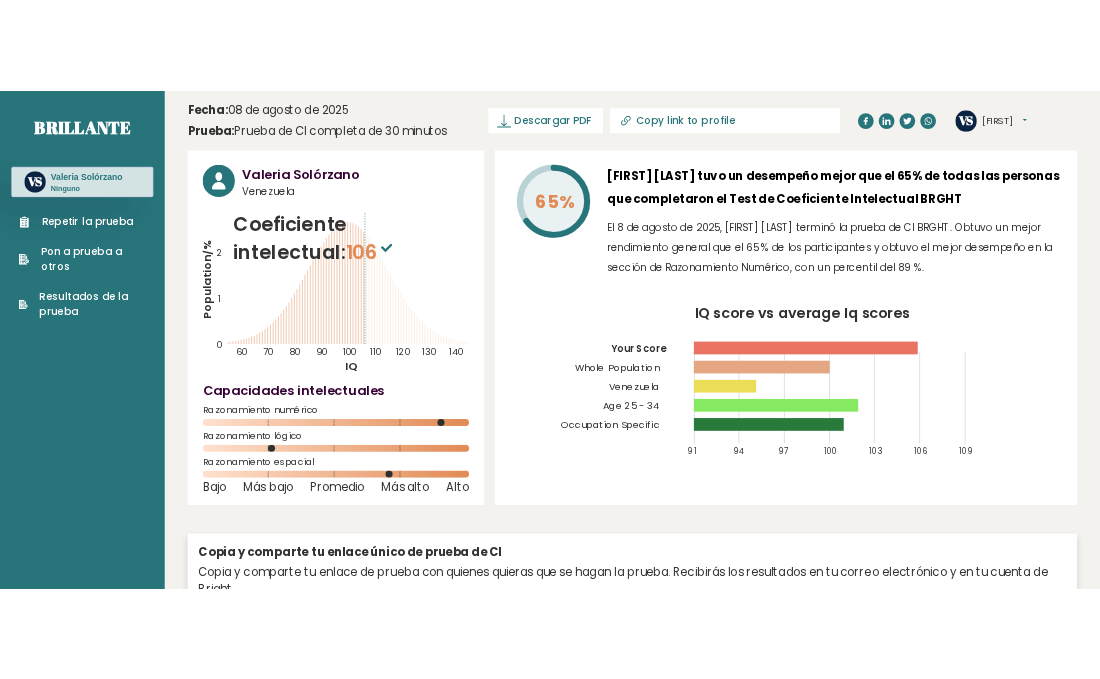 scroll, scrollTop: 0, scrollLeft: 0, axis: both 